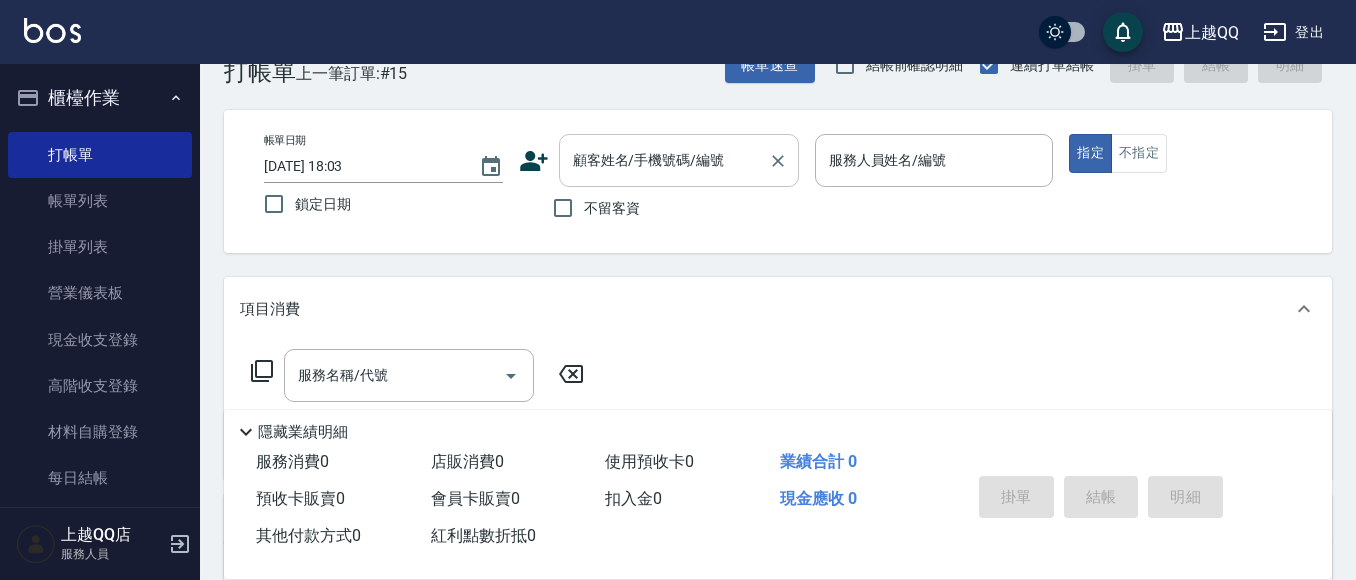 scroll, scrollTop: 100, scrollLeft: 0, axis: vertical 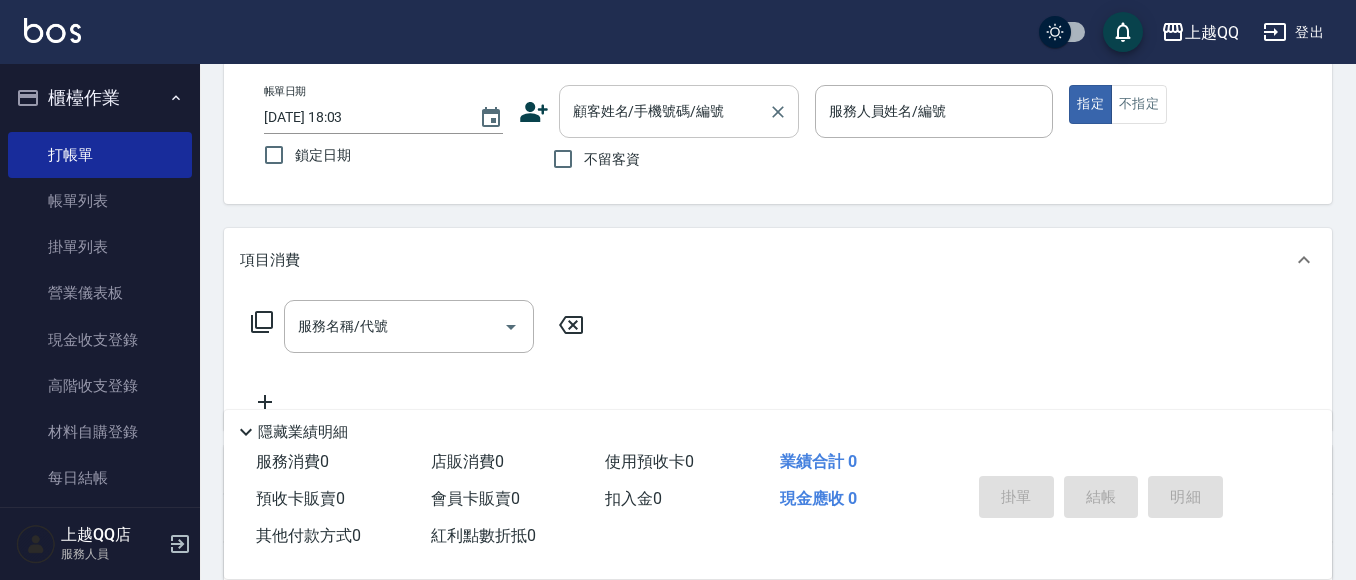 click on "顧客姓名/手機號碼/編號 顧客姓名/手機號碼/編號" at bounding box center [679, 111] 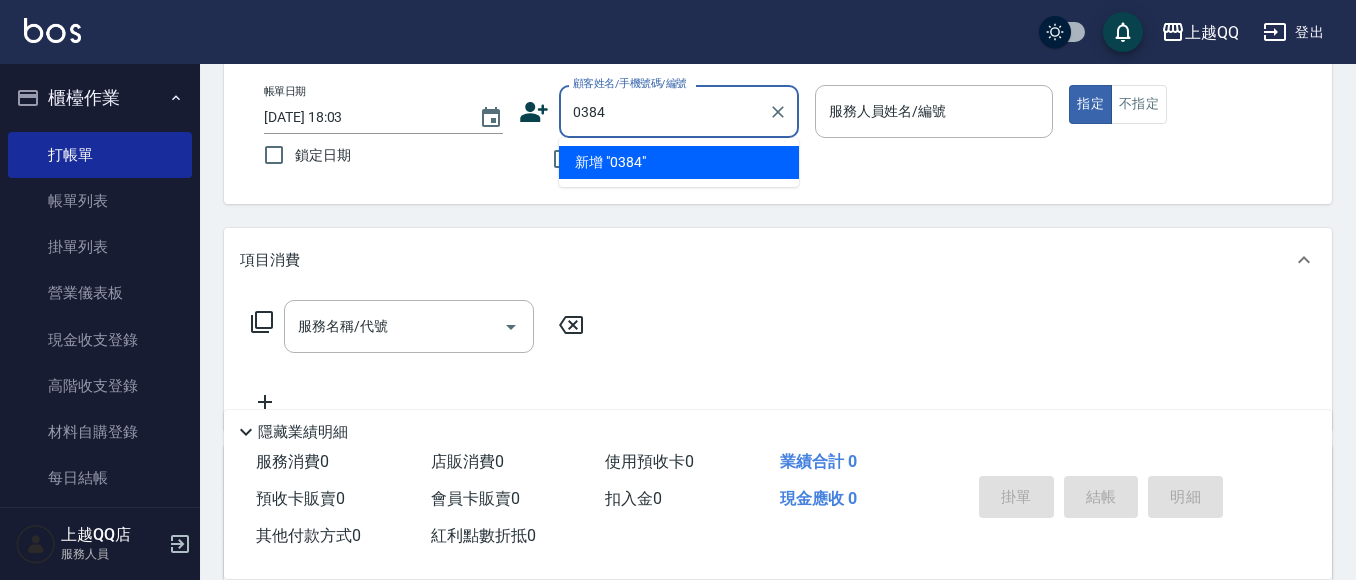 type on "0384" 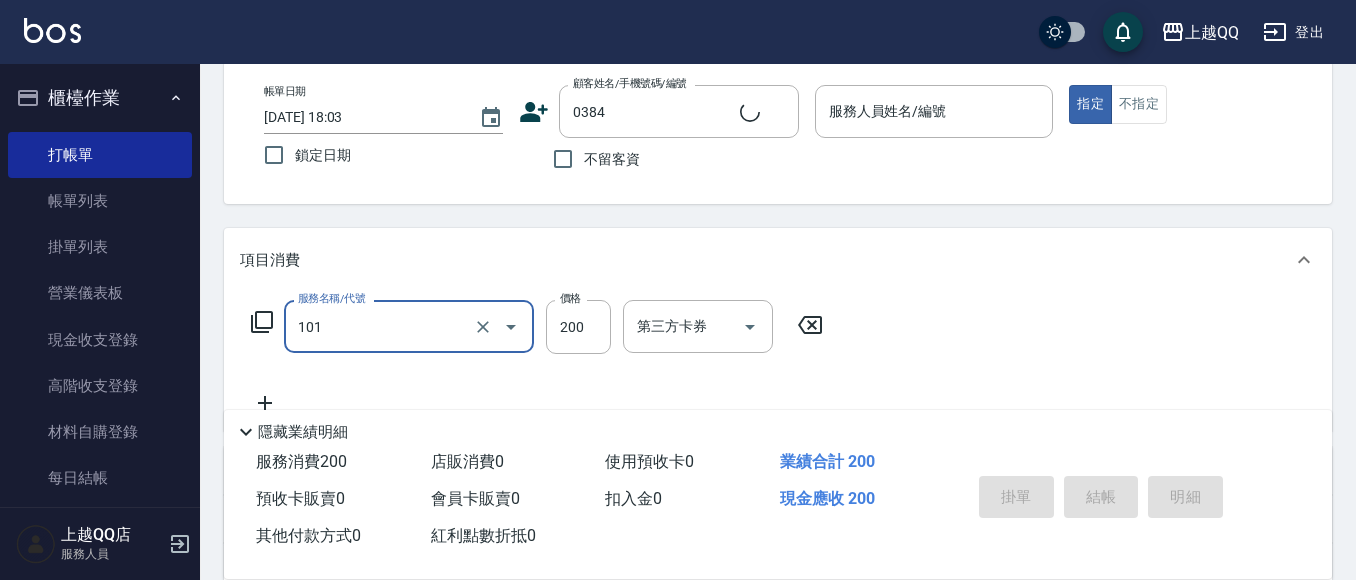 type on "洗髮(101)" 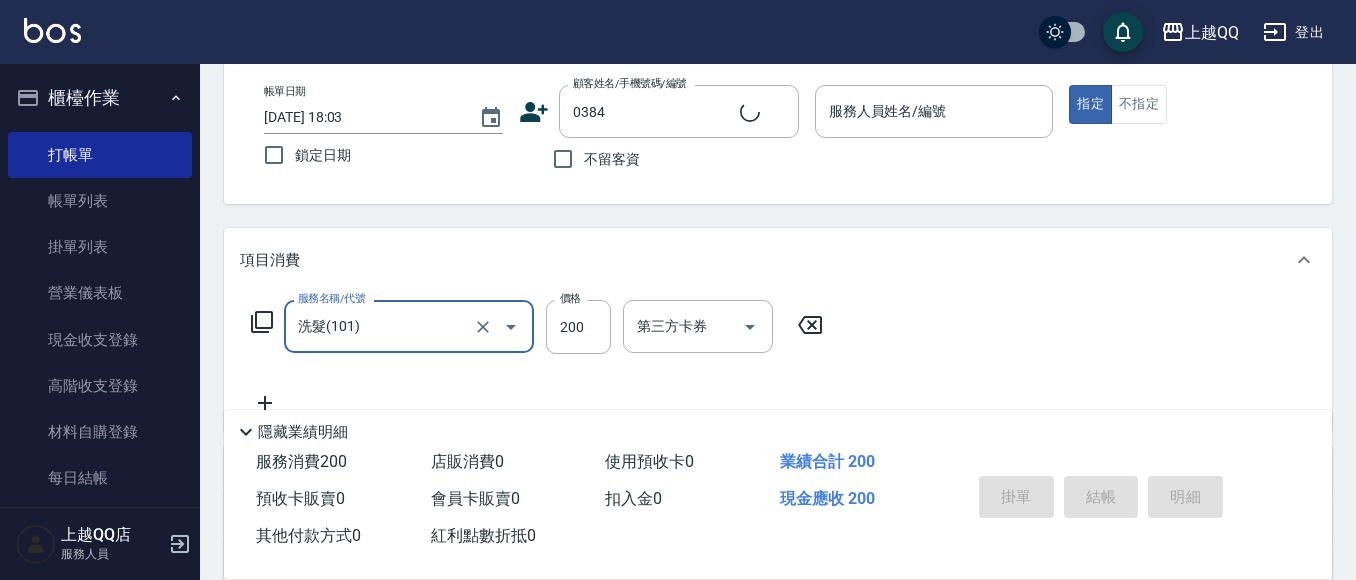 type on "[PERSON_NAME]/0918523952/0384" 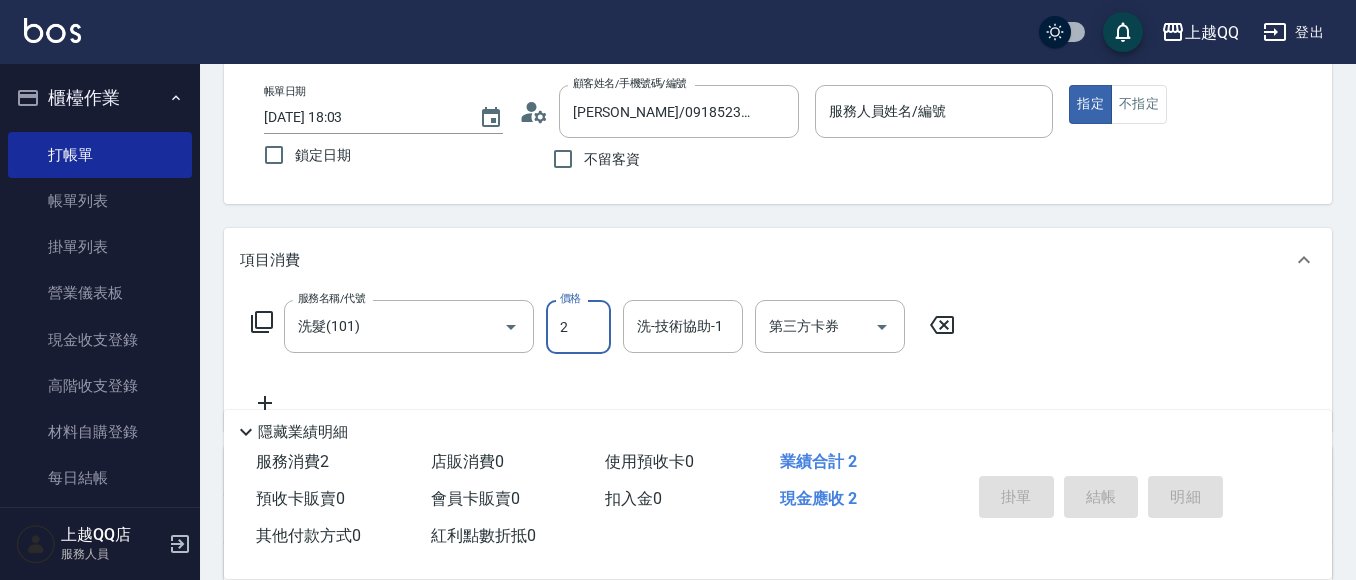 type on "欣樺-6" 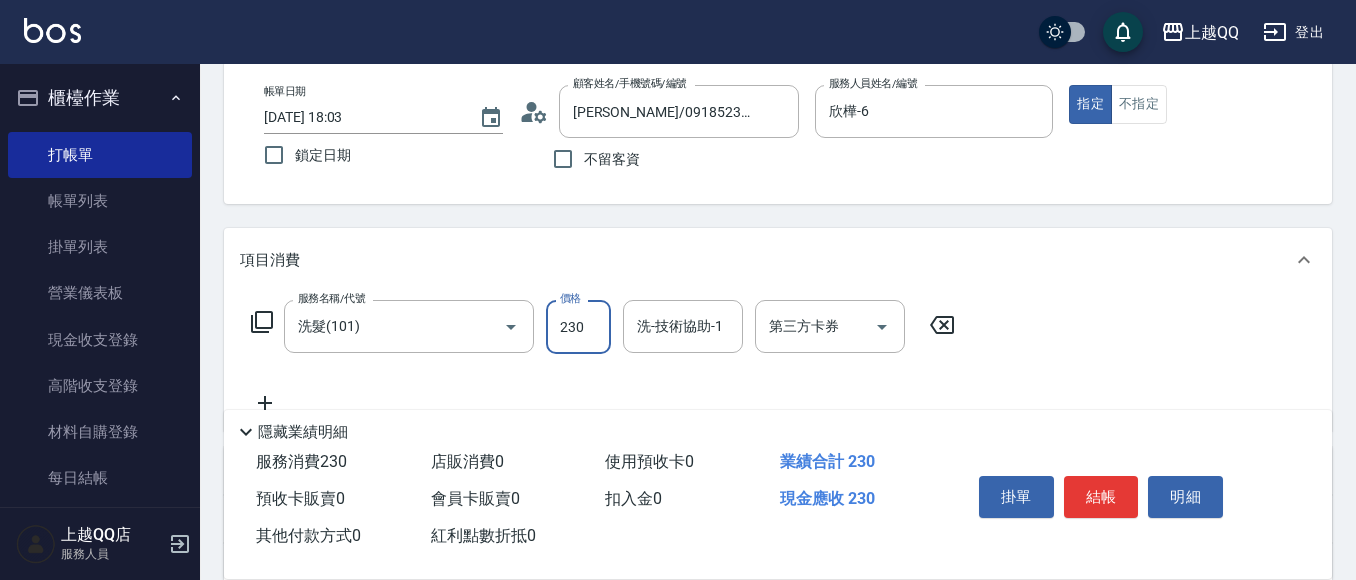 type on "230" 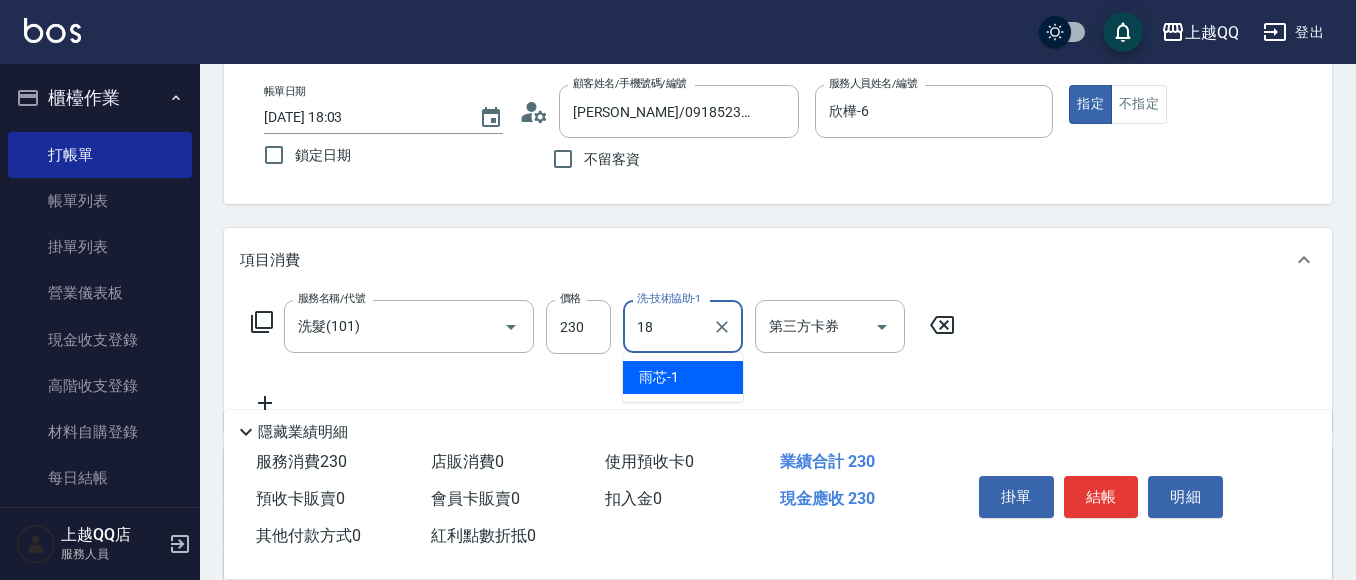 type on "[PERSON_NAME]-18" 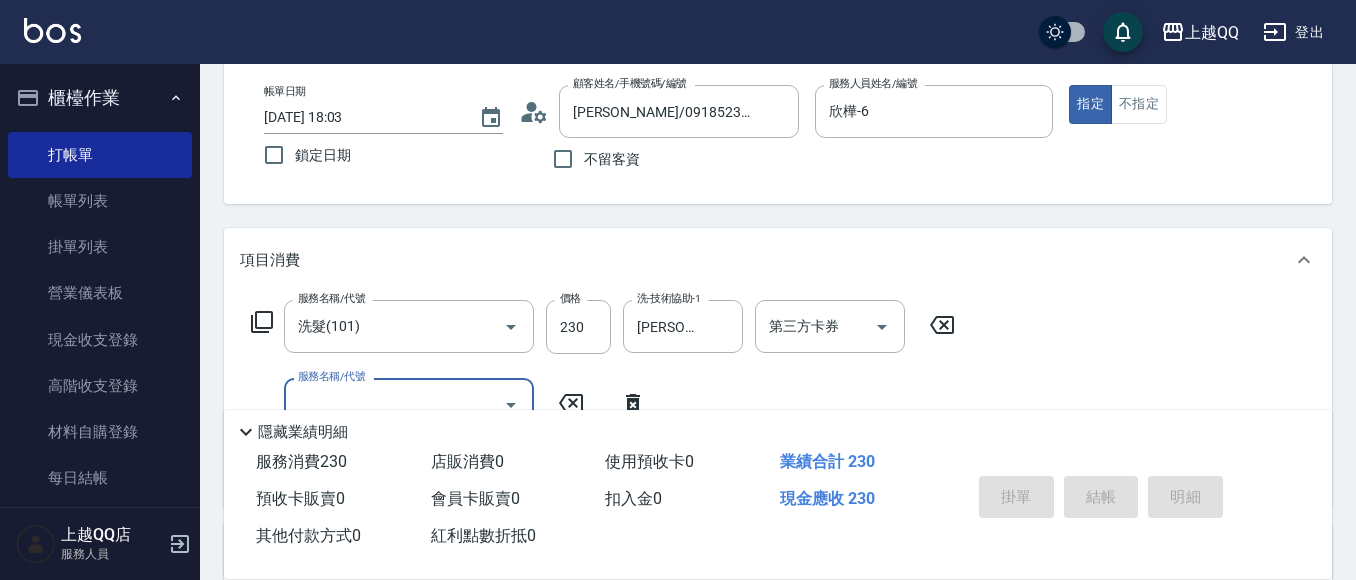 type on "[DATE] 19:03" 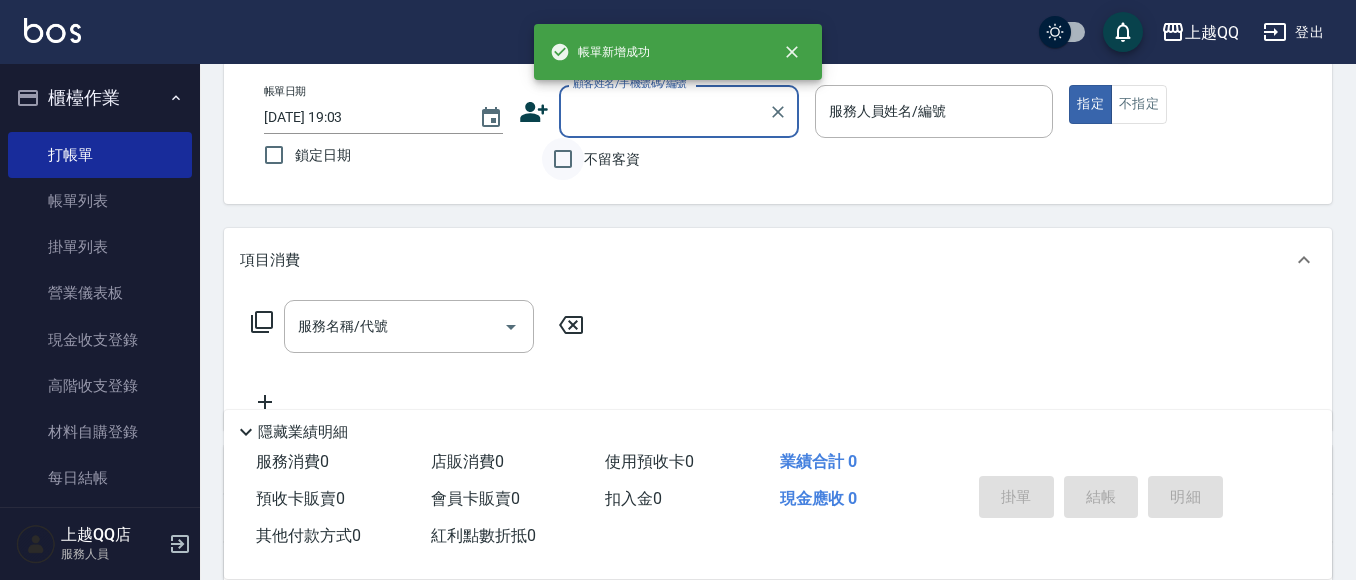 click on "不留客資" at bounding box center (563, 159) 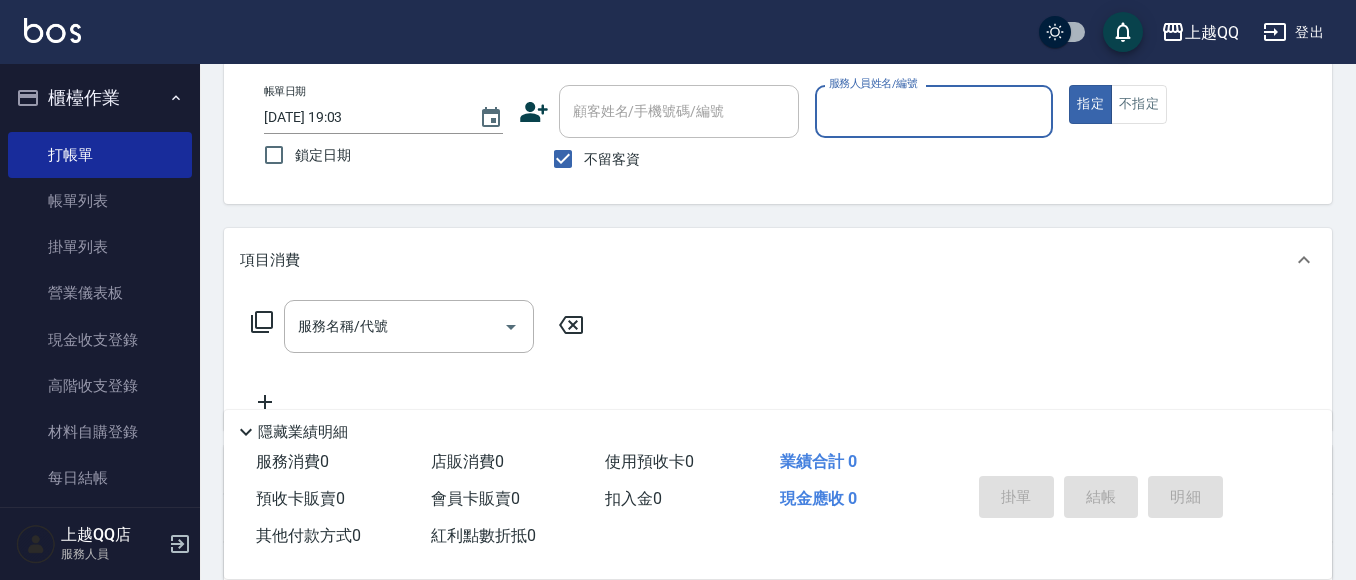 click on "不留客資" at bounding box center [612, 159] 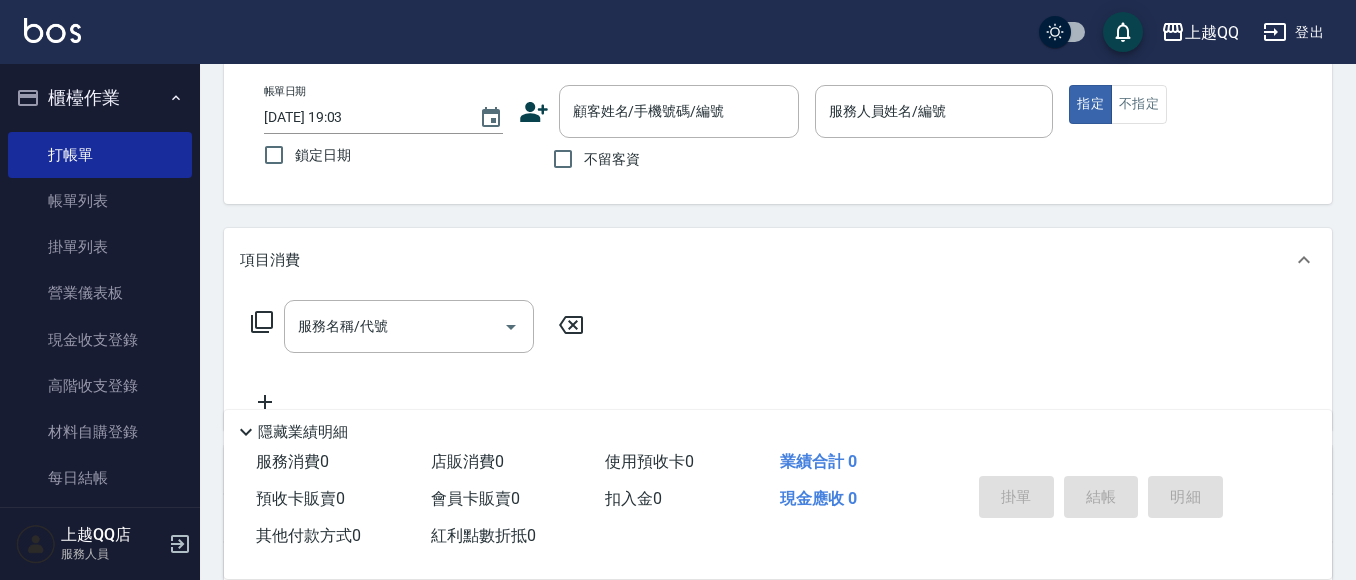 click on "不留客資" at bounding box center [612, 159] 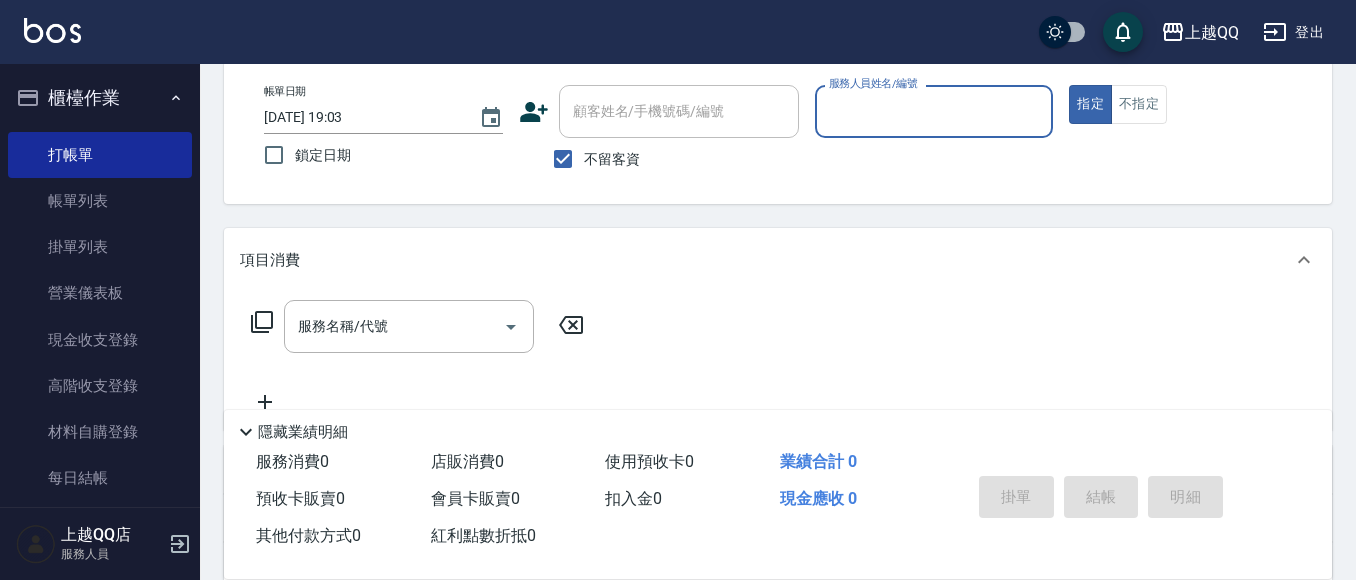 click on "服務人員姓名/編號" at bounding box center [934, 111] 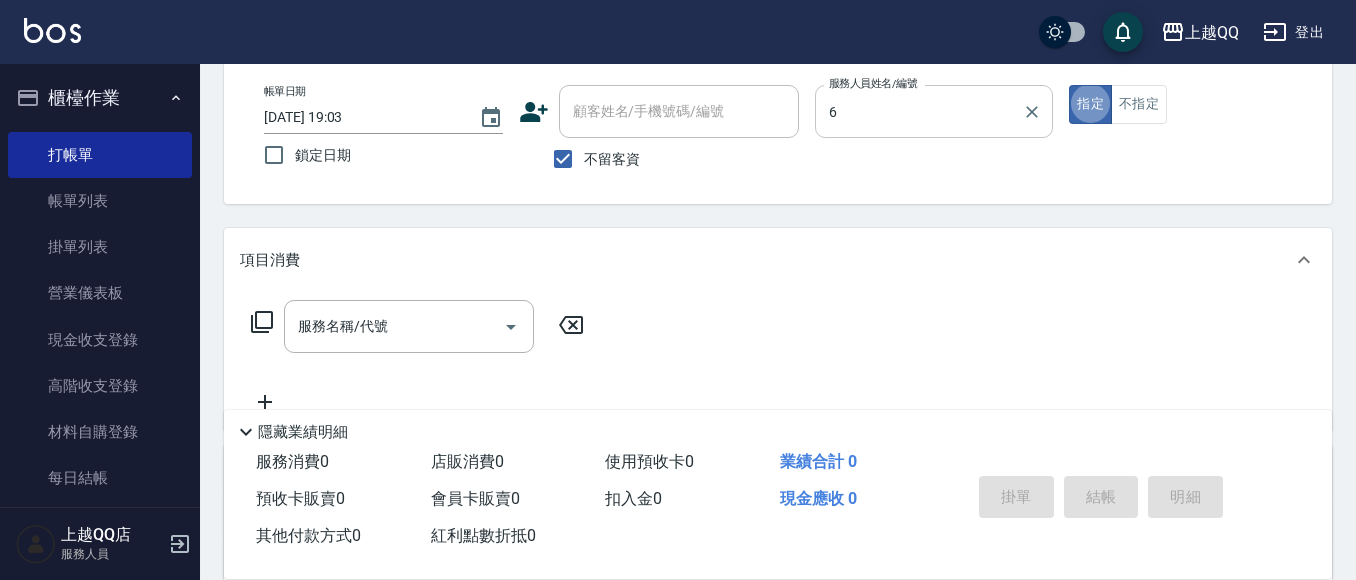 type on "欣樺-6" 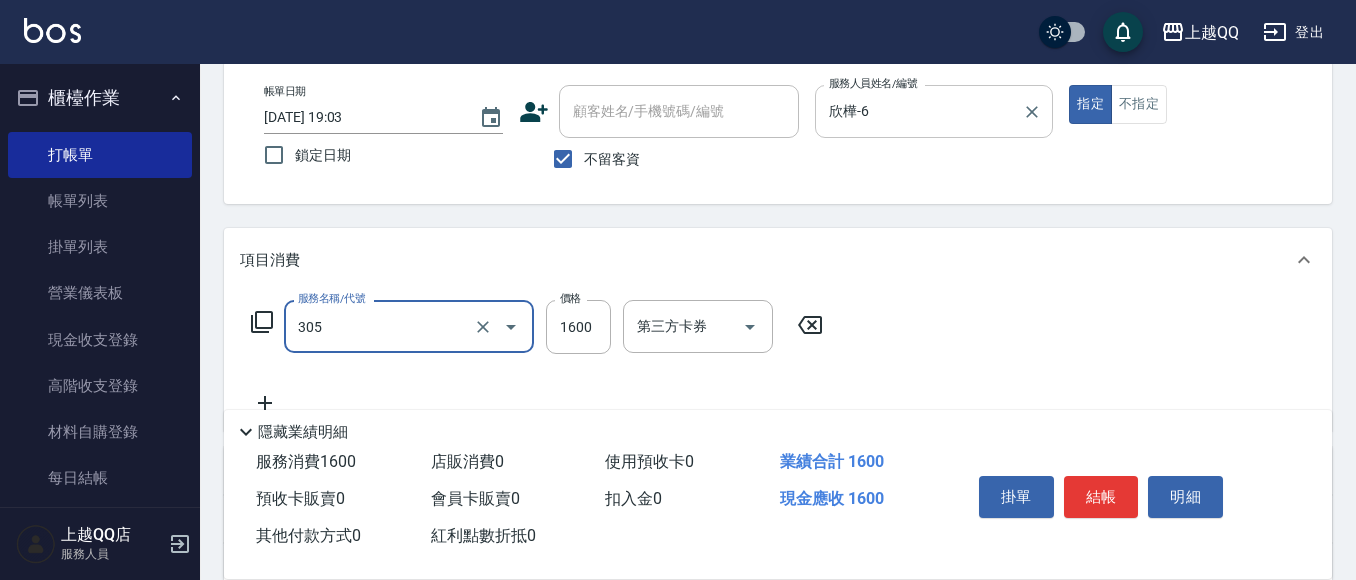 type on "設計燙髮1600(305)" 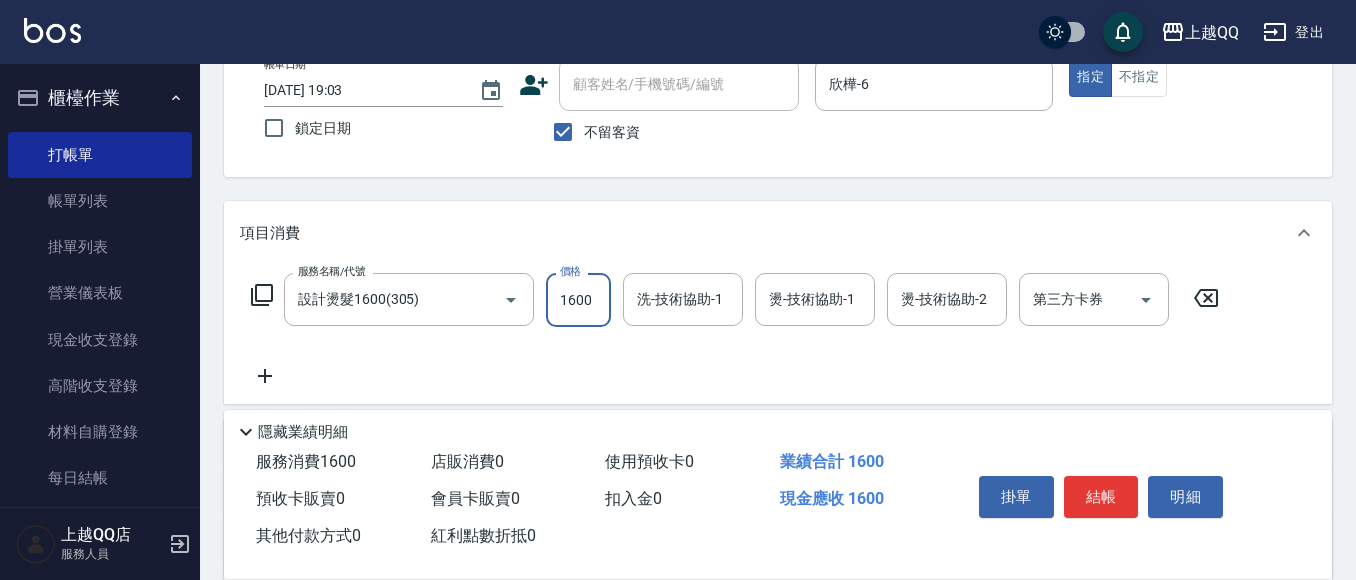 scroll, scrollTop: 144, scrollLeft: 0, axis: vertical 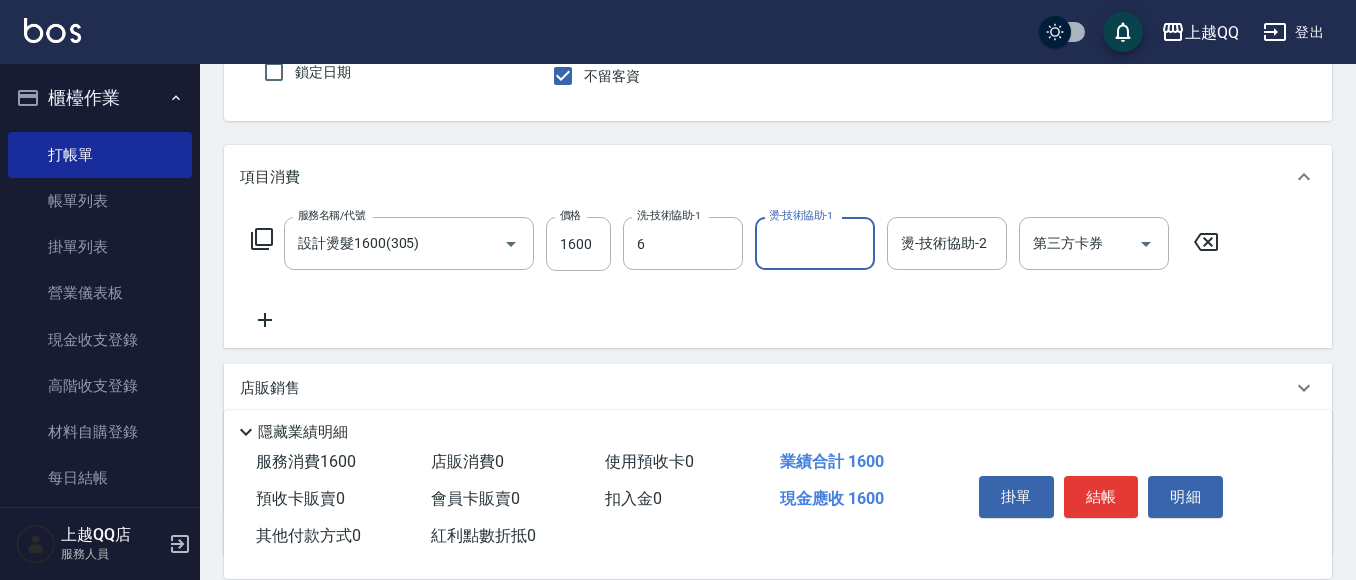type on "欣樺-6" 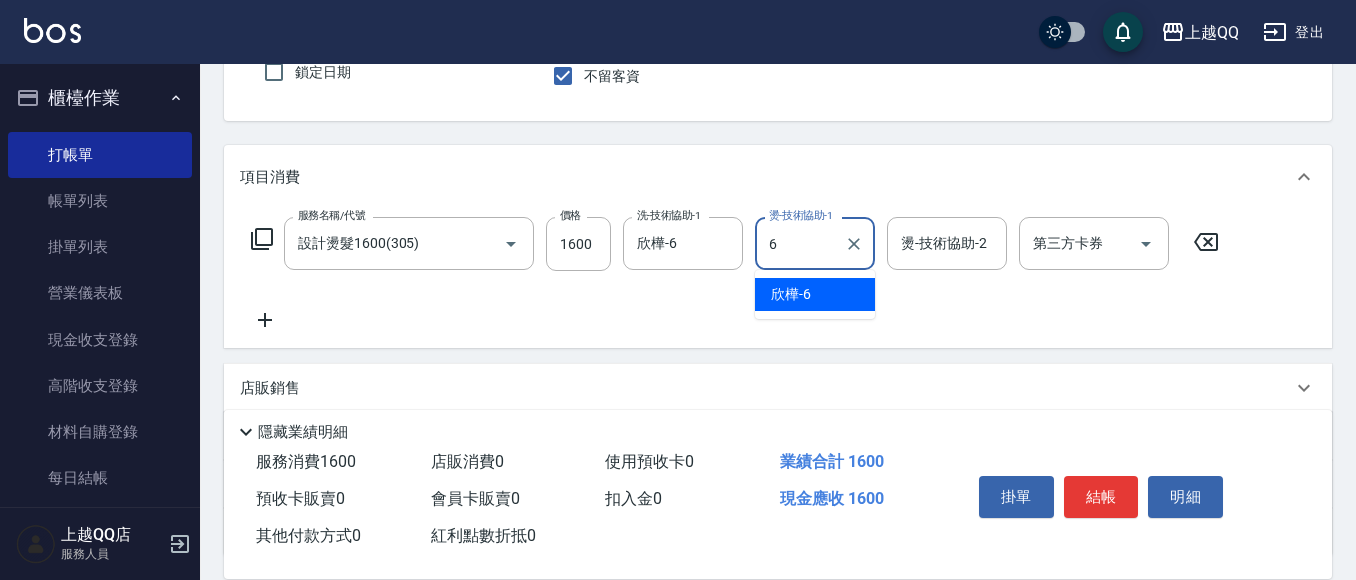 type on "欣樺-6" 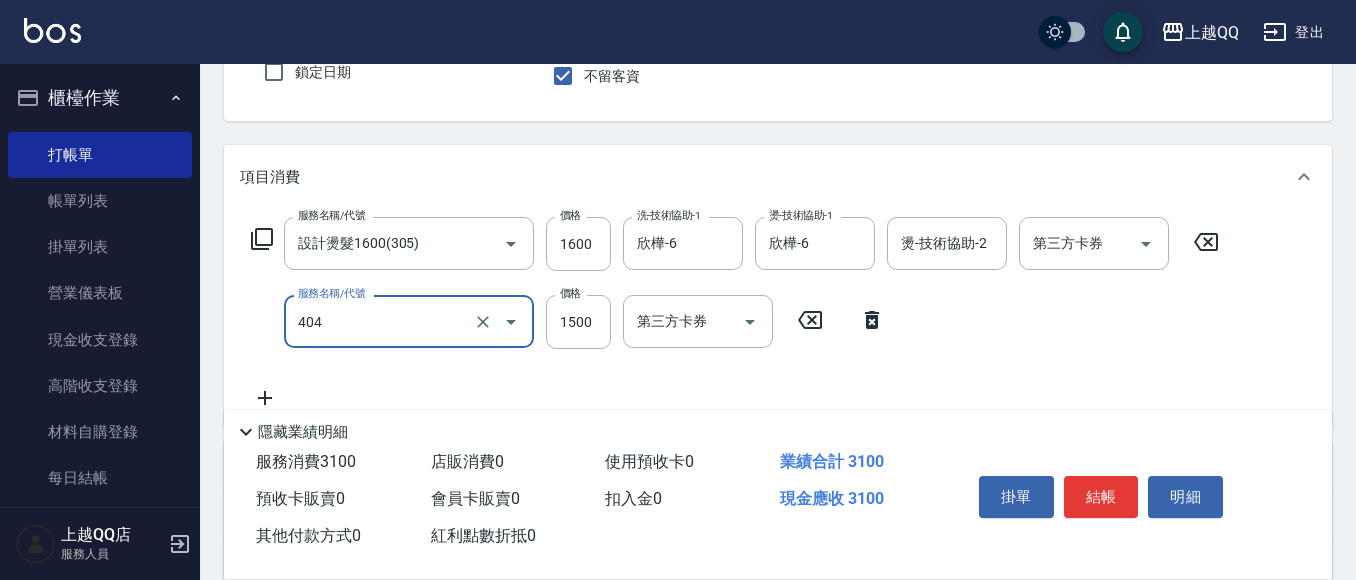 type on "設計染髮(404)" 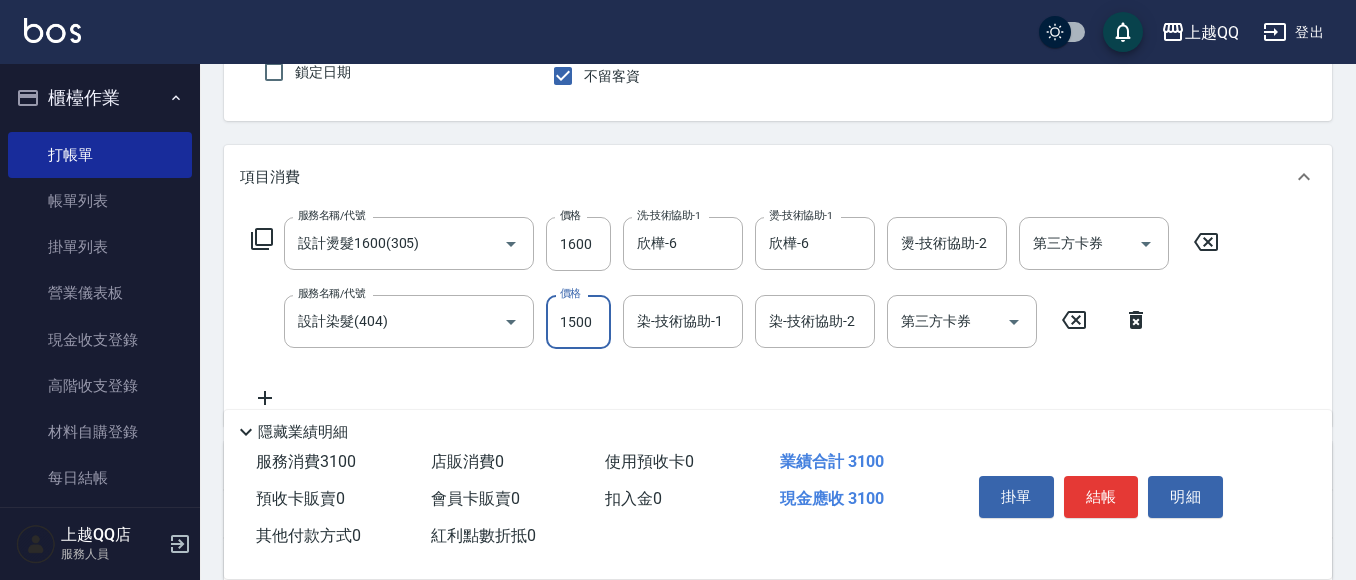 scroll, scrollTop: 221, scrollLeft: 0, axis: vertical 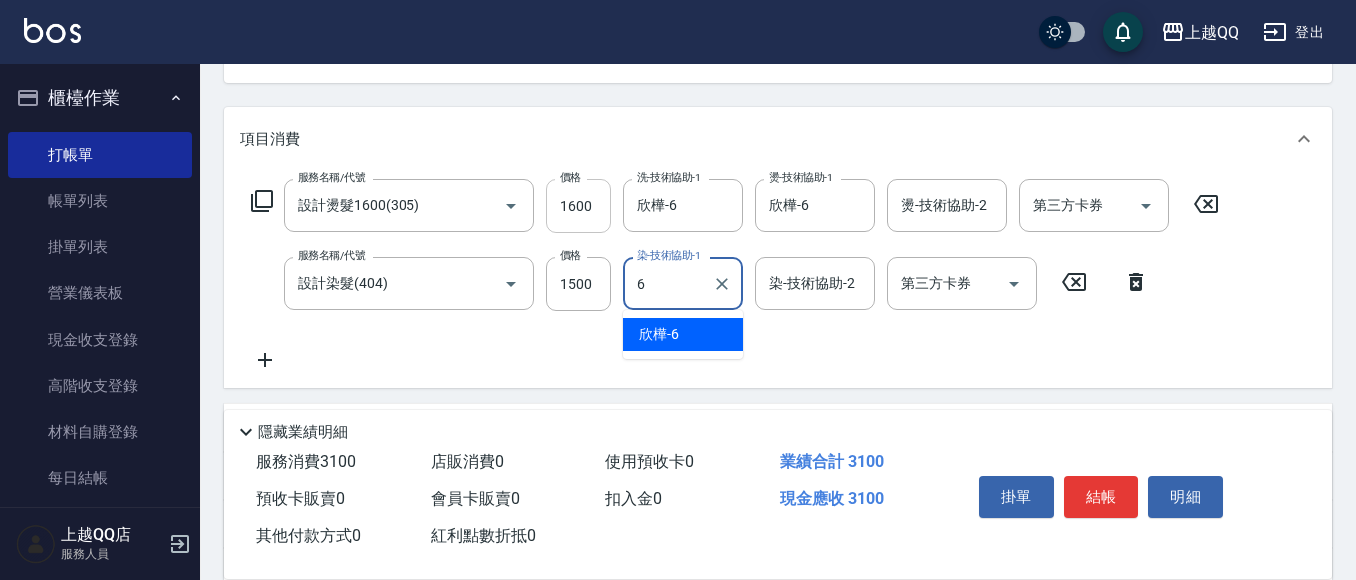 type on "欣樺-6" 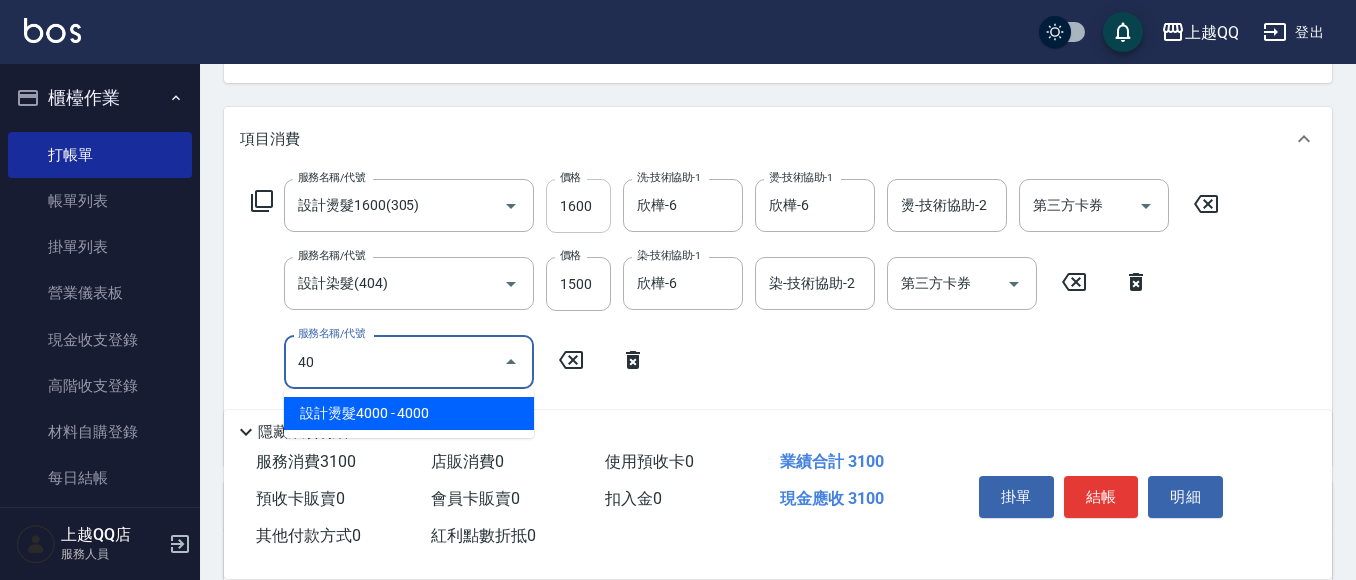 type on "4" 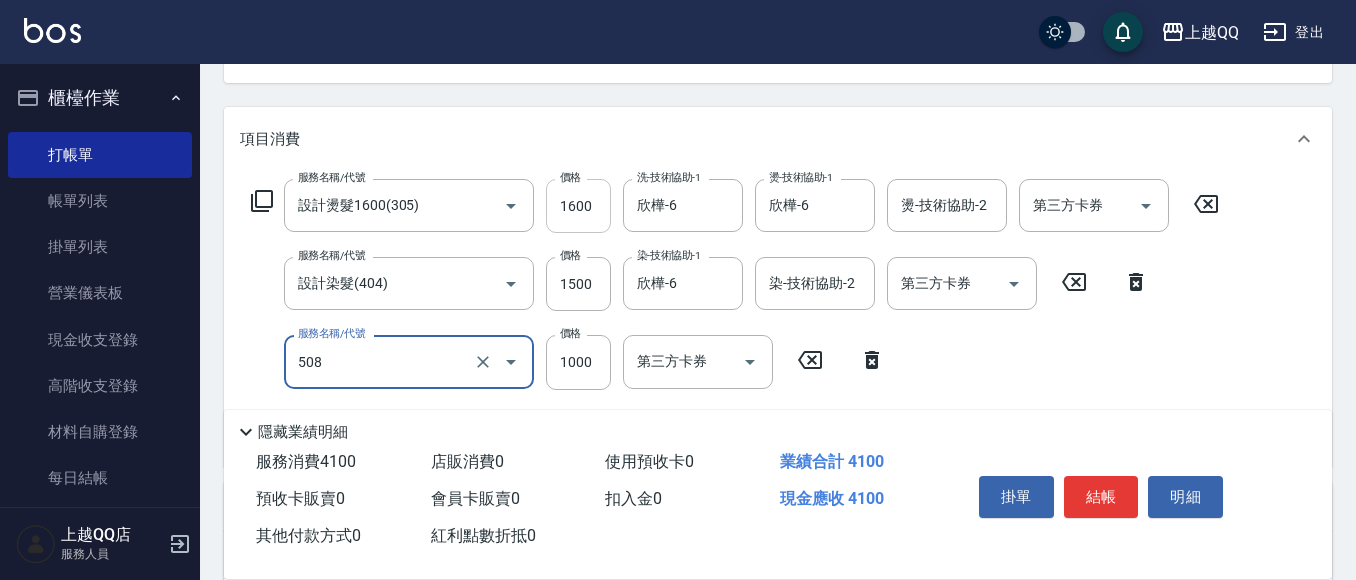 type on "PH.5髪療重建護髮(508)" 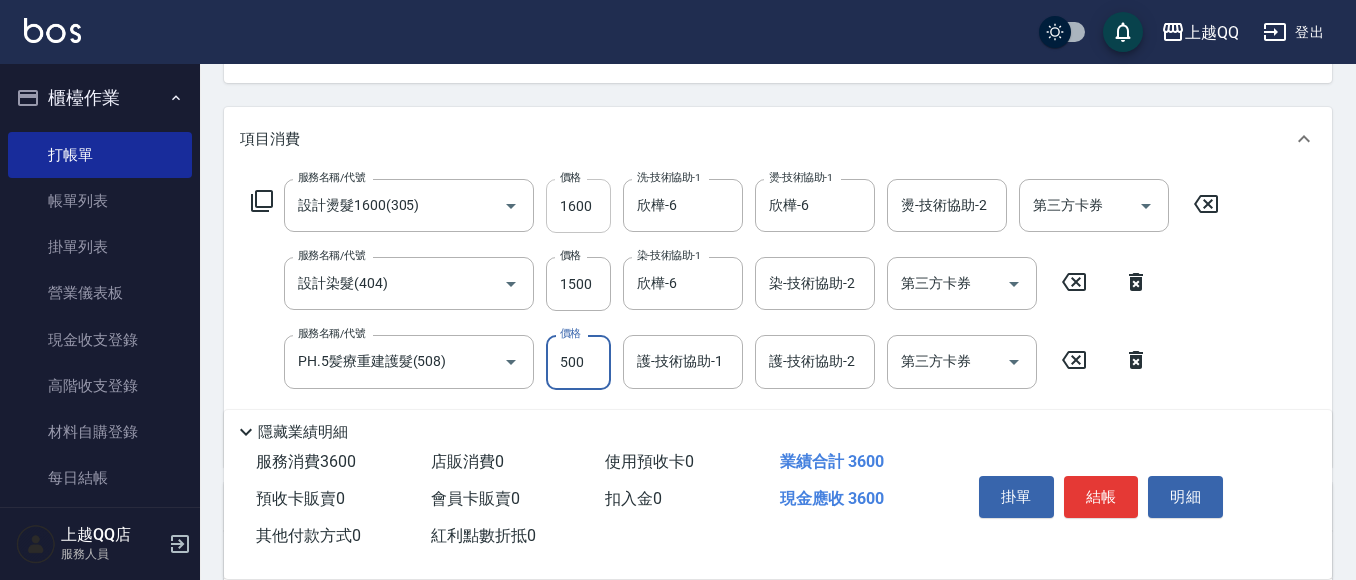 type on "500" 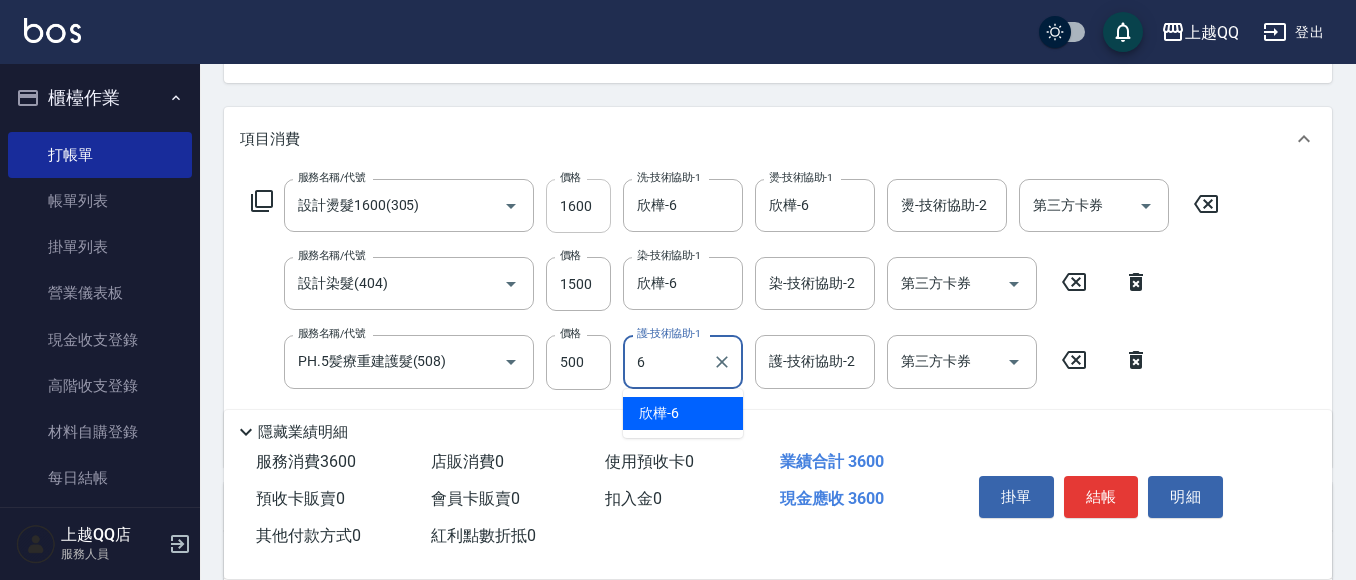 type on "欣樺-6" 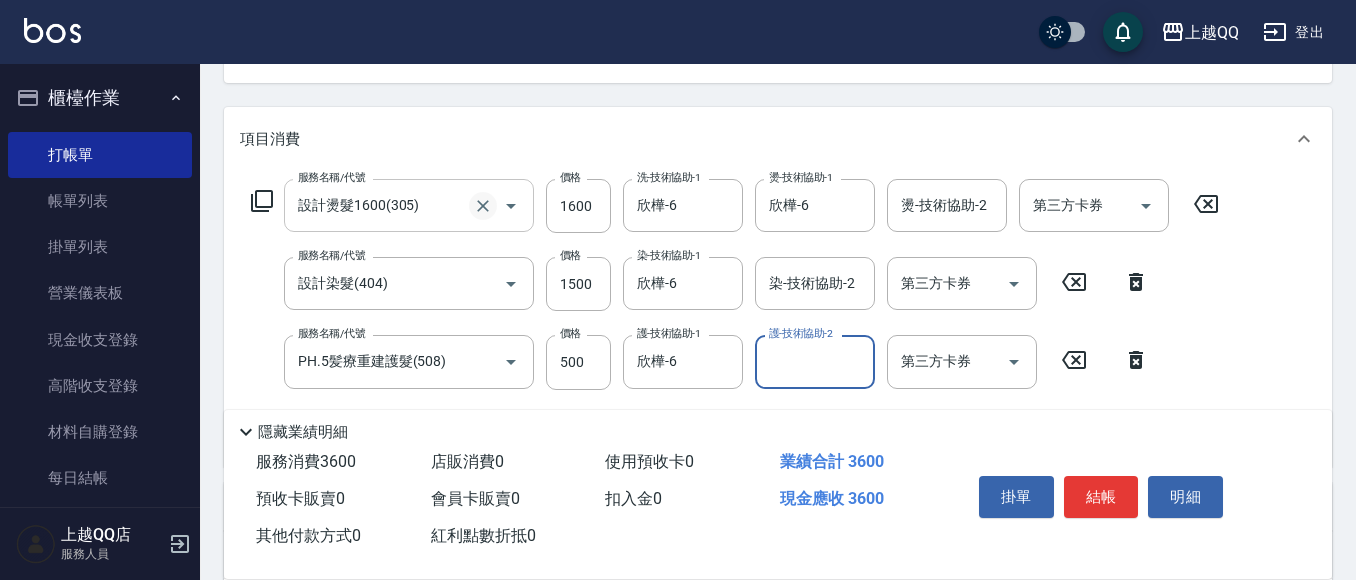 click on "設計燙髮1600(305)" at bounding box center (381, 205) 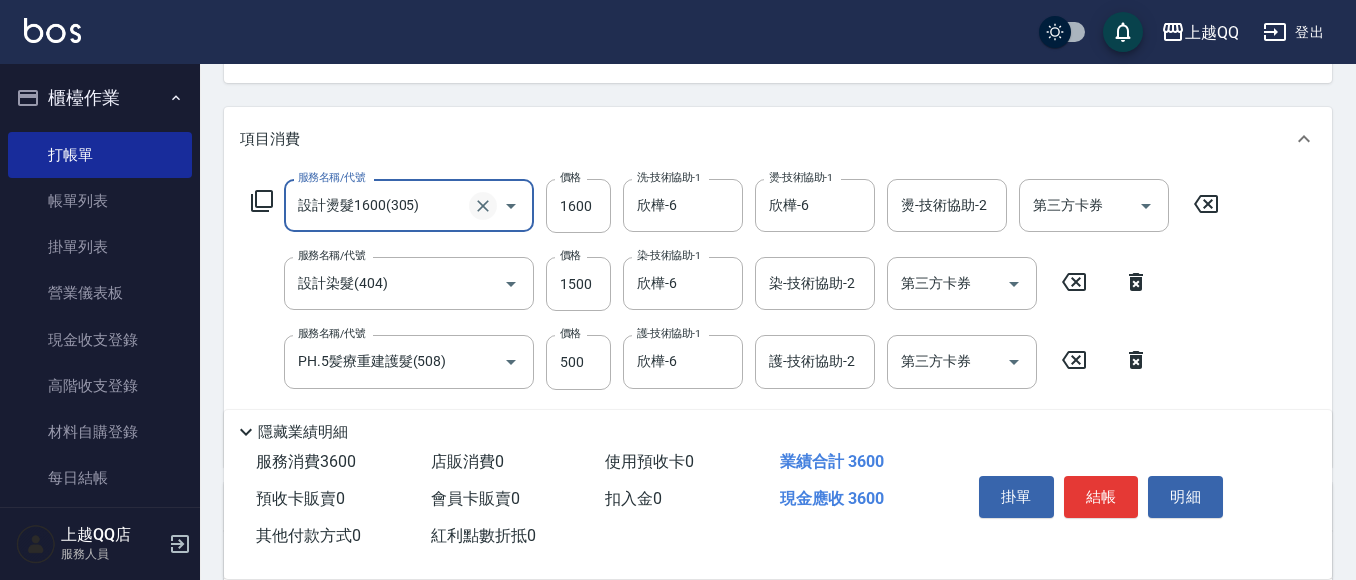 click 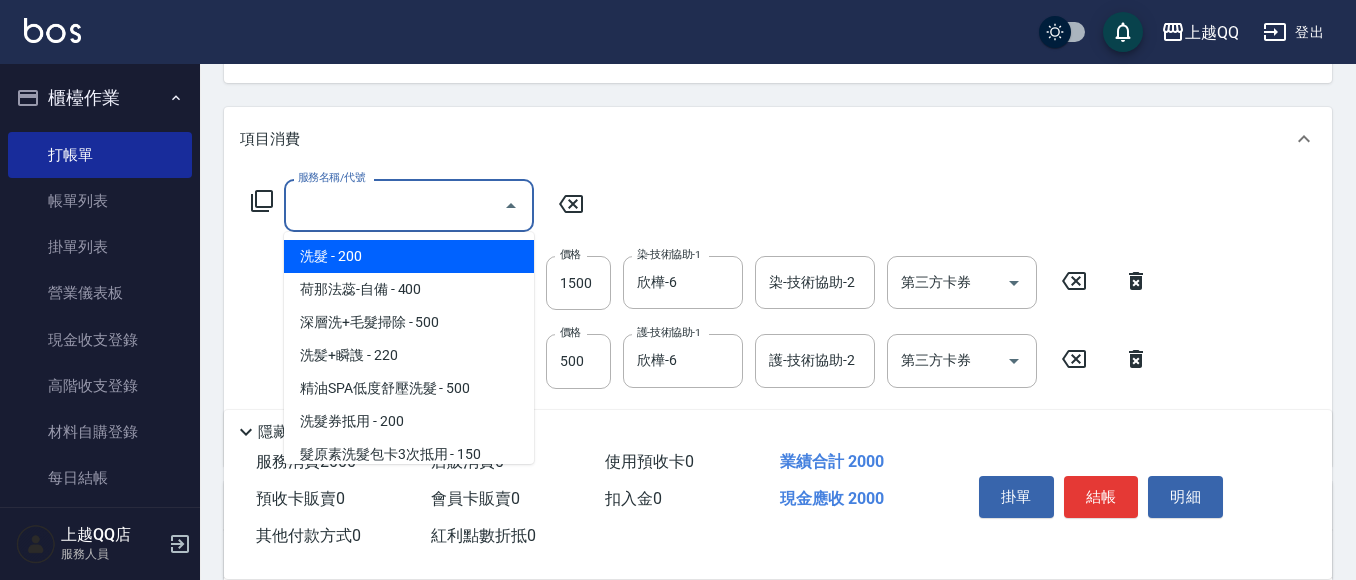 type on "0" 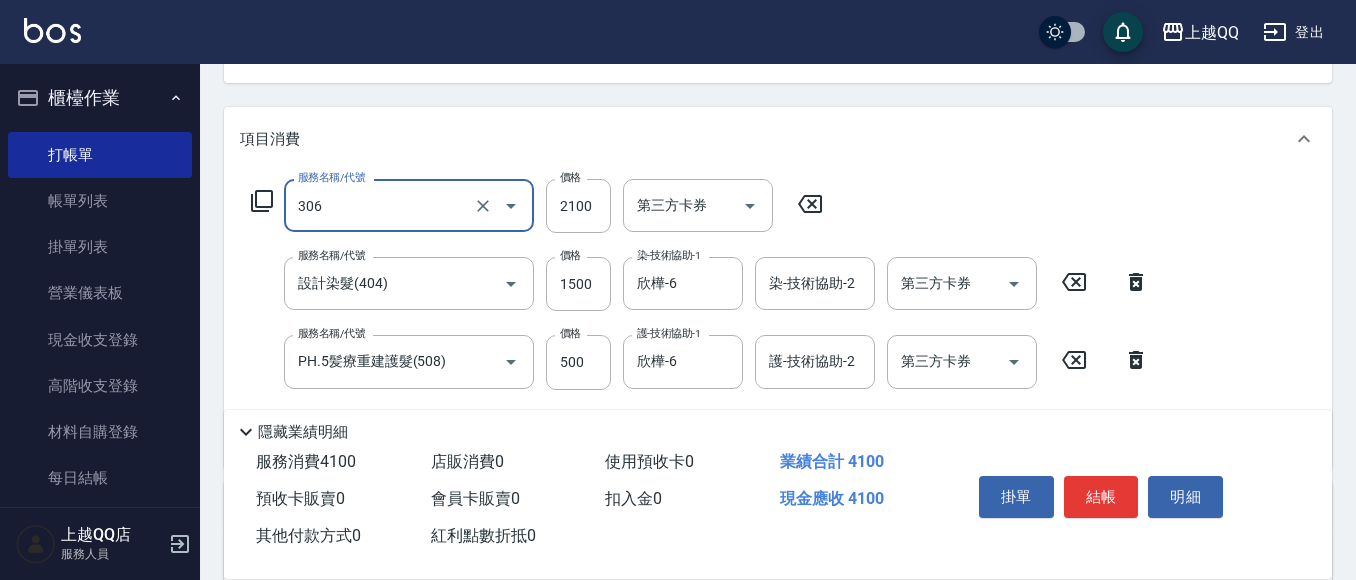 type on "設計燙髮2100(306)" 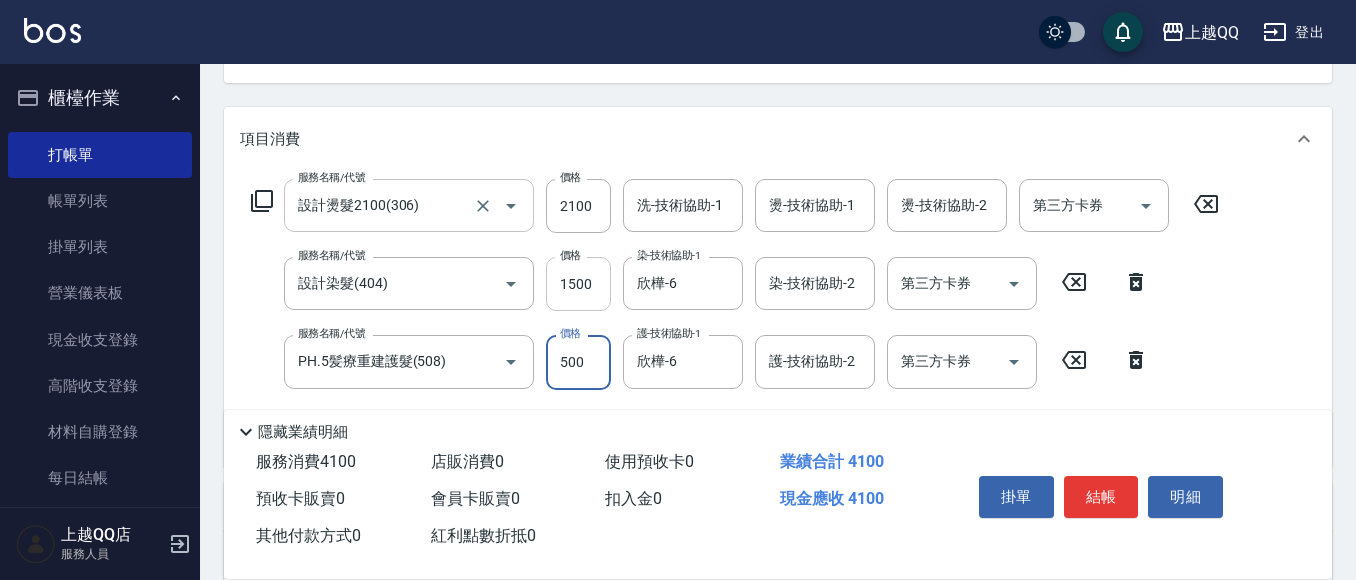 click on "1500" at bounding box center (578, 284) 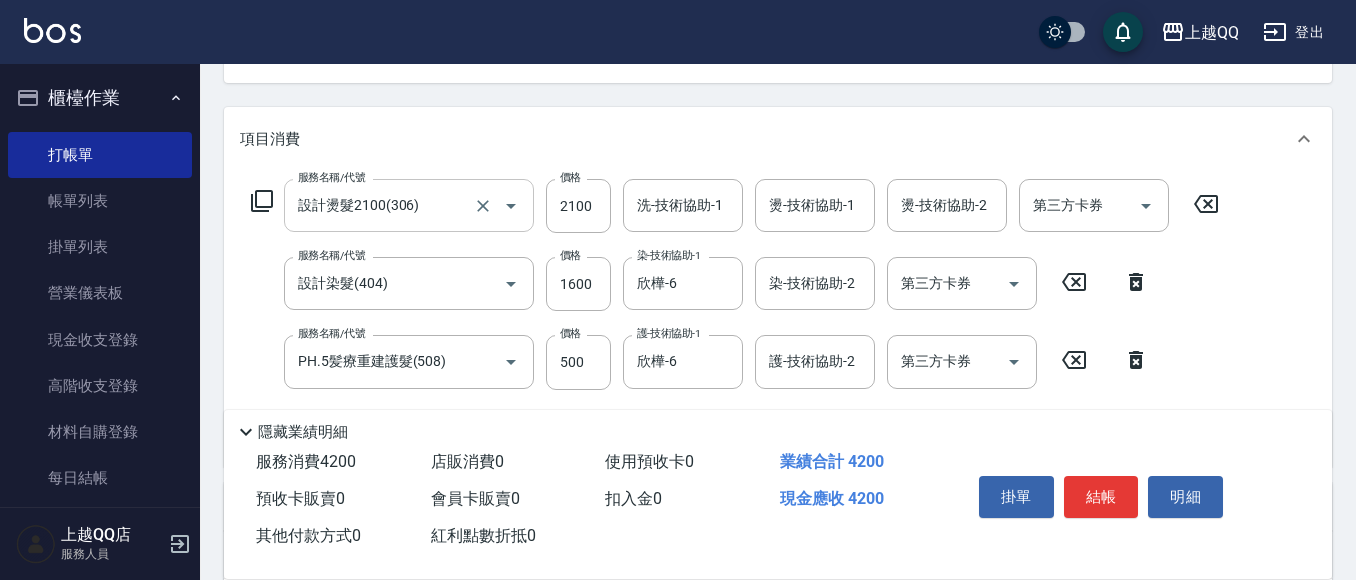 click on "服務名稱/代號 設計燙髮2100(306) 服務名稱/代號 價格 2100 價格 洗-技術協助-1 洗-技術協助-1 燙-技術協助-1 燙-技術協助-1 燙-技術協助-2 燙-技術協助-2 第三方卡券 第三方卡券 服務名稱/代號 設計染髮(404) 服務名稱/代號 價格 1600 價格 染-技術協助-1 欣樺-6 染-技術協助-1 染-技術協助-2 染-技術協助-2 第三方卡券 第三方卡券 服務名稱/代號 PH.5髪療重建護髮(508) 服務名稱/代號 價格 500 價格 護-技術協助-1 欣樺-6 護-技術協助-1 護-技術協助-2 護-技術協助-2 第三方卡券 第三方卡券" at bounding box center (778, 318) 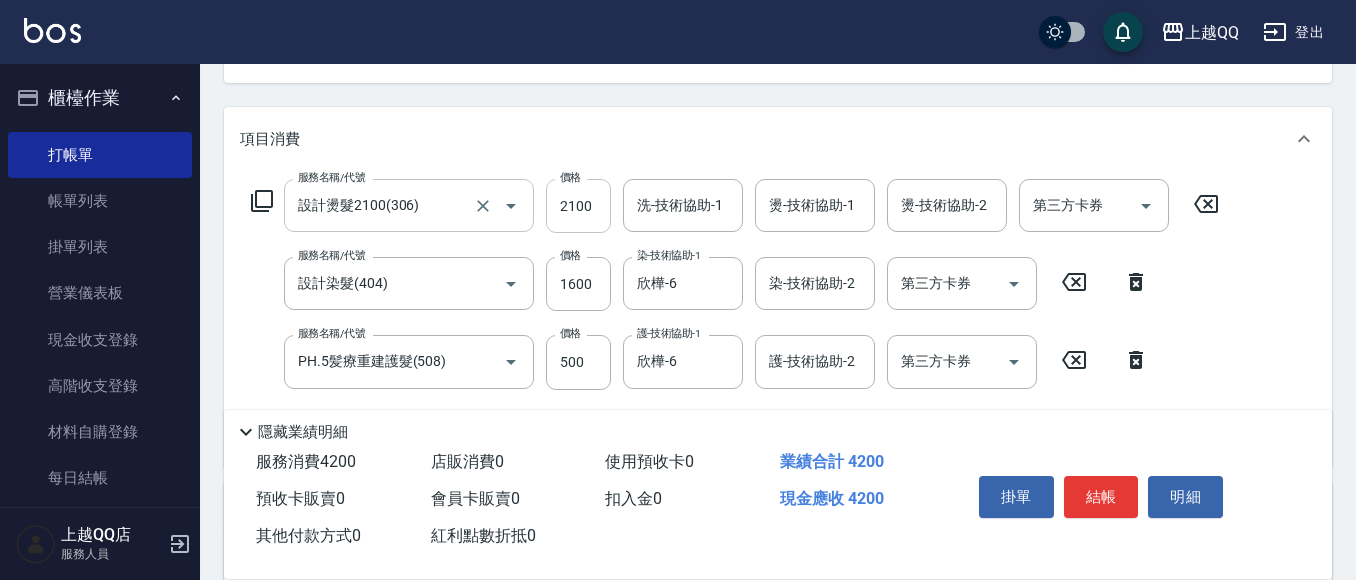 click on "2100" at bounding box center [578, 206] 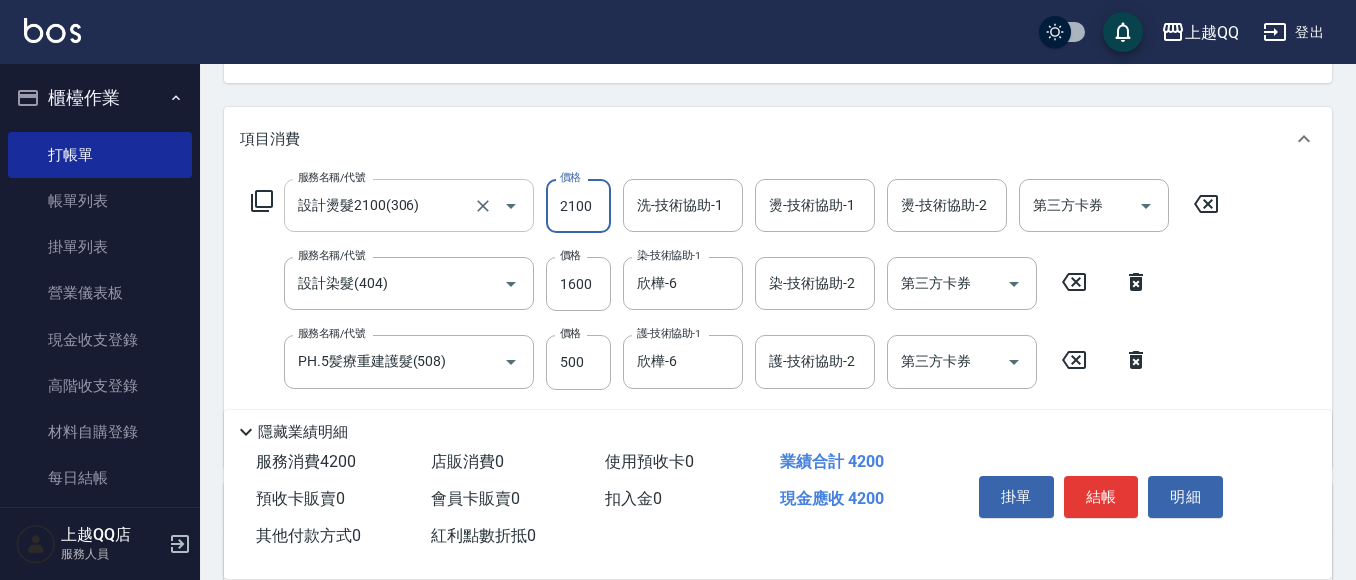 click on "2100" at bounding box center (578, 206) 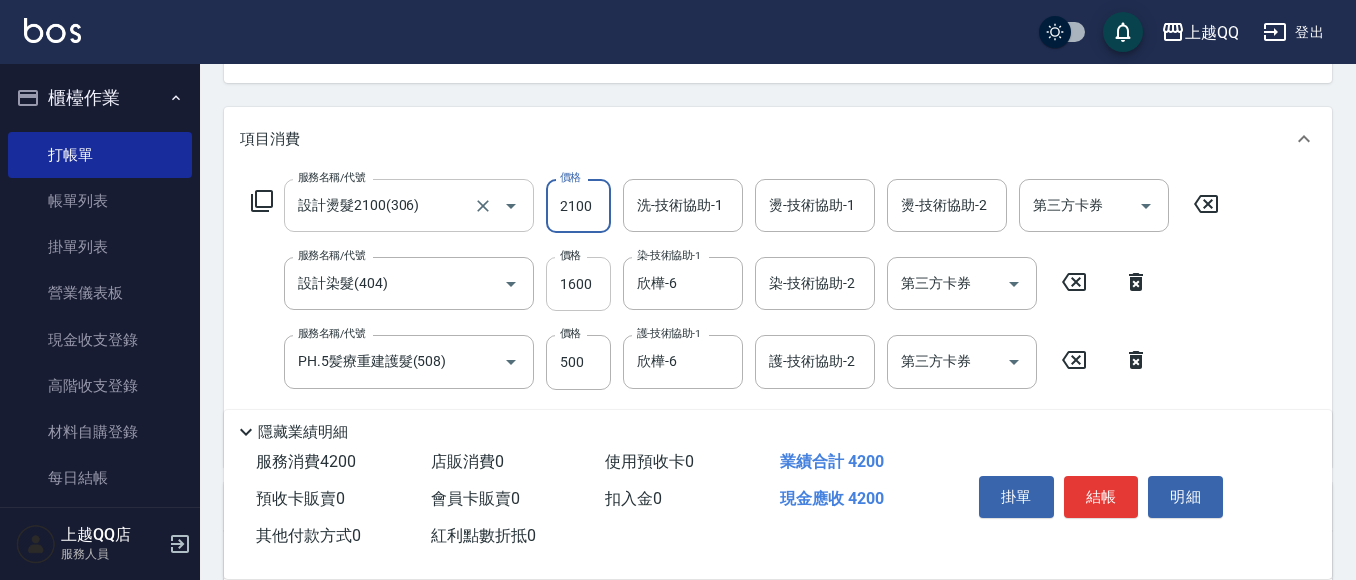 click on "1600" at bounding box center [578, 284] 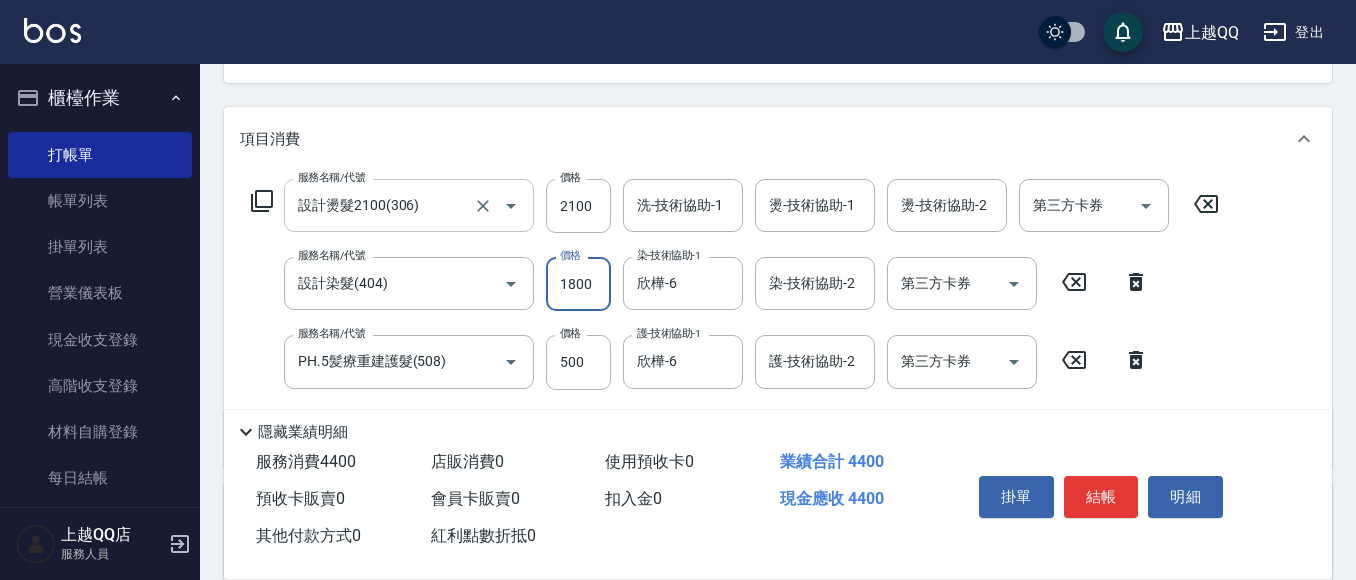 type on "1800" 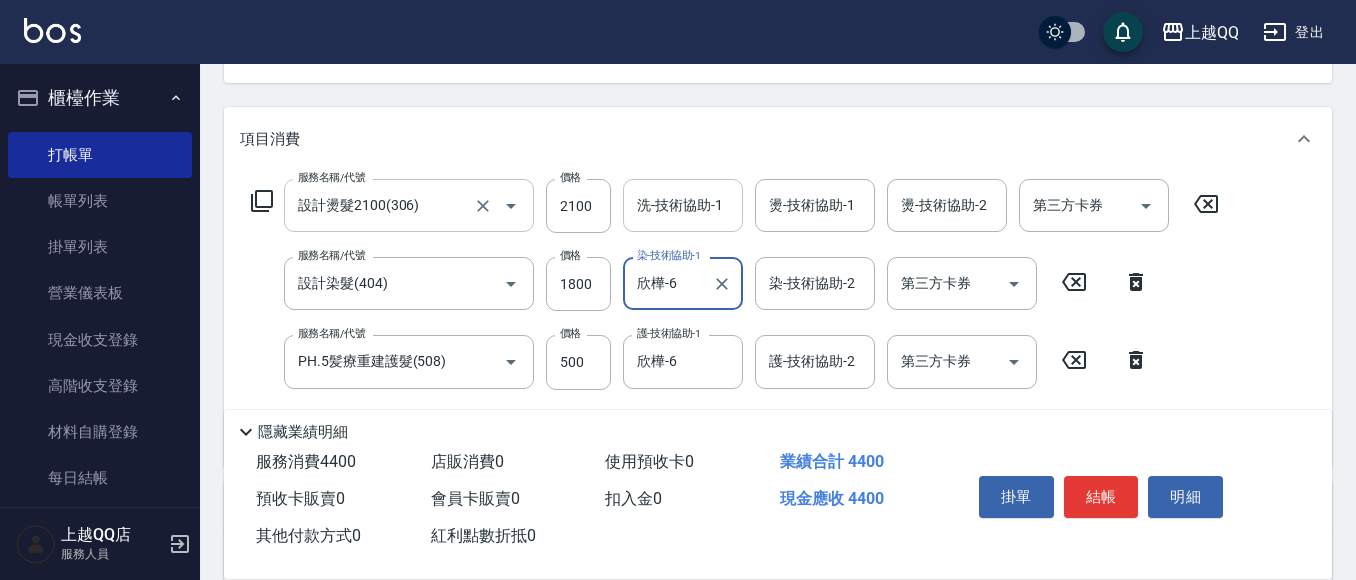 click on "洗-技術協助-1 洗-技術協助-1" at bounding box center (683, 205) 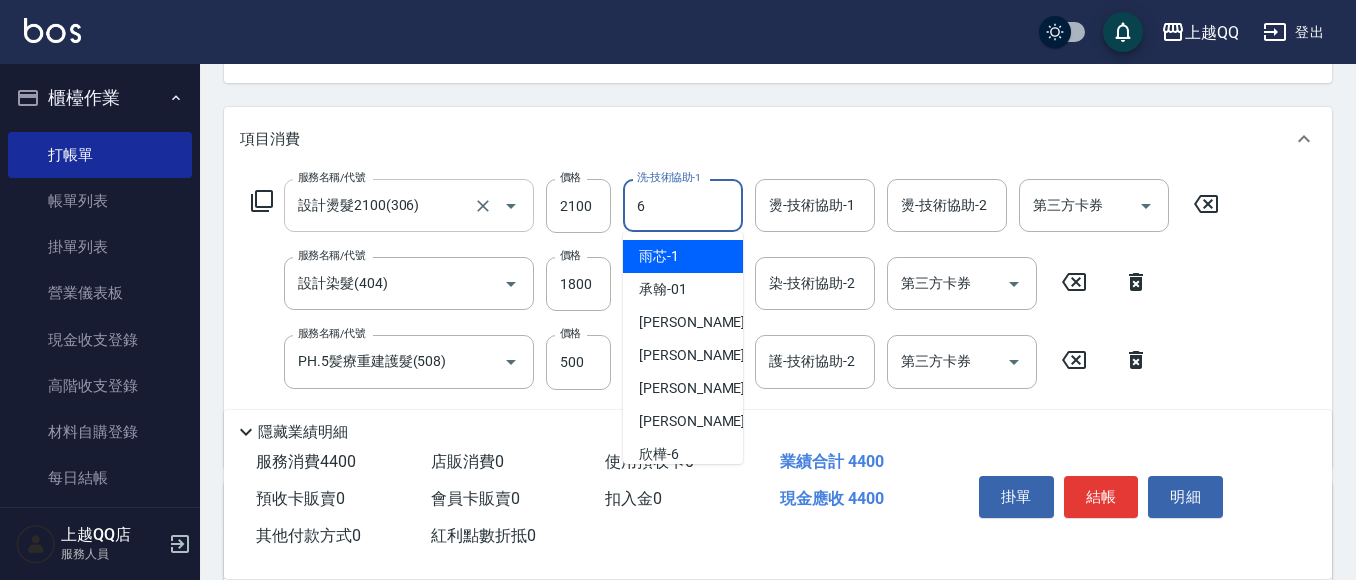type on "欣樺-6" 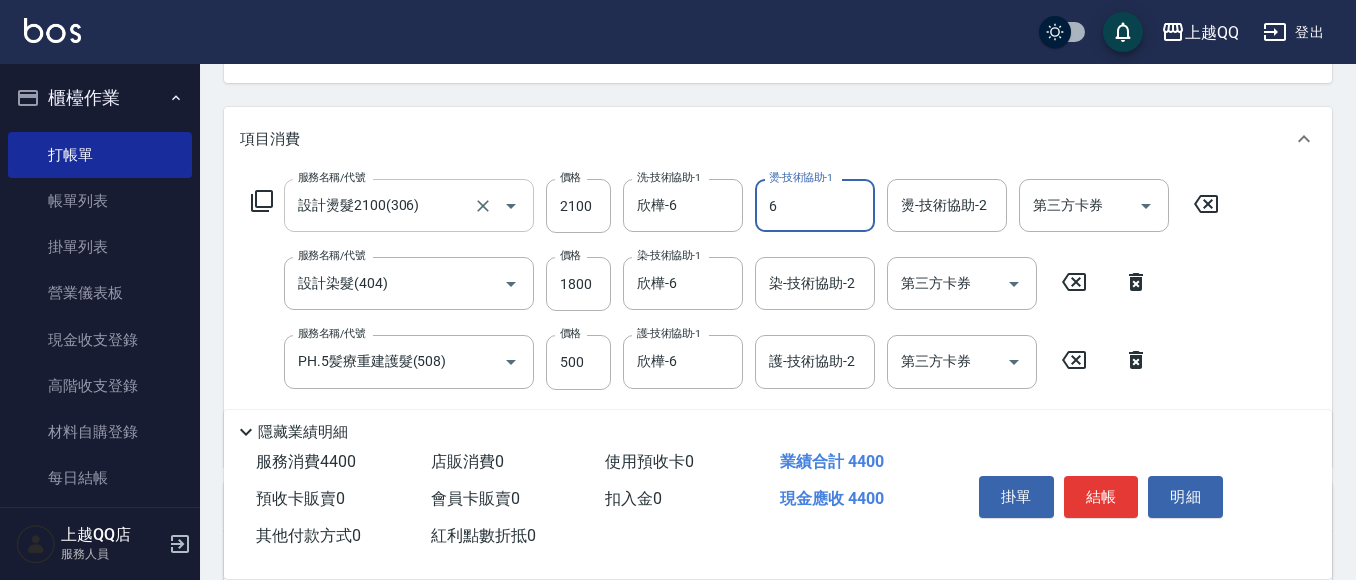 type on "欣樺-6" 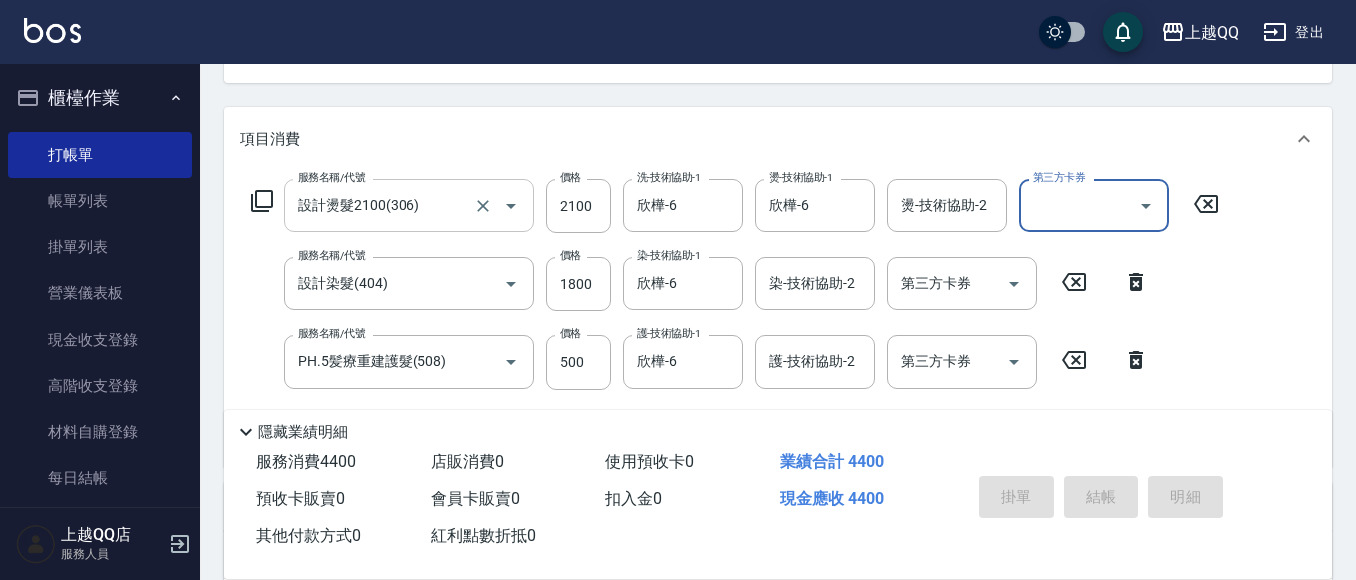 type on "[DATE] 19:04" 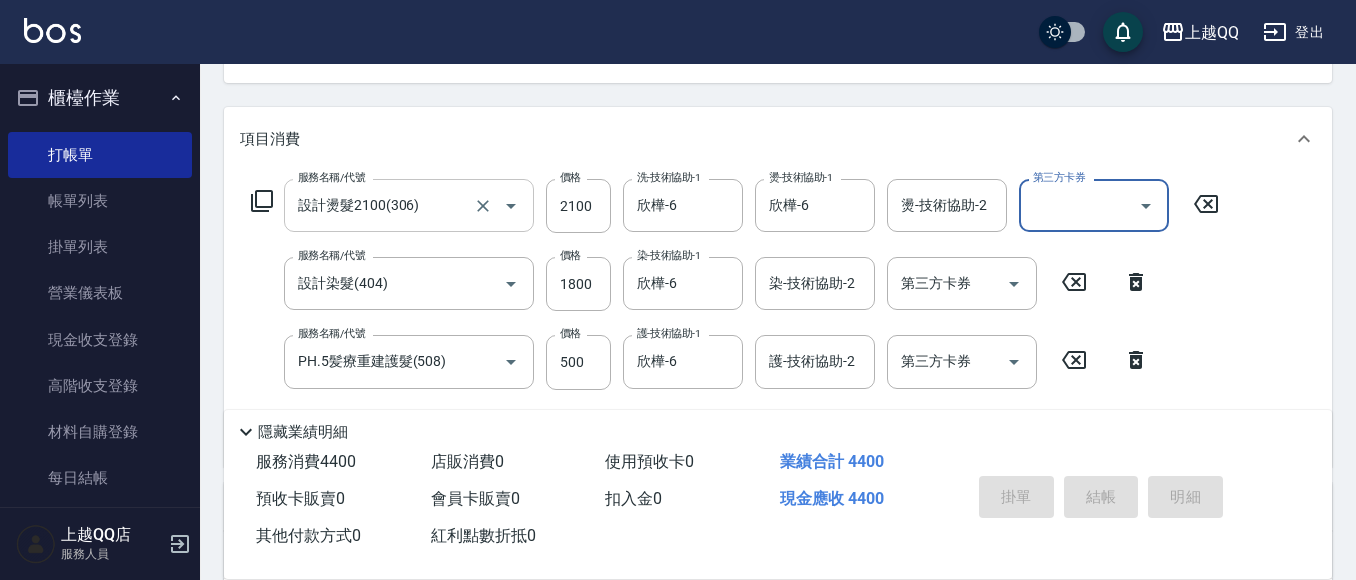 type 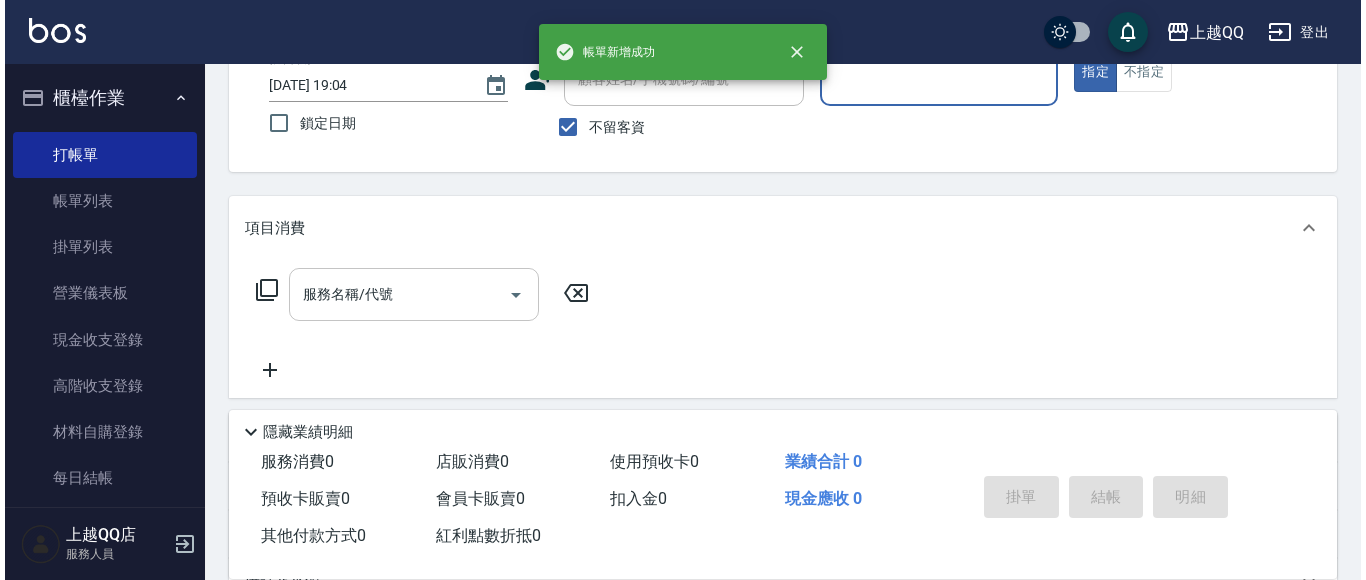 scroll, scrollTop: 90, scrollLeft: 0, axis: vertical 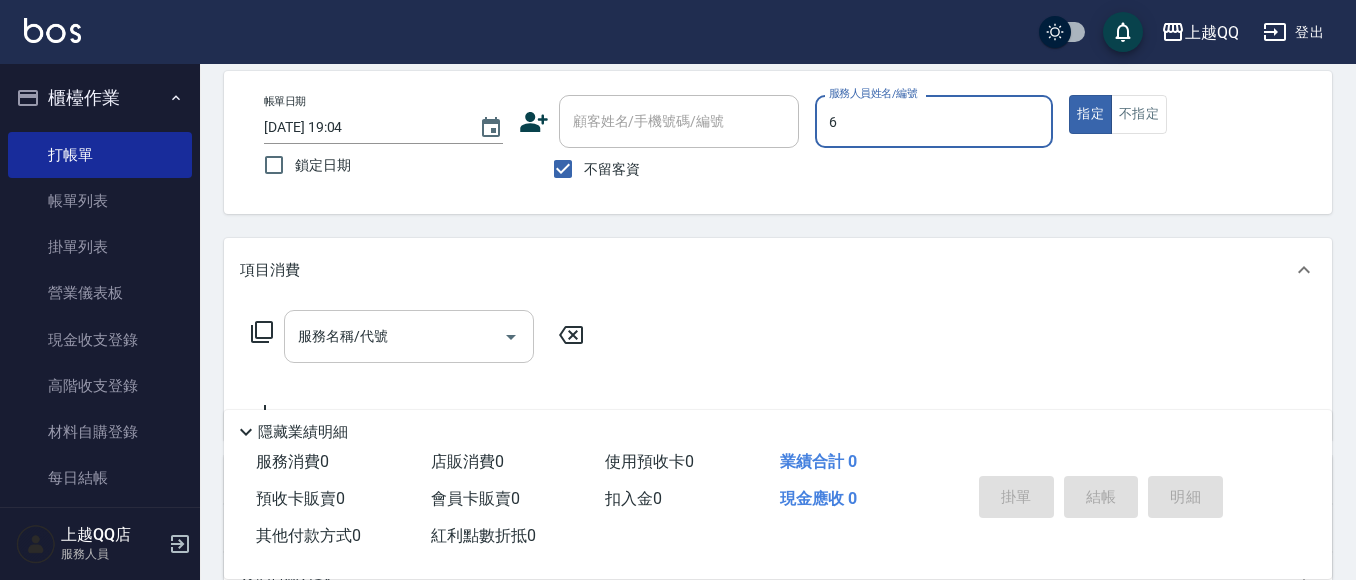 type on "欣樺-6" 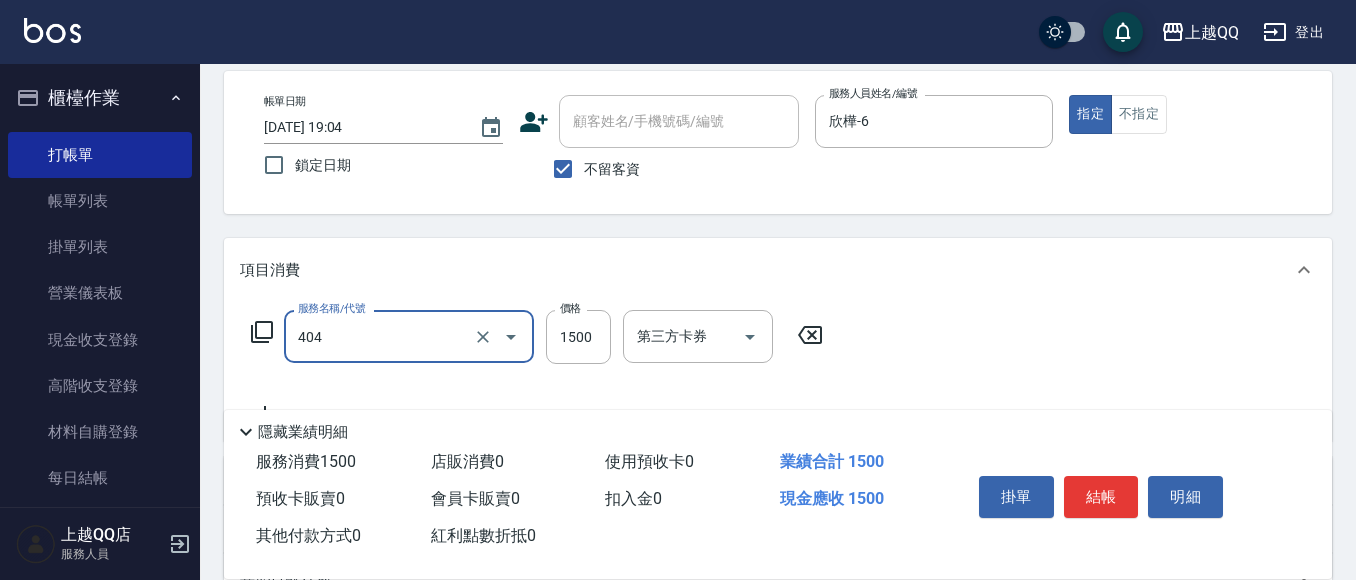 type on "設計染髮(404)" 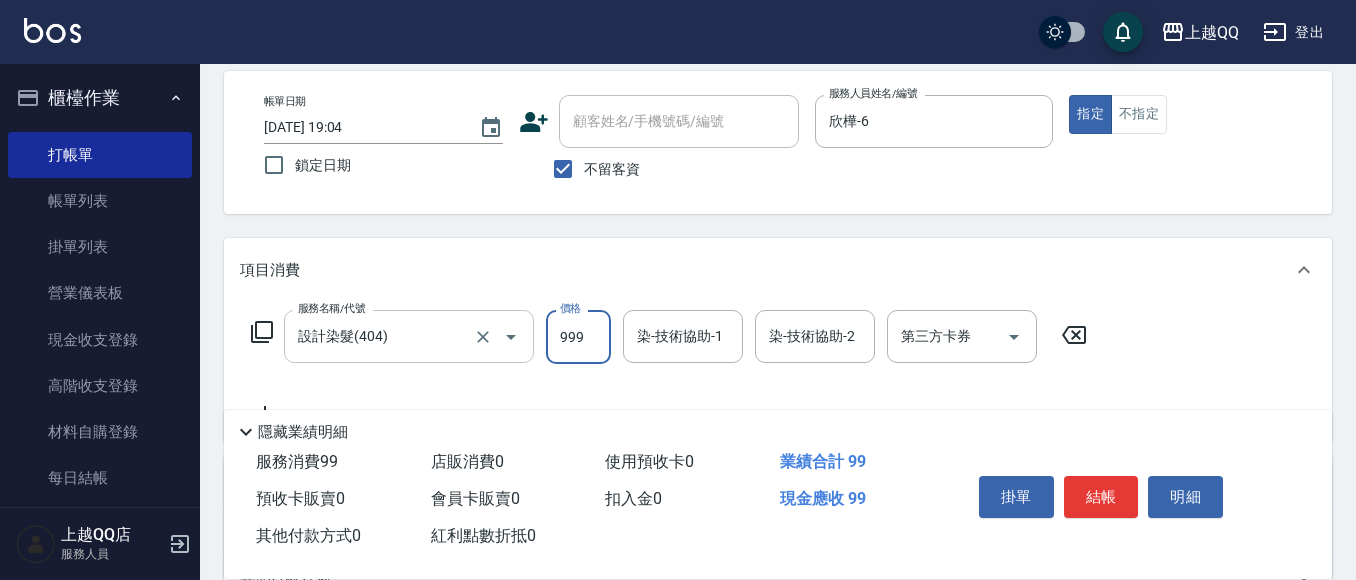 type on "999" 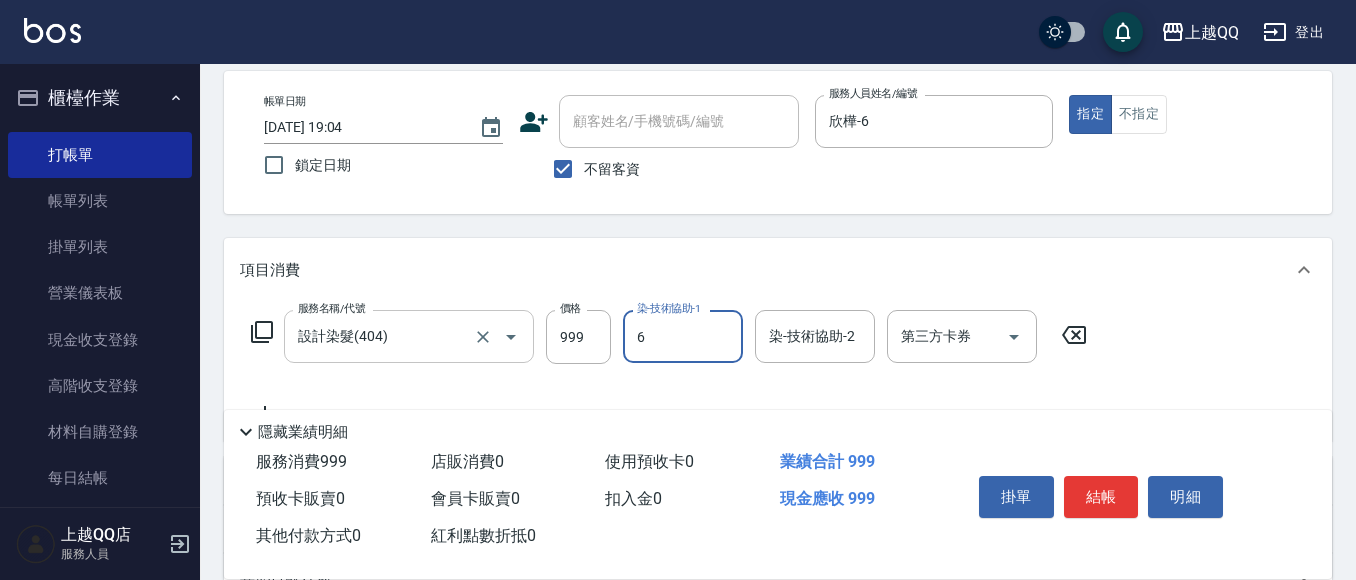 type on "欣樺-6" 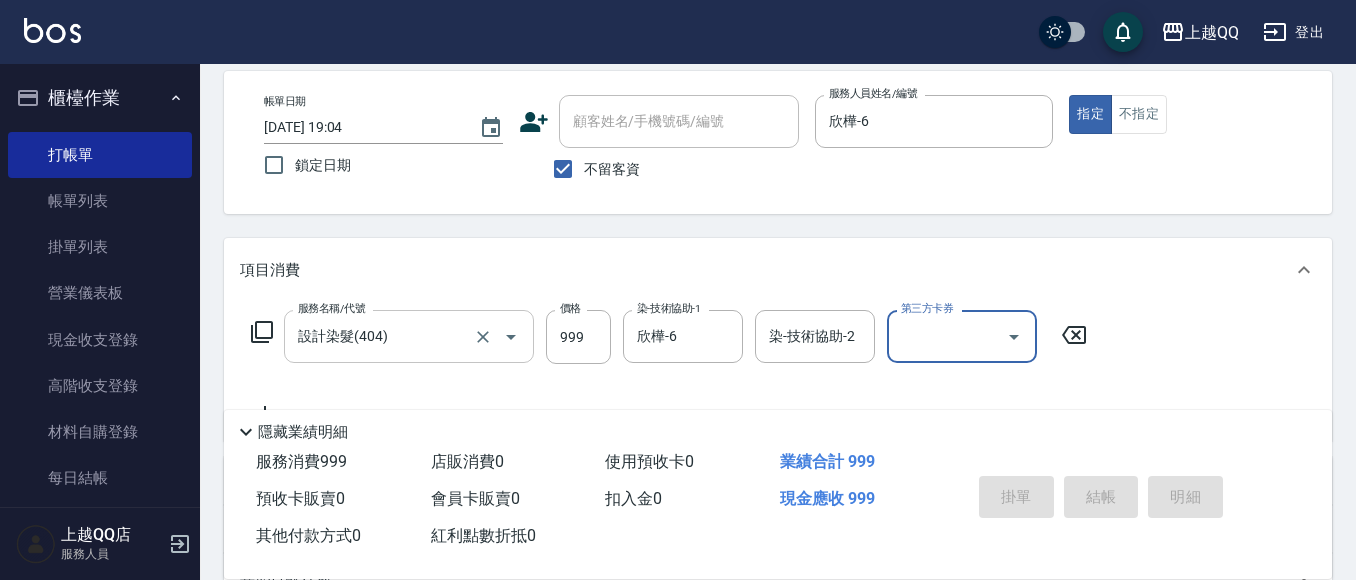 type 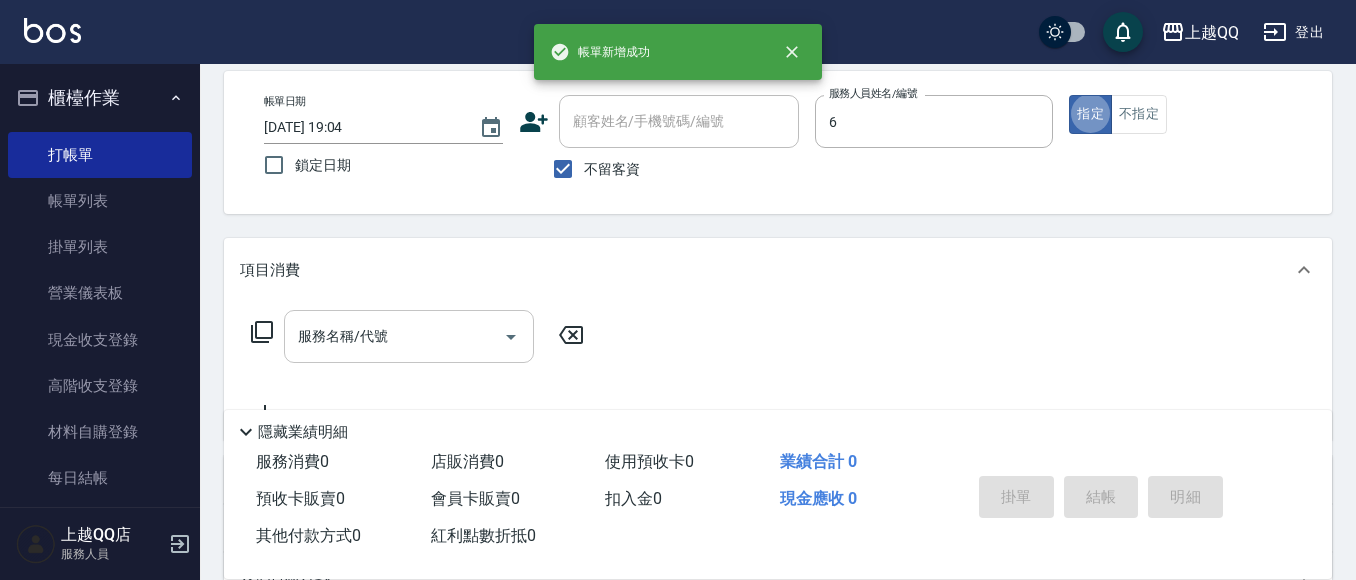 type on "欣樺-6" 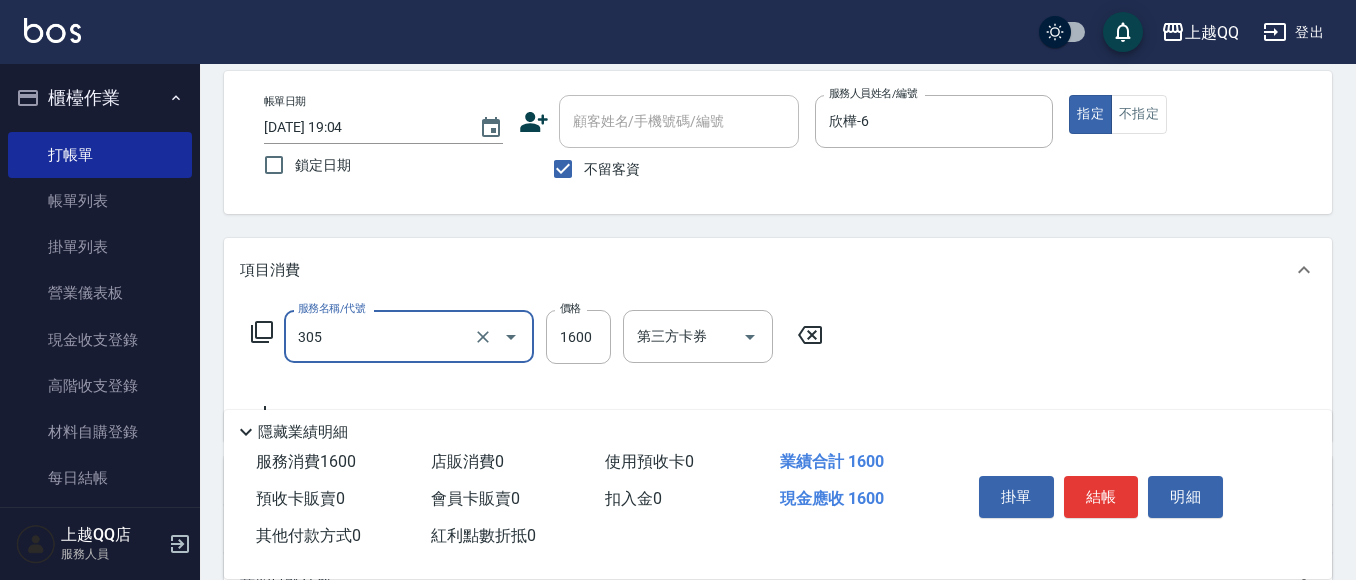 type on "設計燙髮1600(305)" 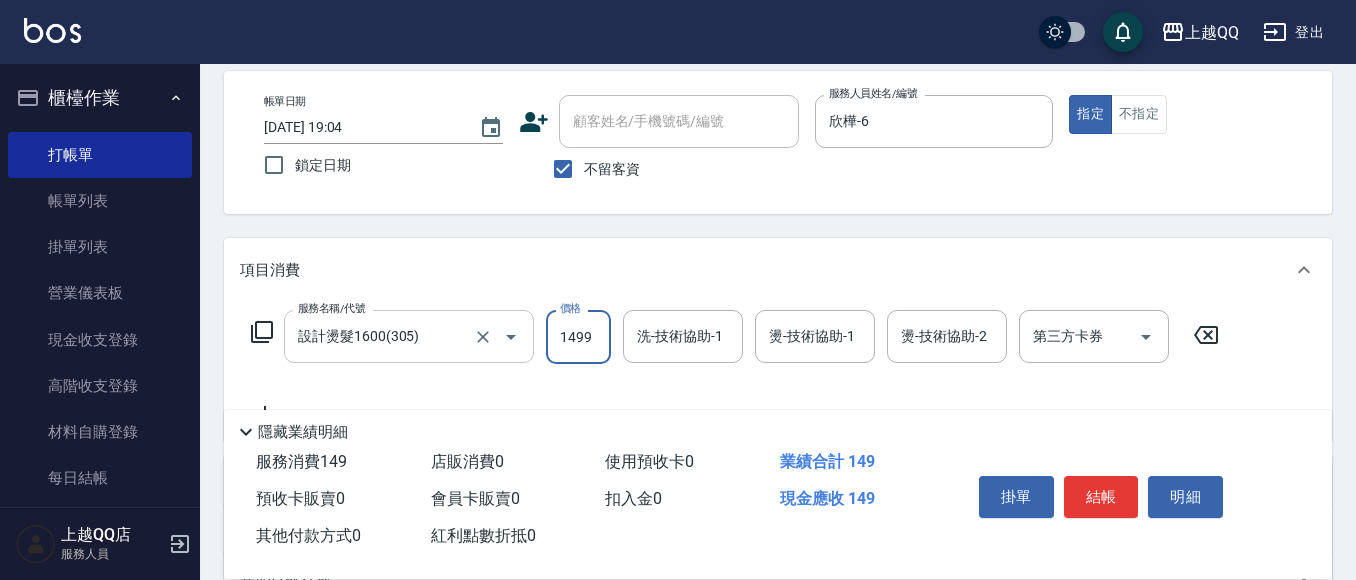 type on "1499" 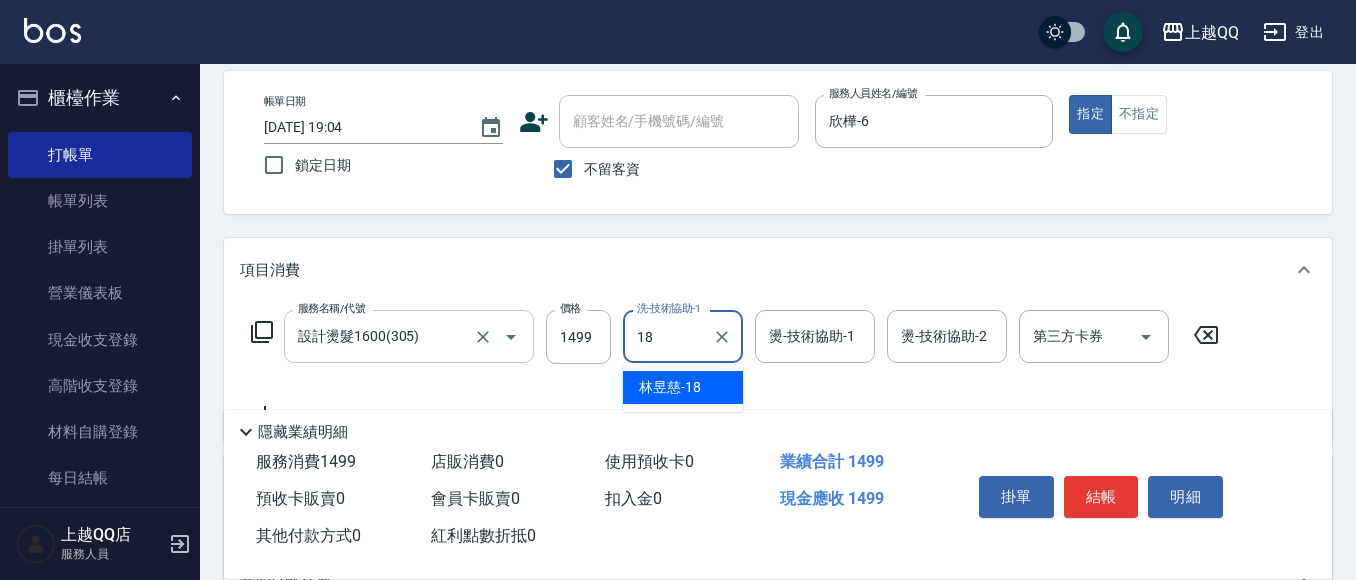 type on "[PERSON_NAME]-18" 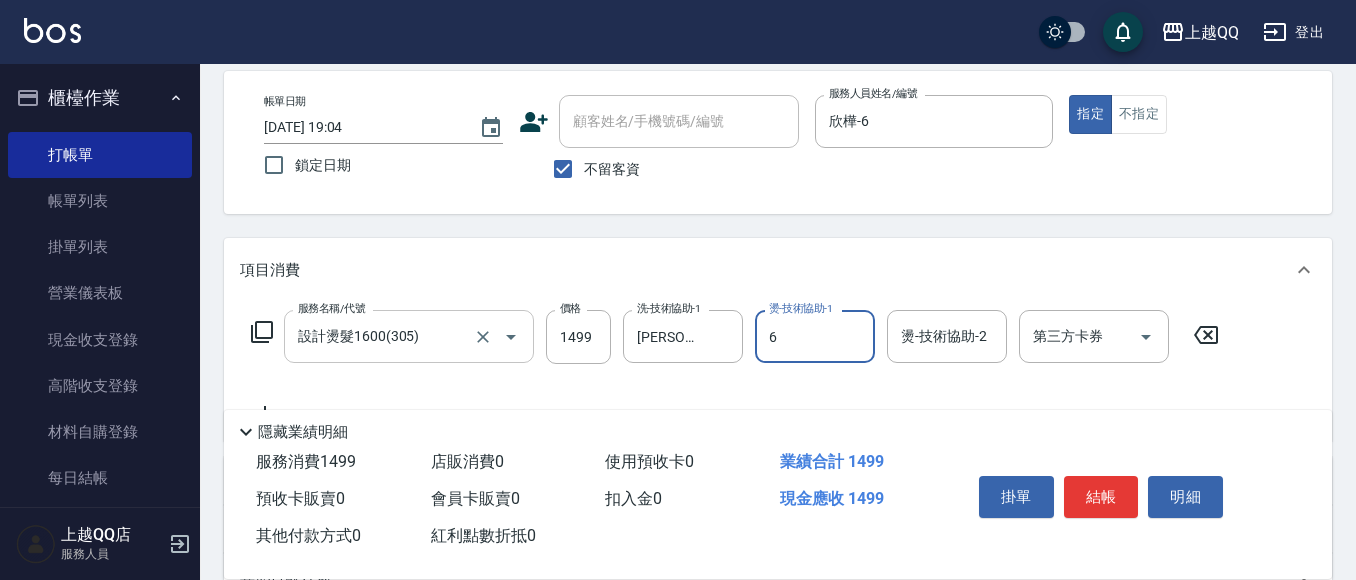 type on "欣樺-6" 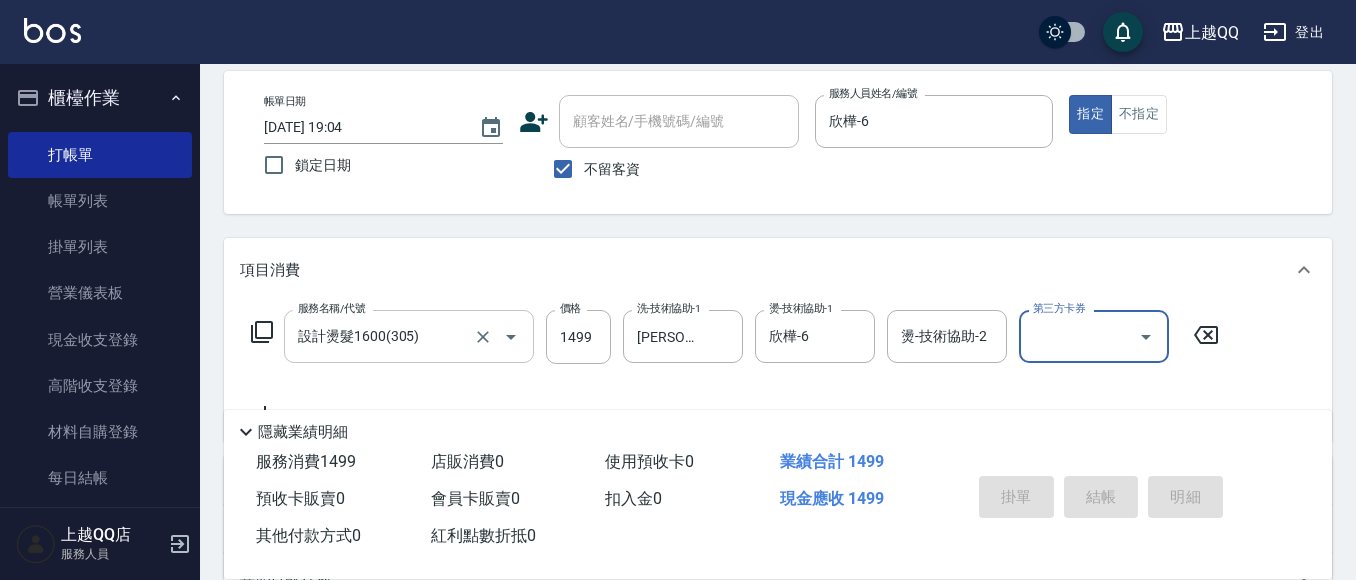 type on "[DATE] 19:05" 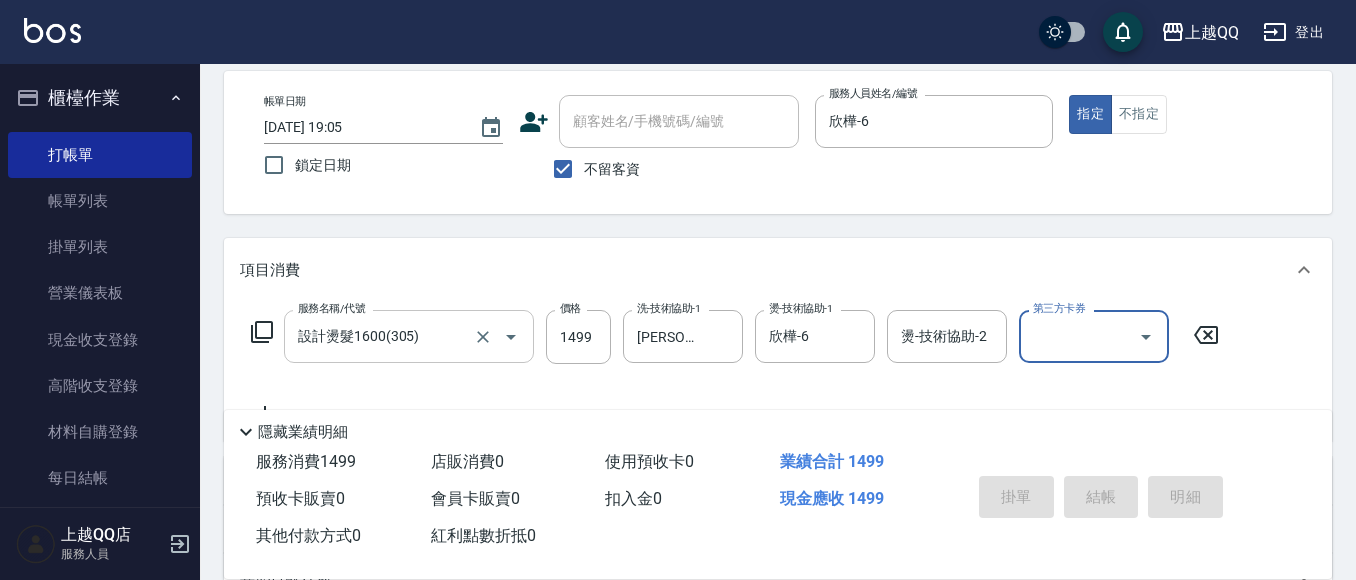 type 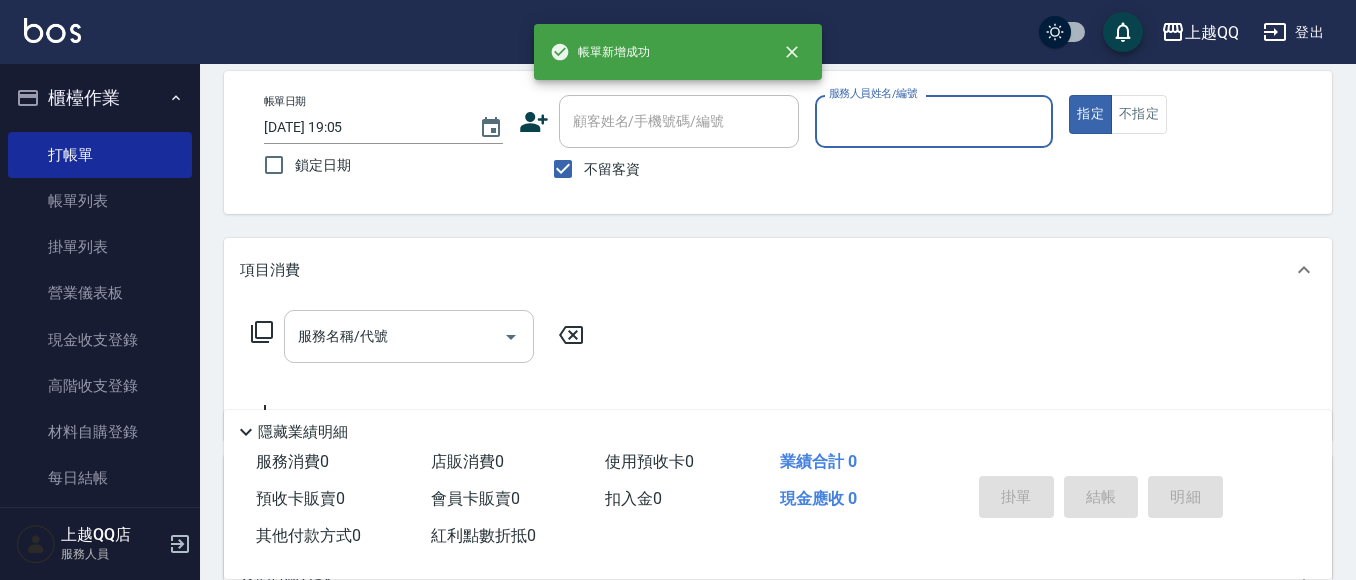 click on "不留客資" at bounding box center (612, 169) 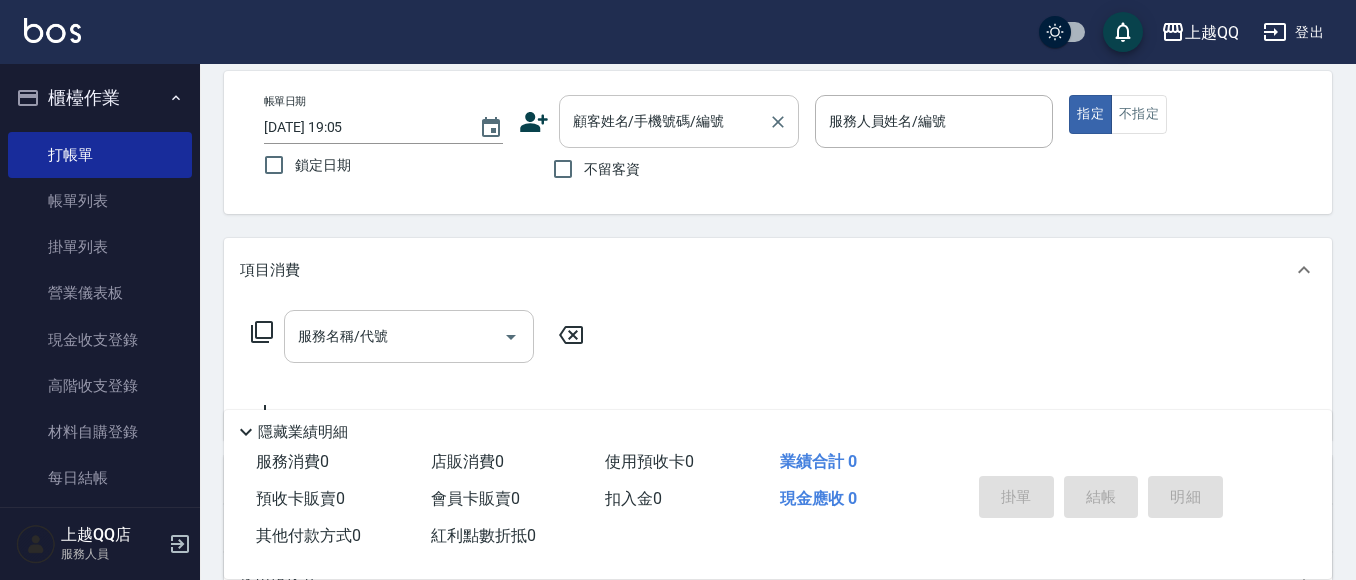 click on "顧客姓名/手機號碼/編號 顧客姓名/手機號碼/編號" at bounding box center (679, 121) 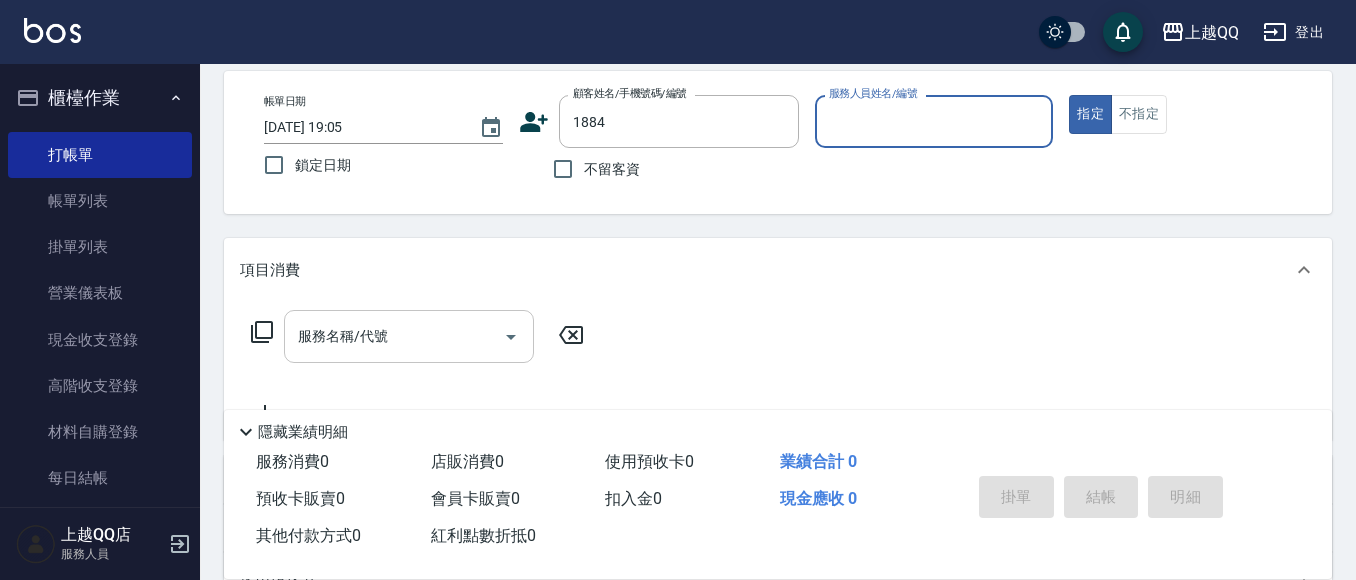 click on "指定" at bounding box center [1090, 114] 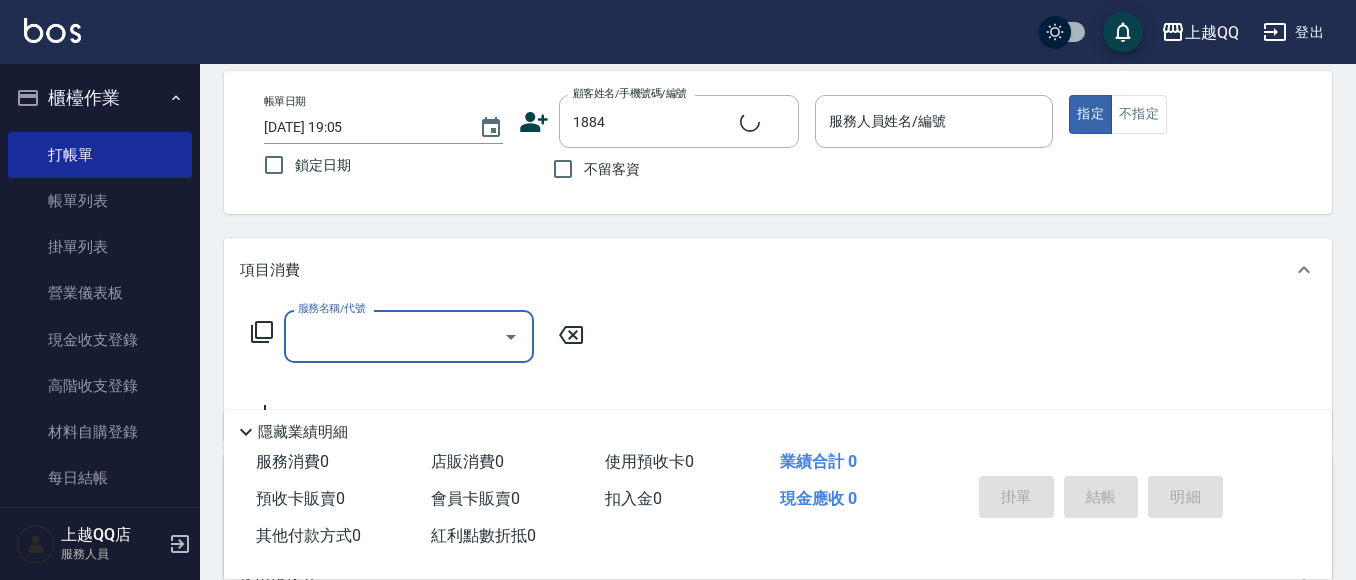 type on "[PERSON_NAME]/0984036096/1884" 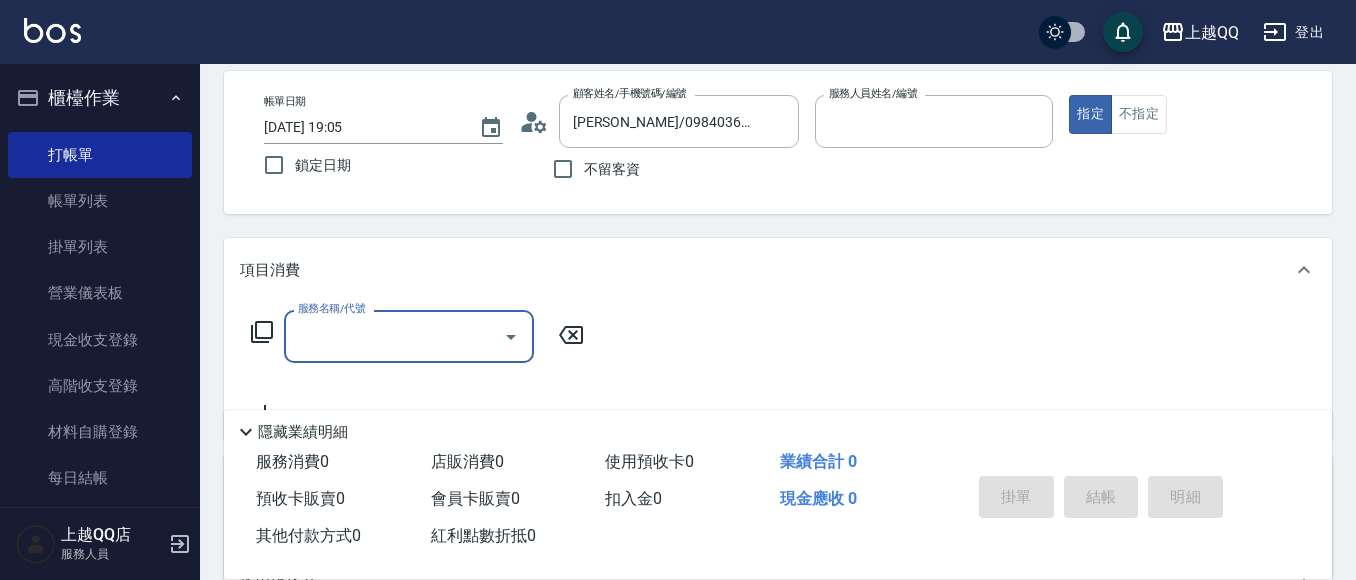 type on "欣樺-6" 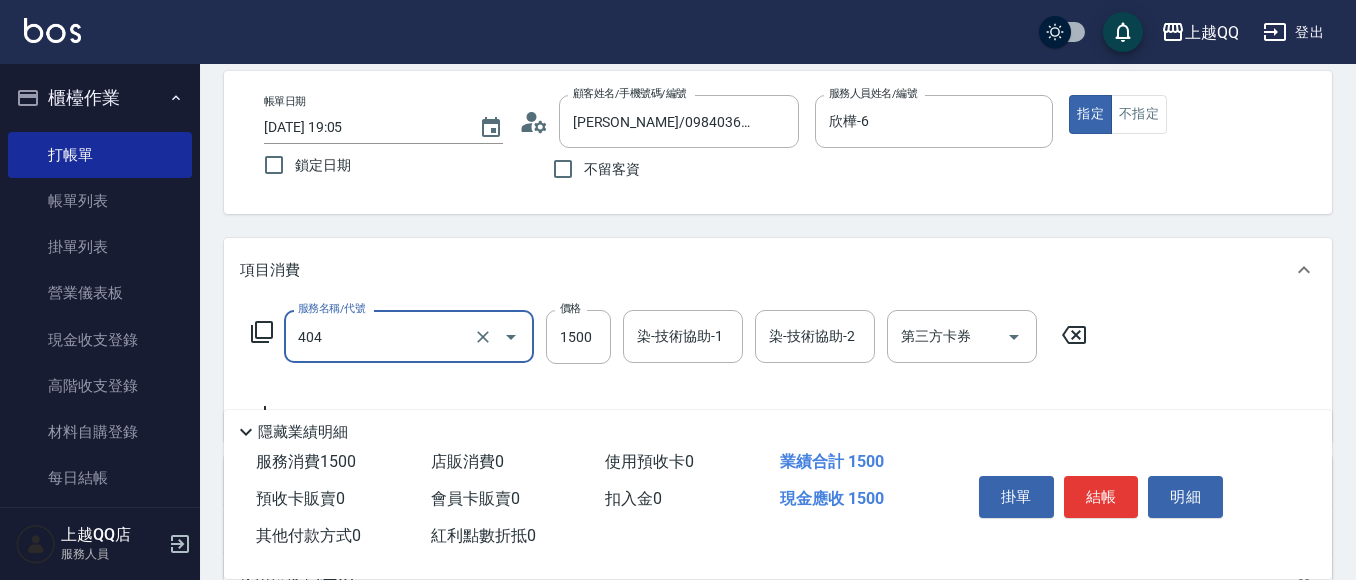 type on "設計染髮(404)" 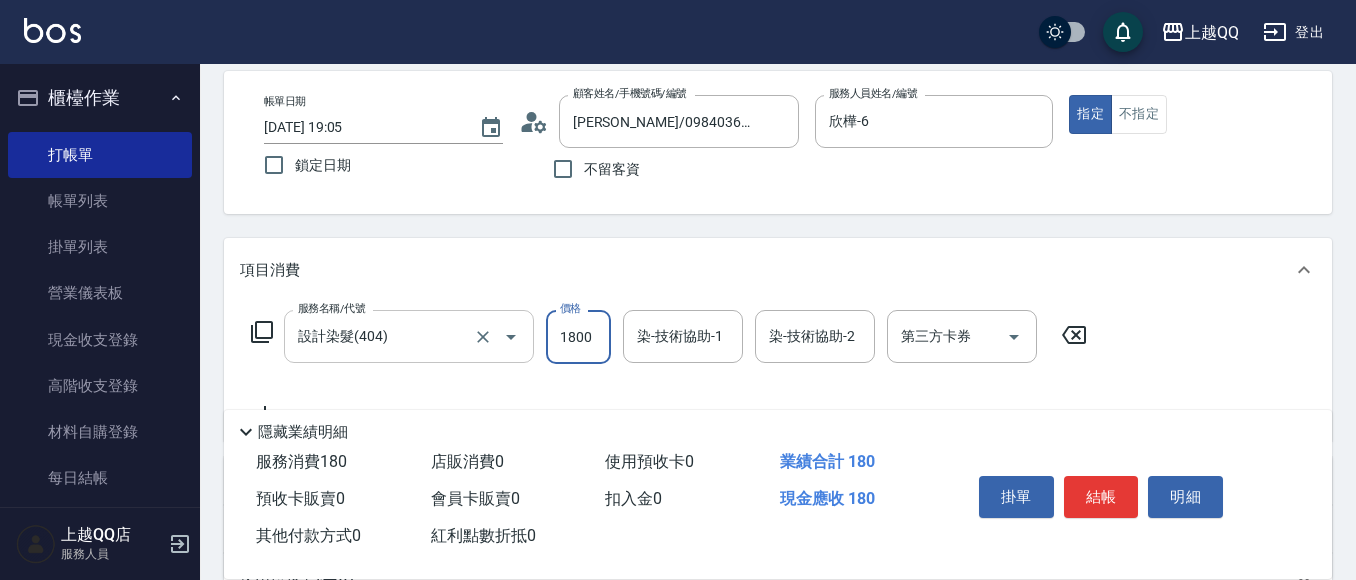 type on "1800" 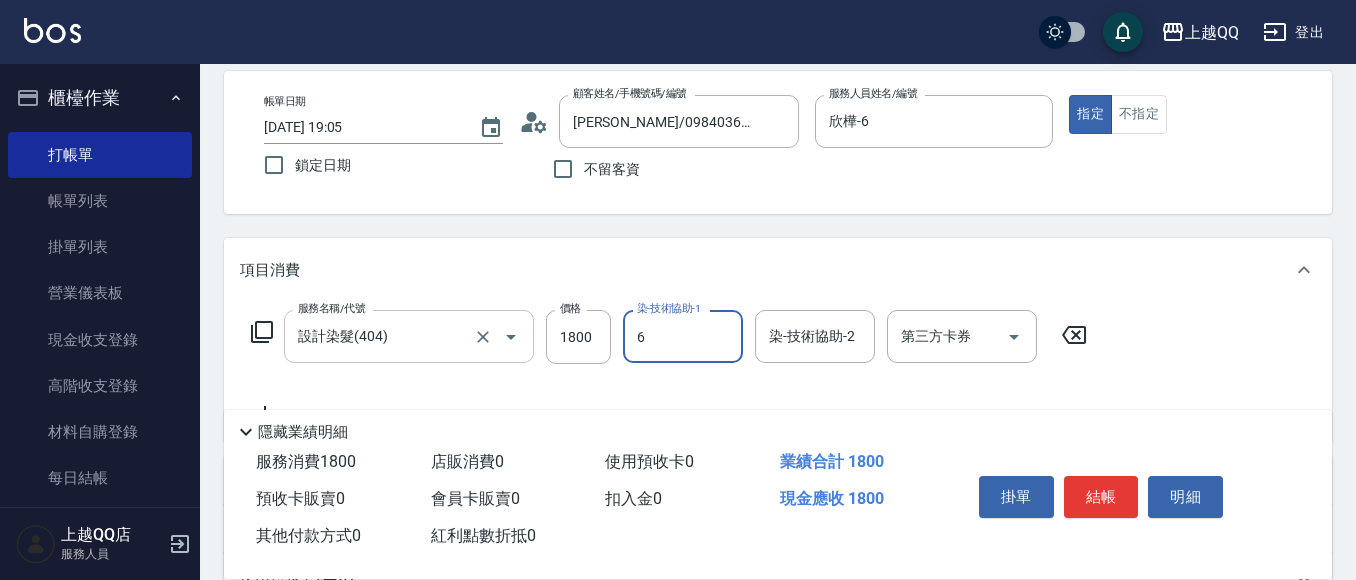 type on "欣樺-6" 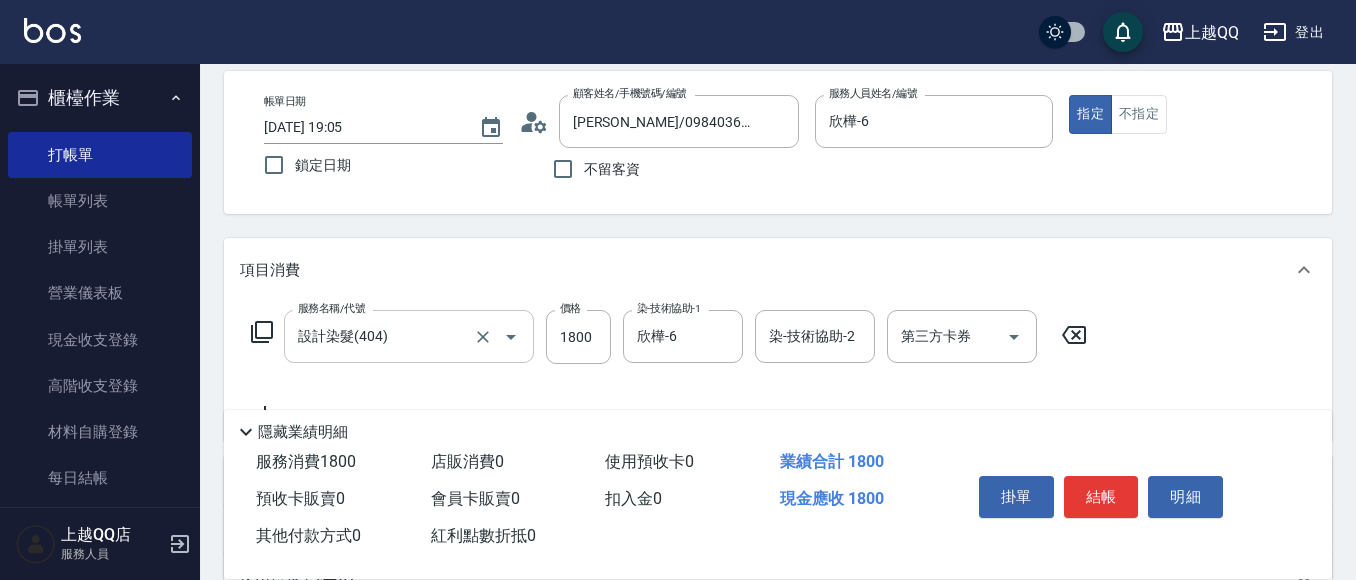 click 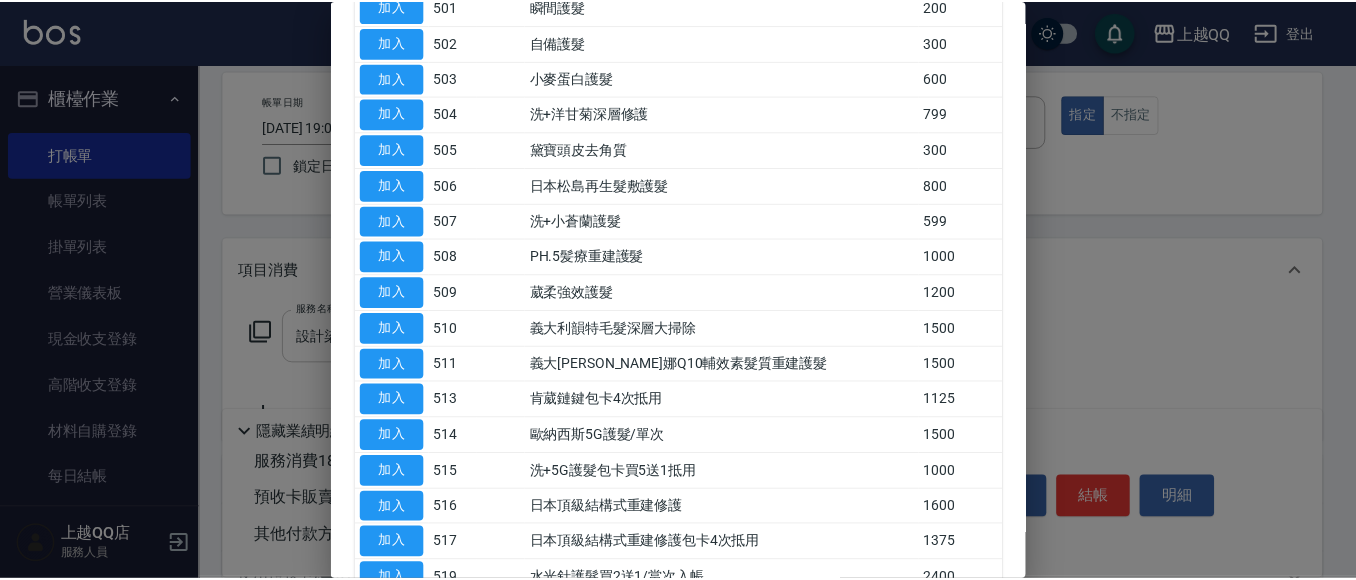 scroll, scrollTop: 200, scrollLeft: 0, axis: vertical 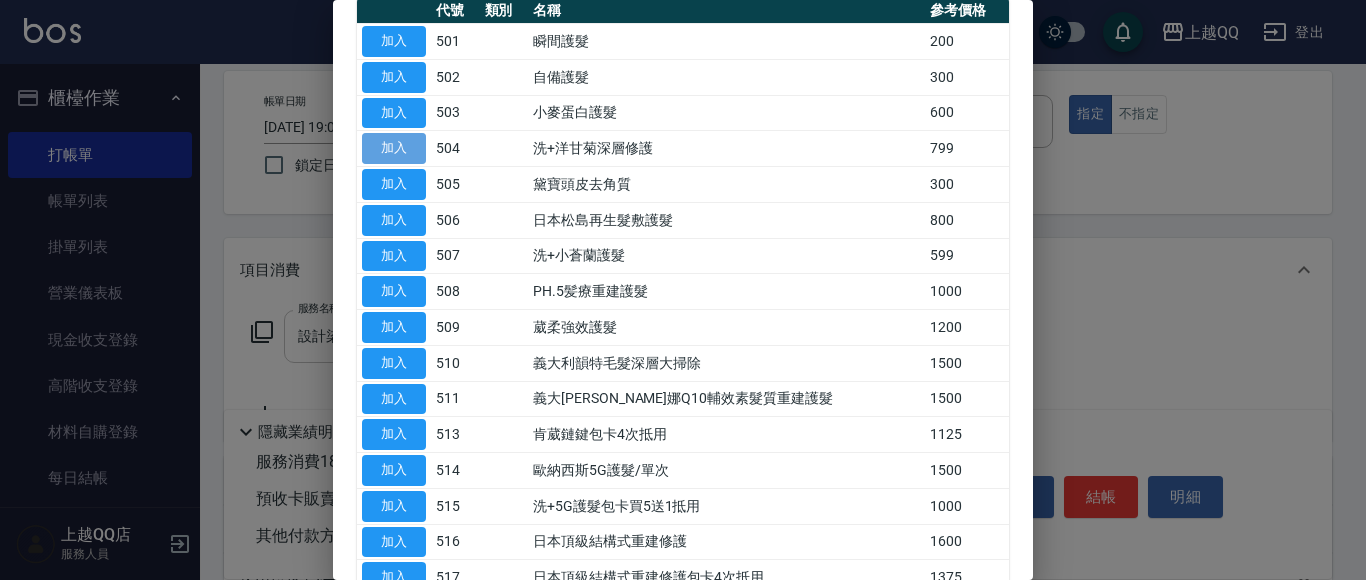click on "加入" at bounding box center [394, 148] 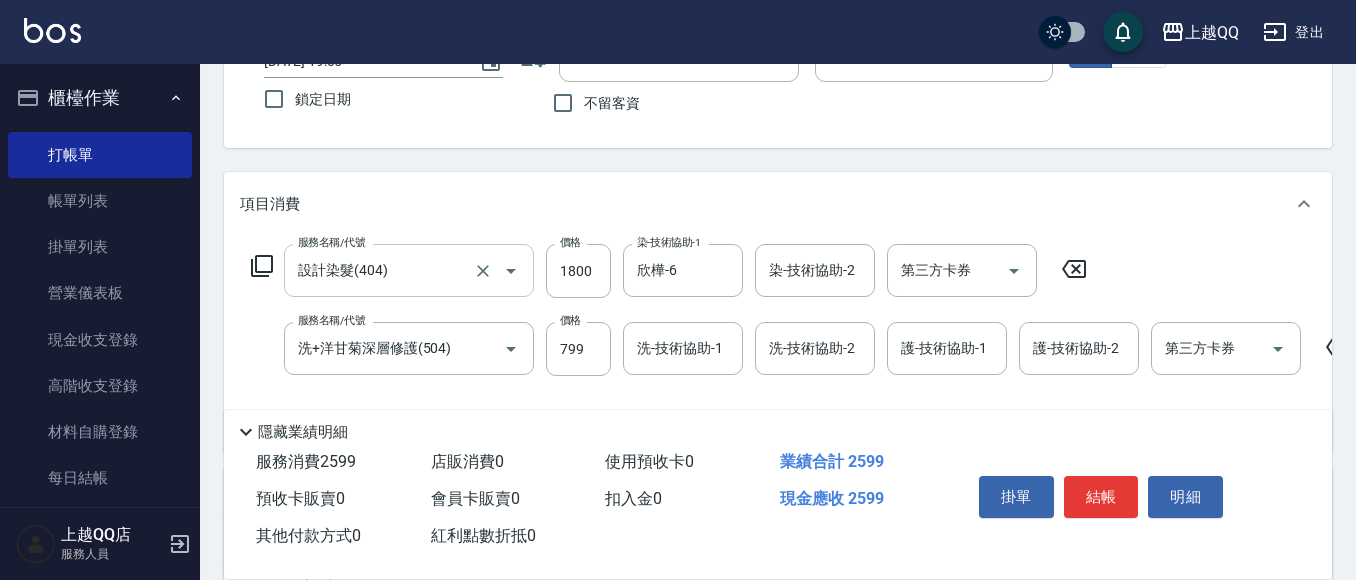 scroll, scrollTop: 190, scrollLeft: 0, axis: vertical 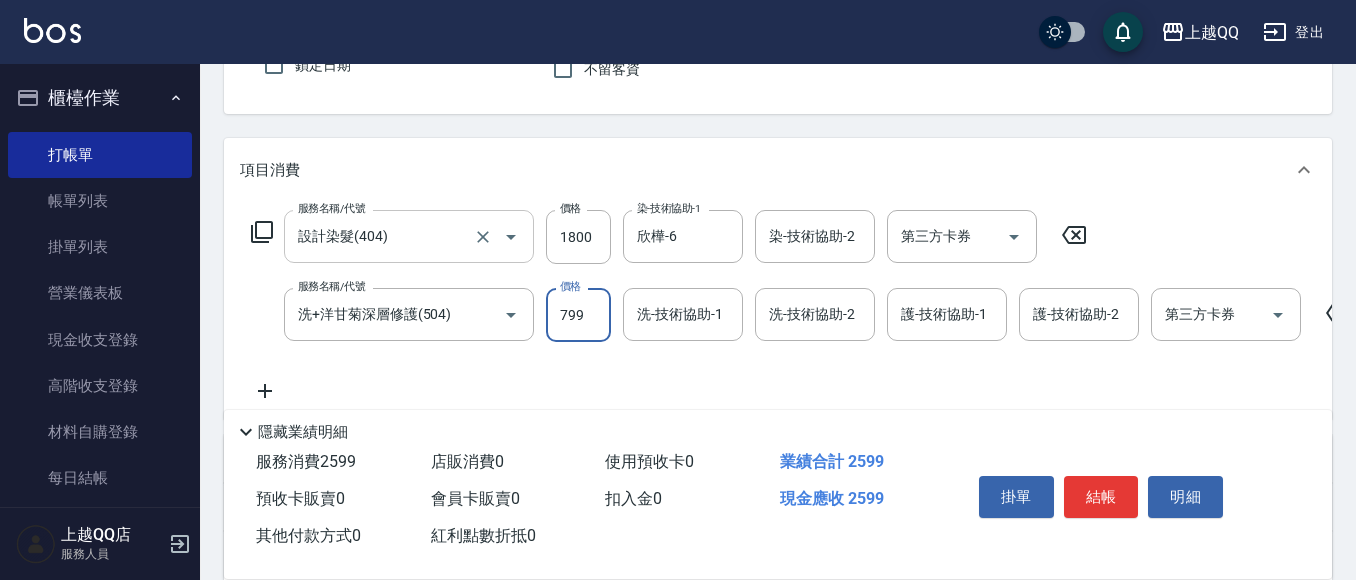click on "799" at bounding box center [578, 315] 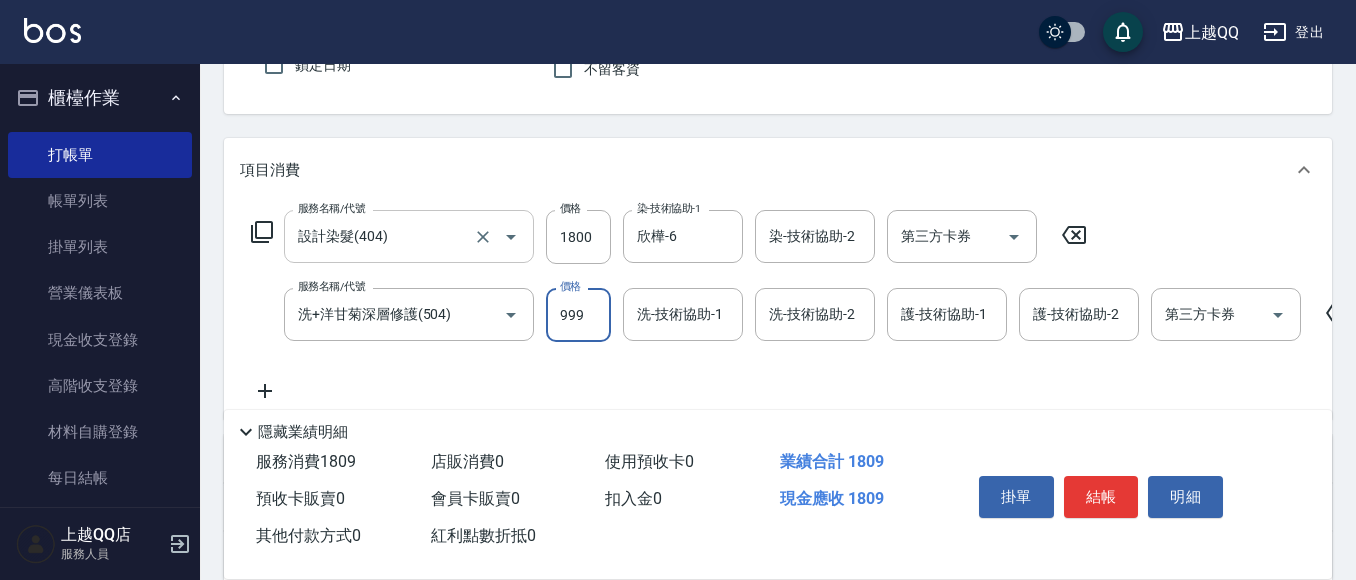 type on "999" 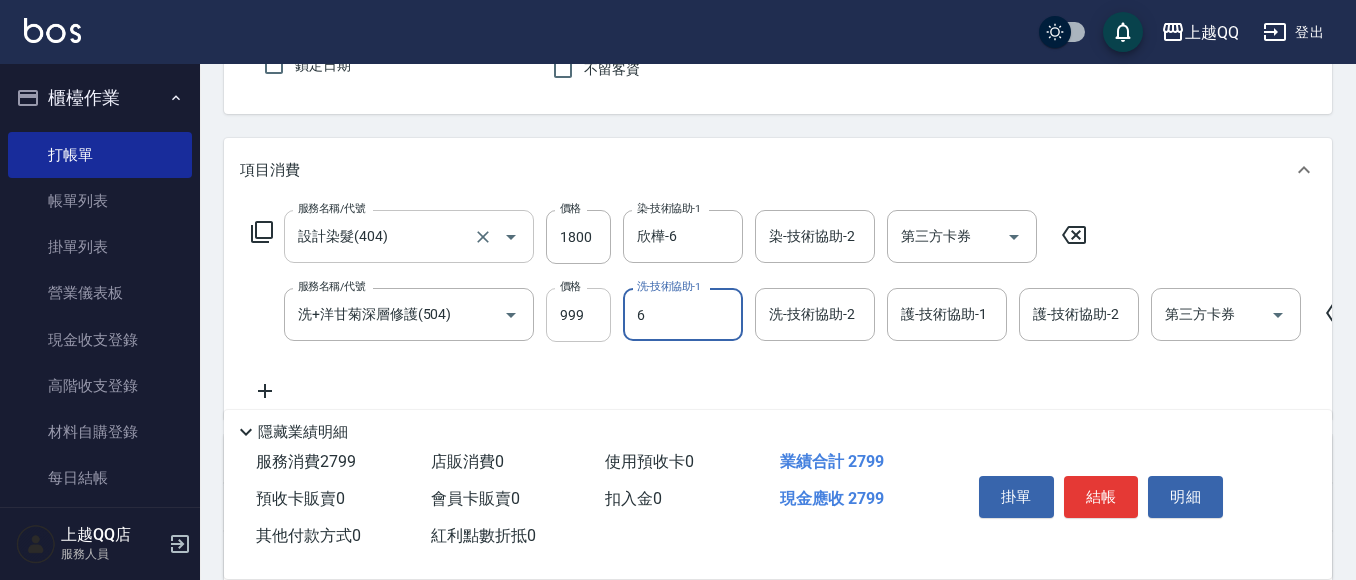 type on "欣樺-6" 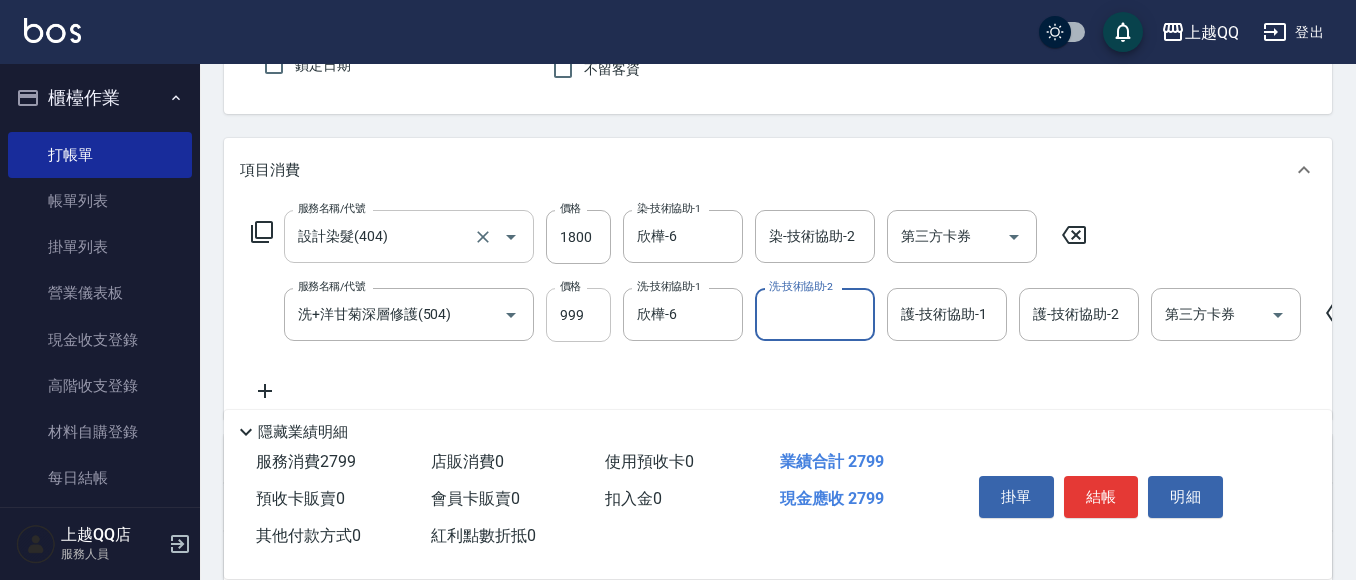 type on "6" 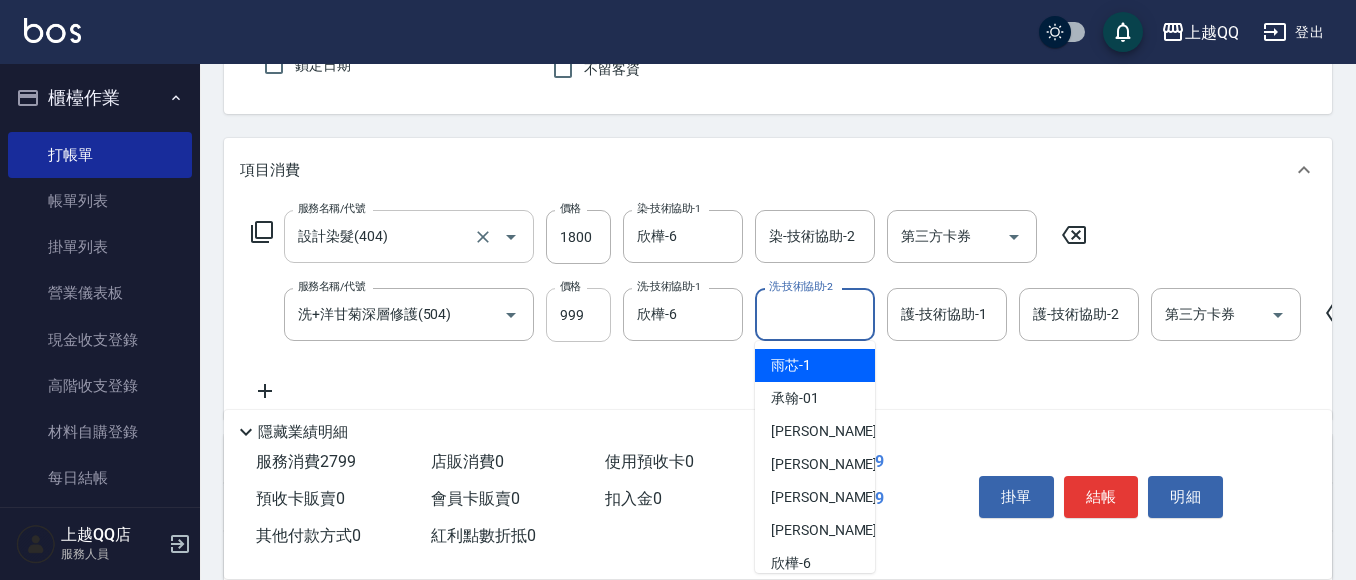 type on "雨芯-1" 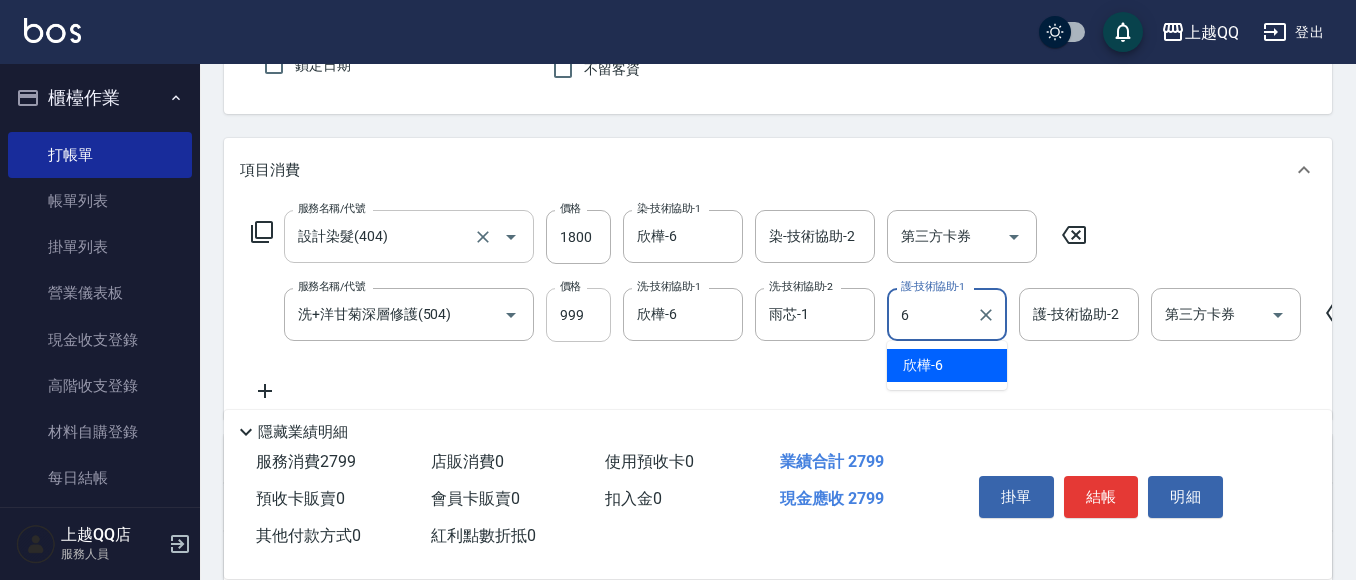 type on "欣樺-6" 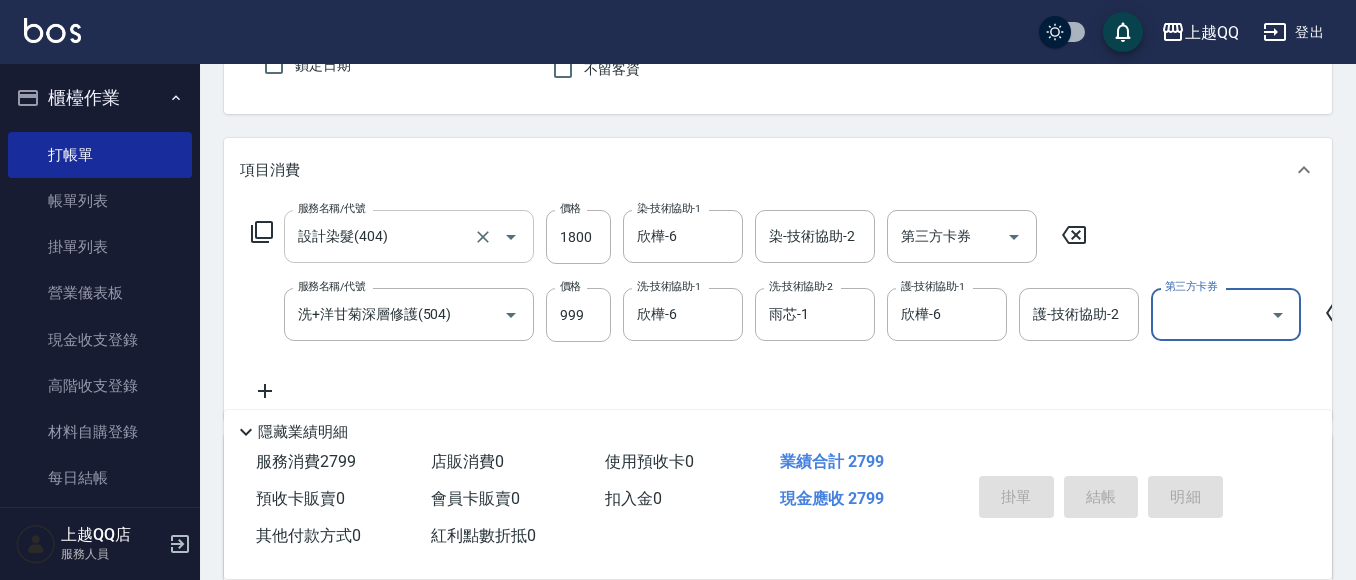 type 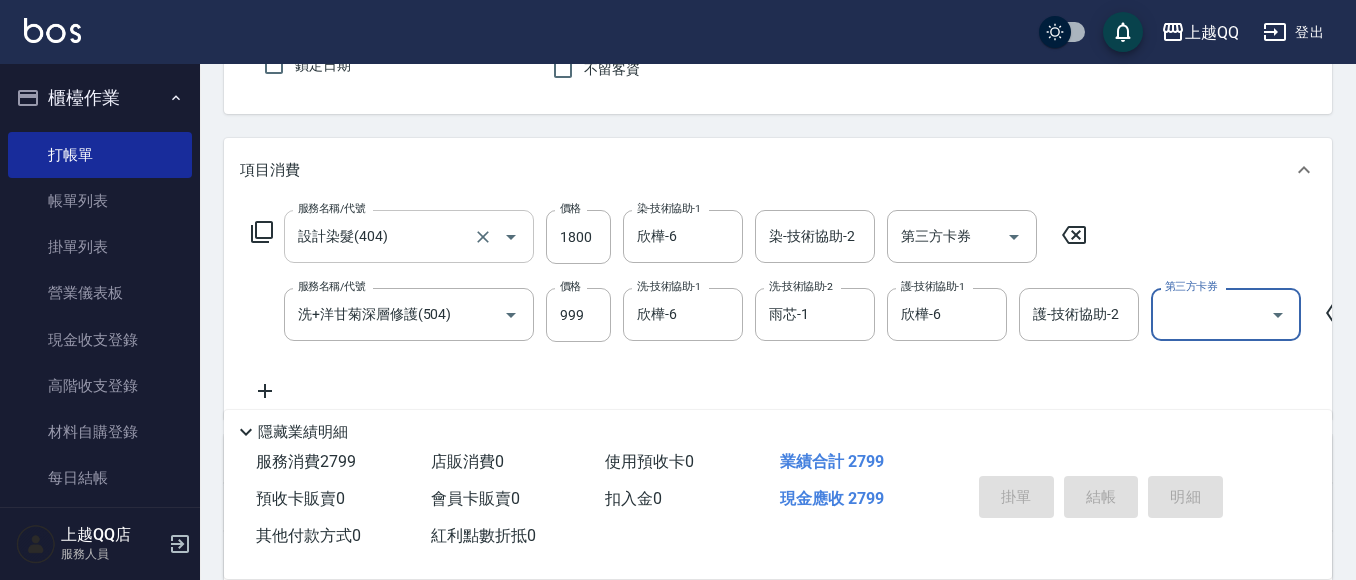 type 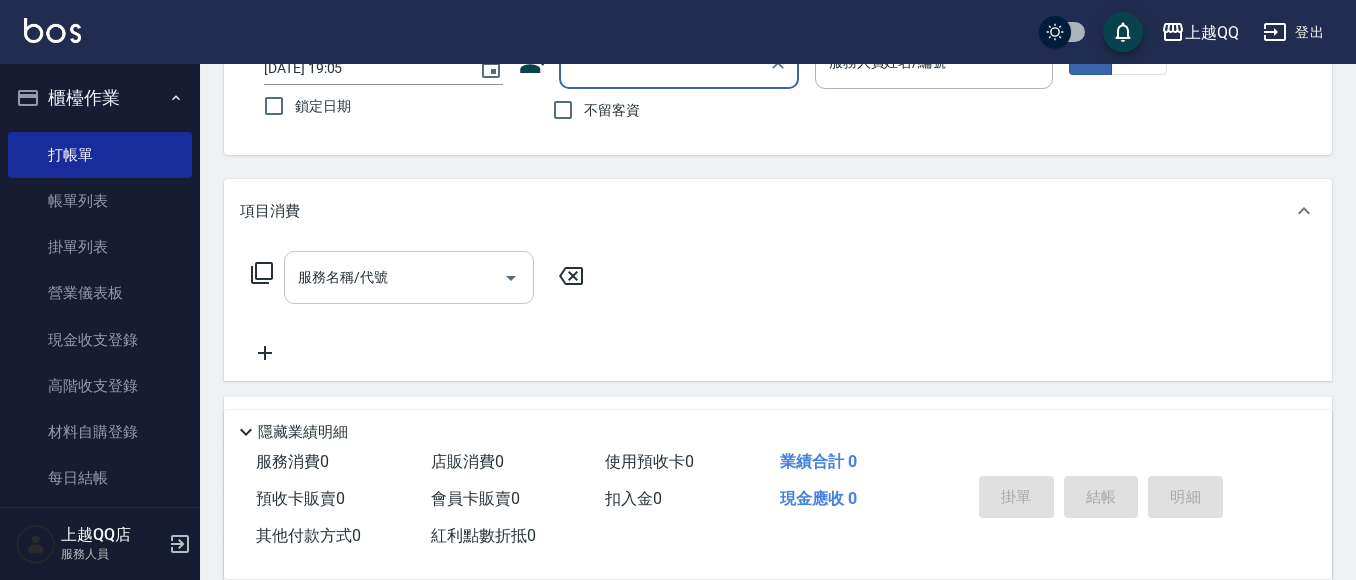 scroll, scrollTop: 50, scrollLeft: 0, axis: vertical 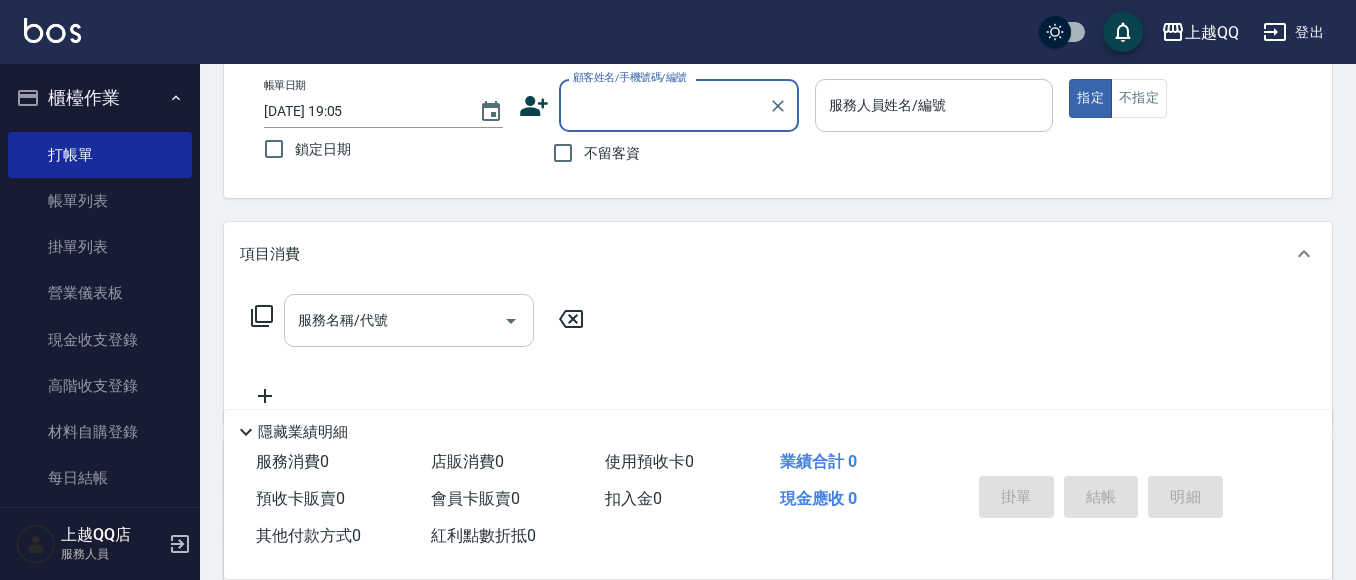 click on "不留客資" at bounding box center (612, 153) 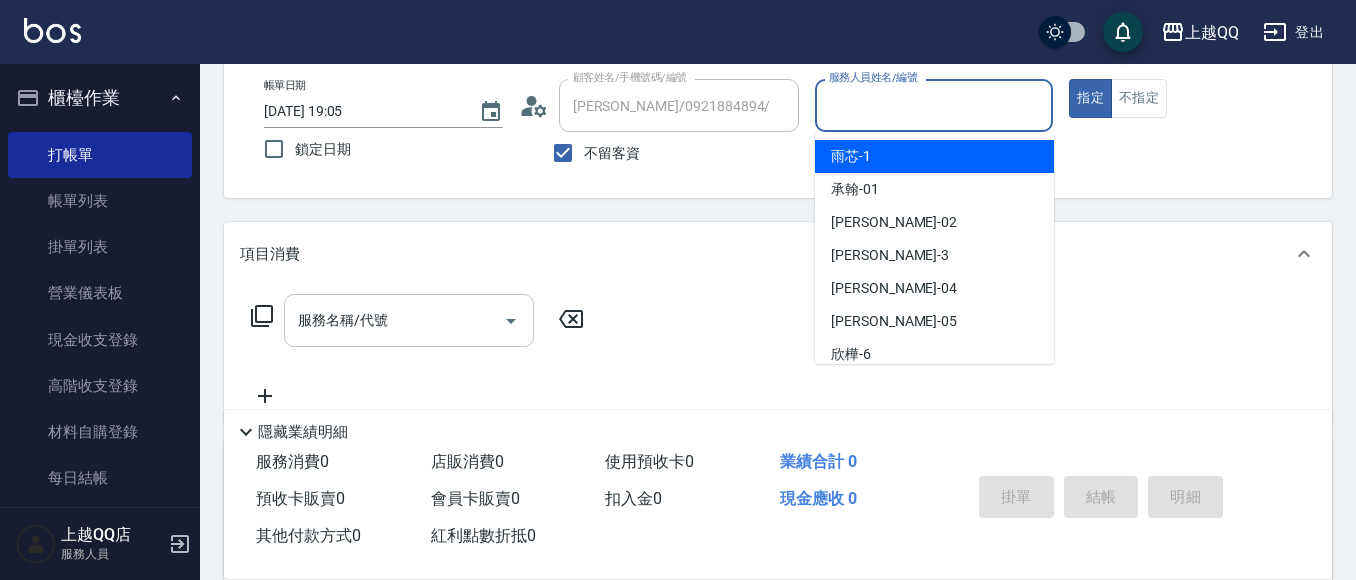 click on "服務人員姓名/編號" at bounding box center [934, 105] 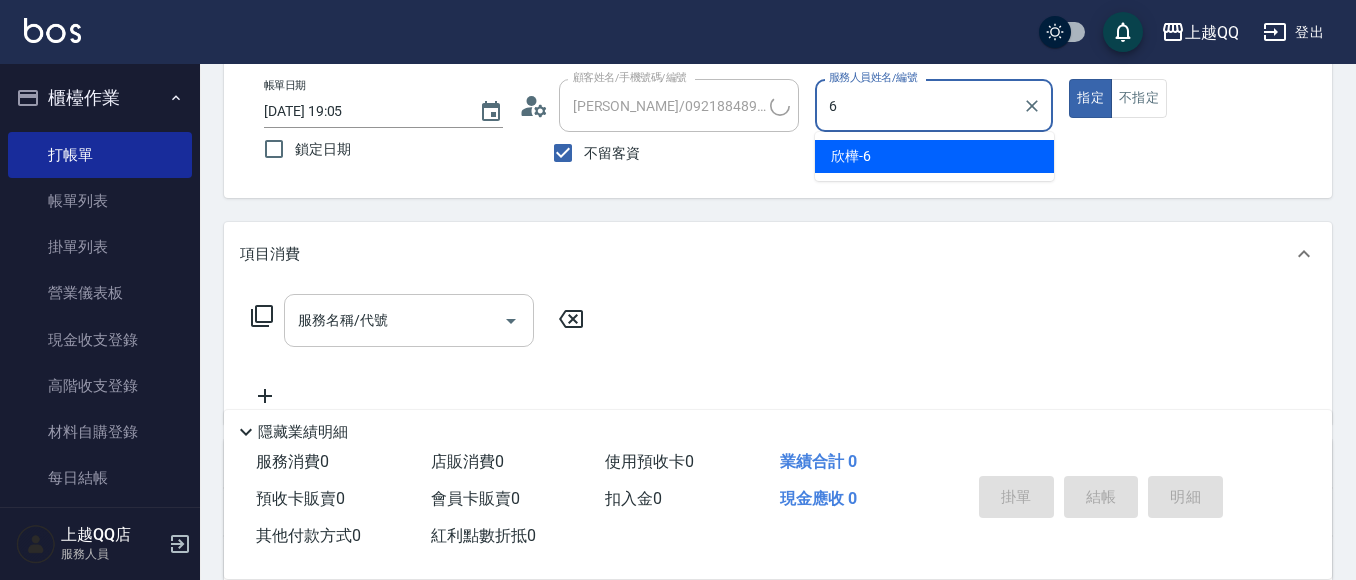 type on "欣樺-6" 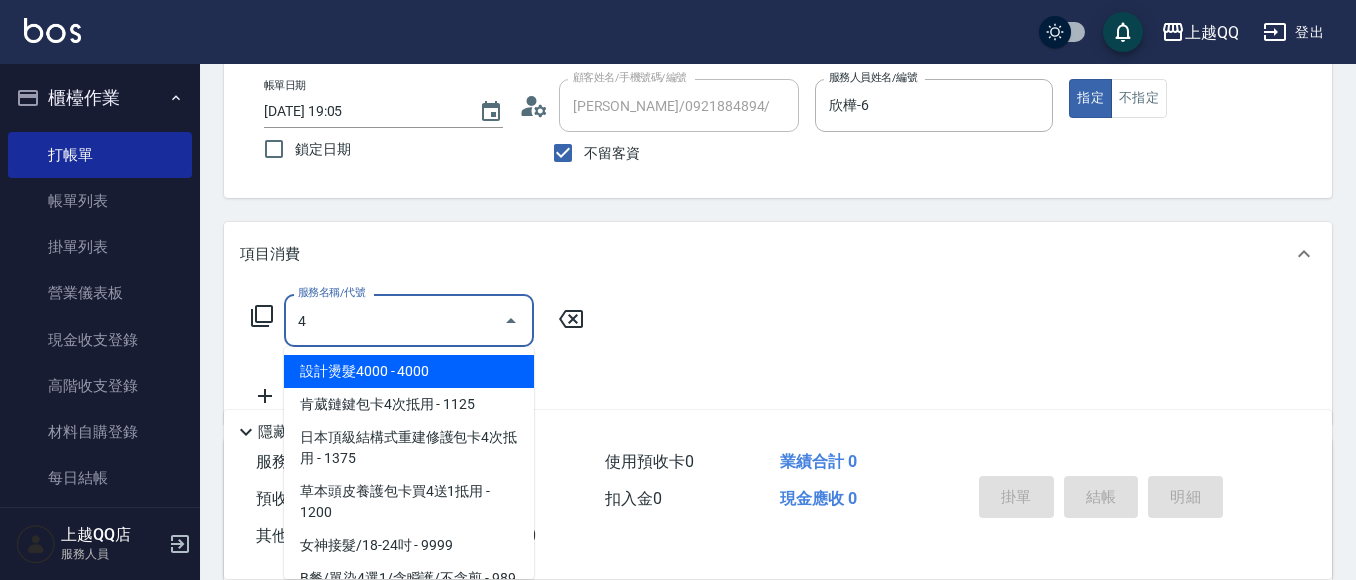 type on "4" 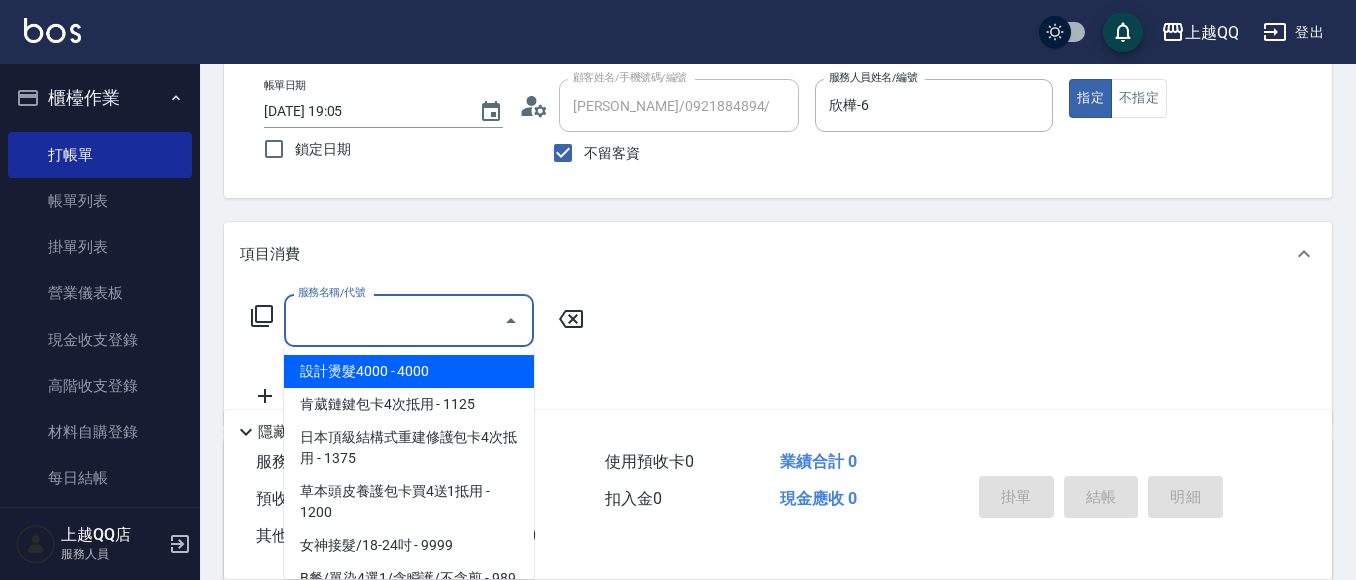 click on "[PERSON_NAME]/0921884894/" at bounding box center (679, 105) 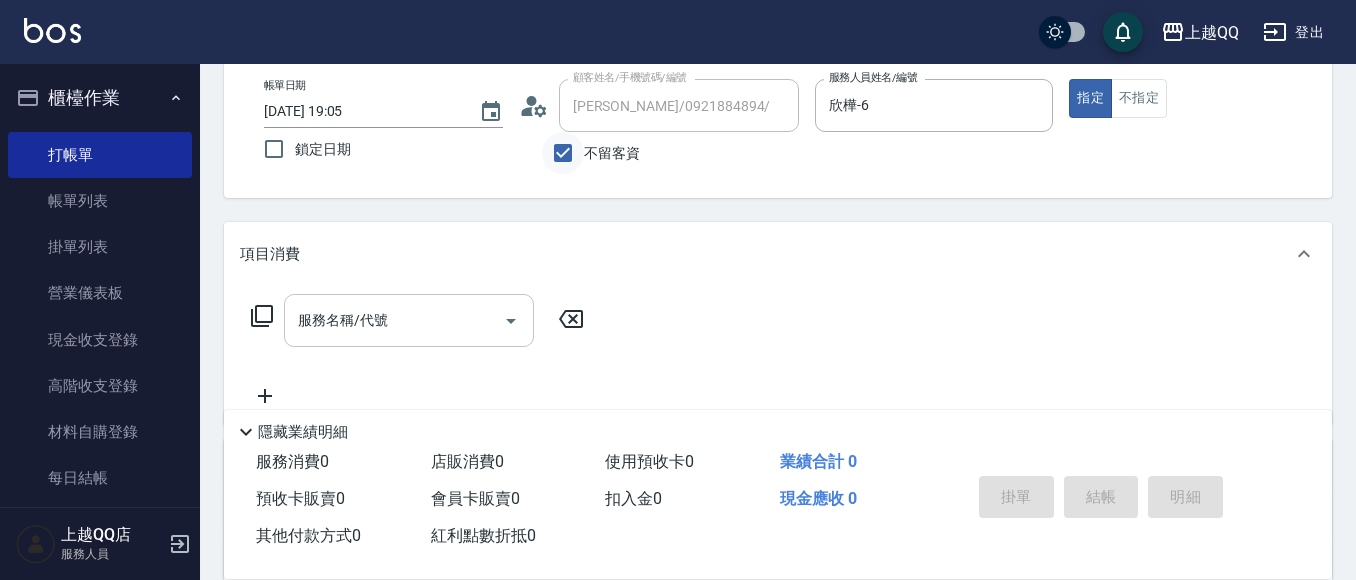 click on "不留客資" at bounding box center [563, 153] 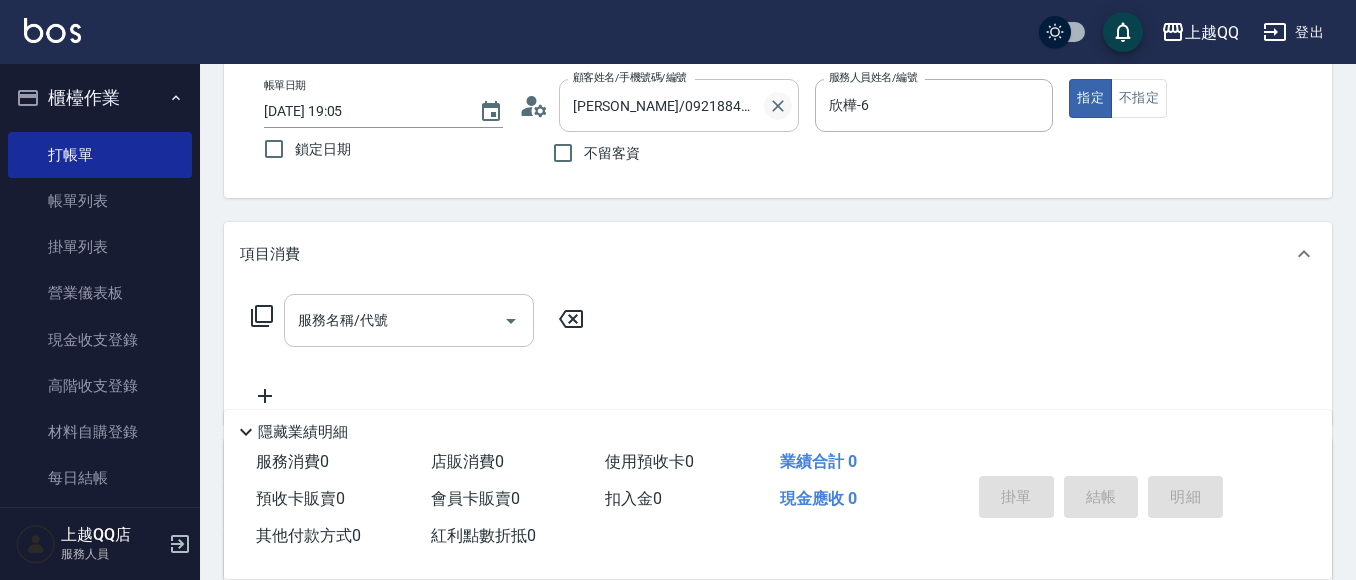 click 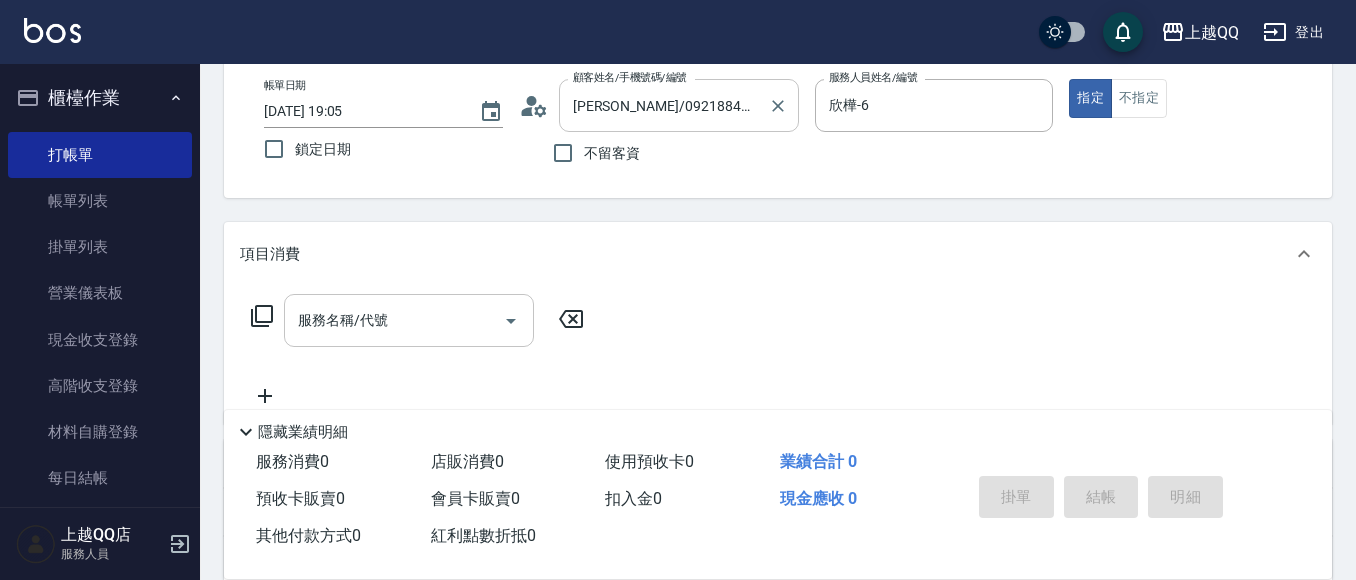 type 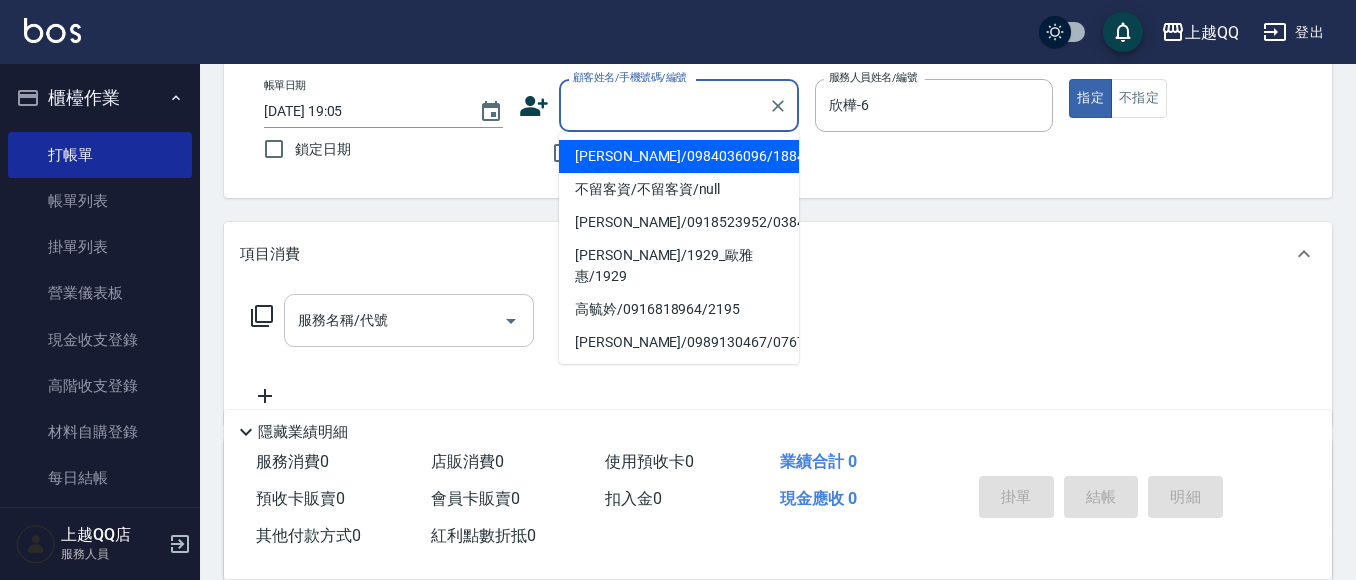 click on "顧客姓名/手機號碼/編號" at bounding box center (664, 105) 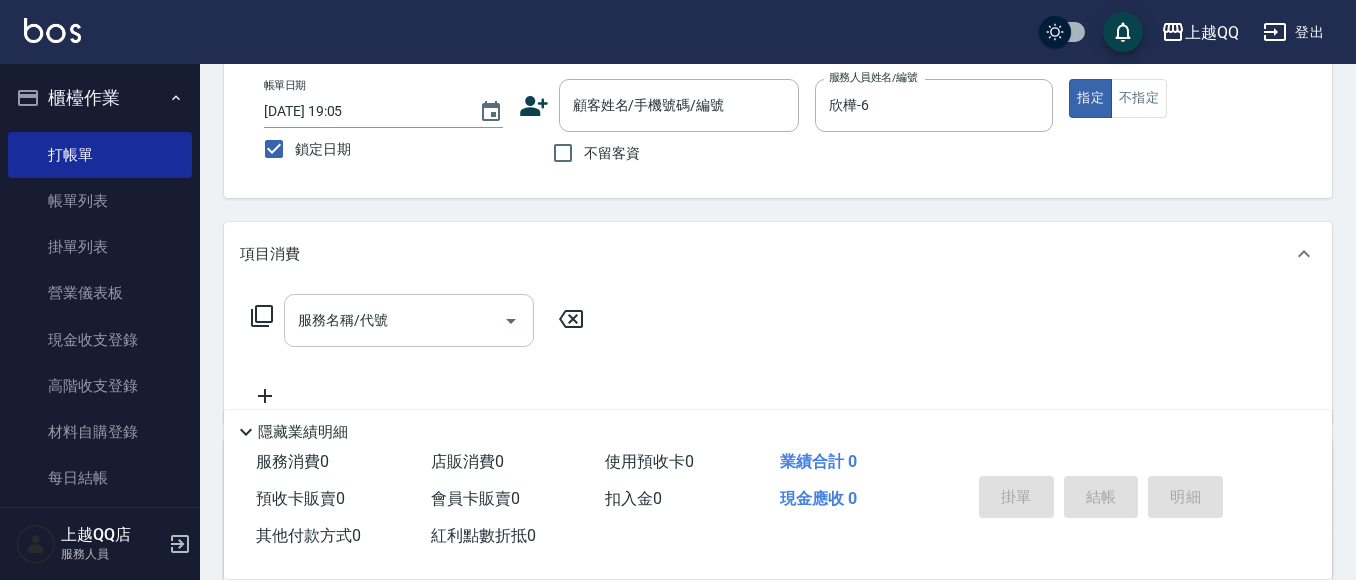 click on "不留客資" at bounding box center [612, 153] 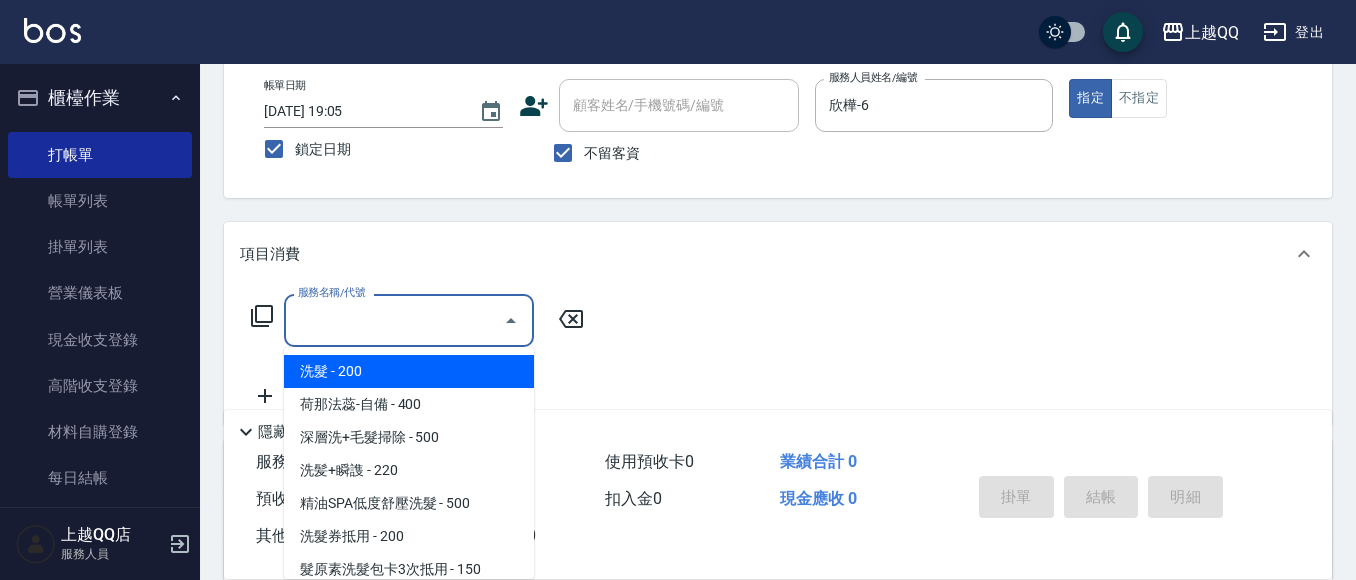 drag, startPoint x: 461, startPoint y: 322, endPoint x: 465, endPoint y: 202, distance: 120.06665 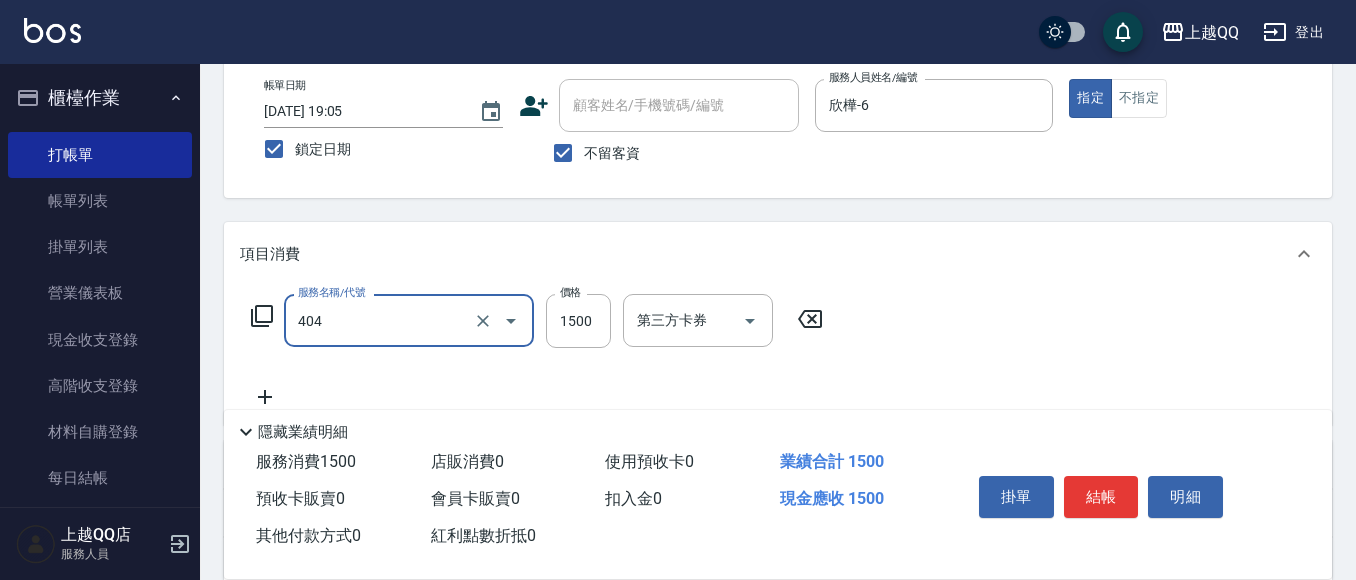 type on "設計染髮(404)" 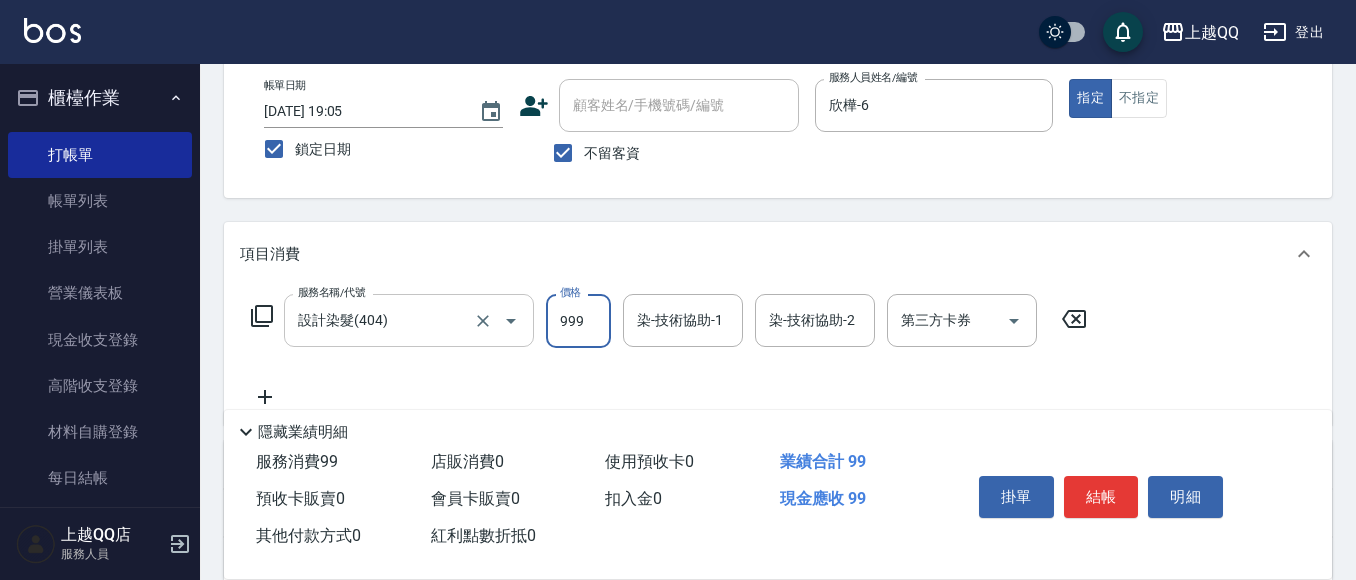type on "999" 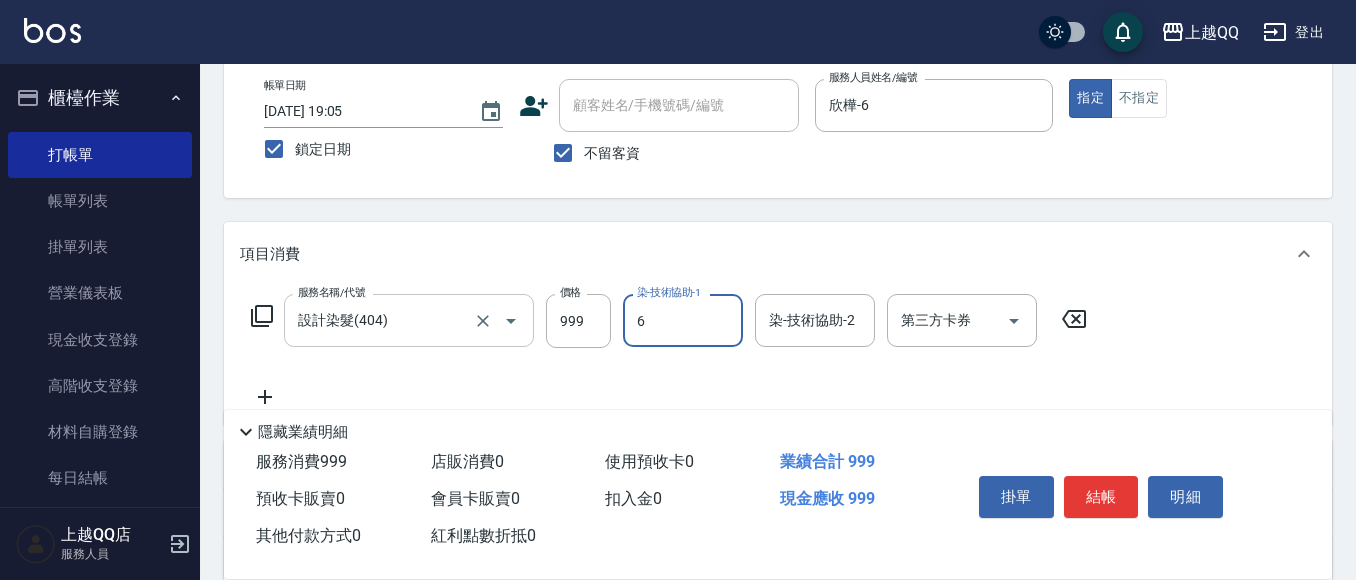 type on "欣樺-6" 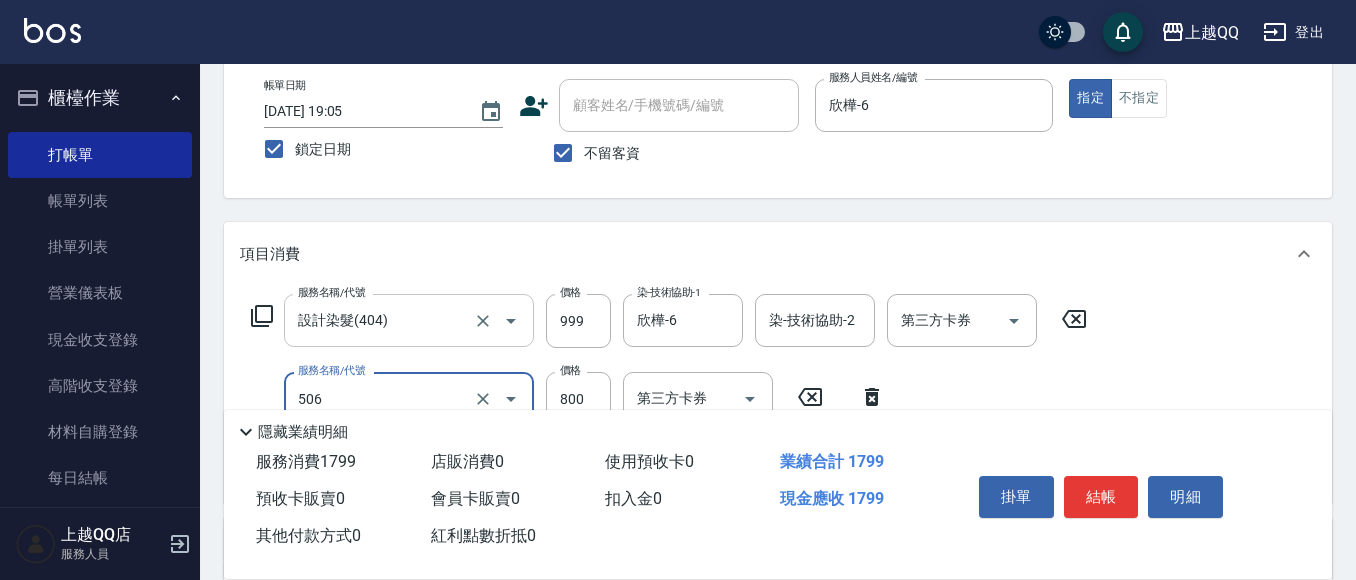 type on "日本松島再生髮敷護髮(506)" 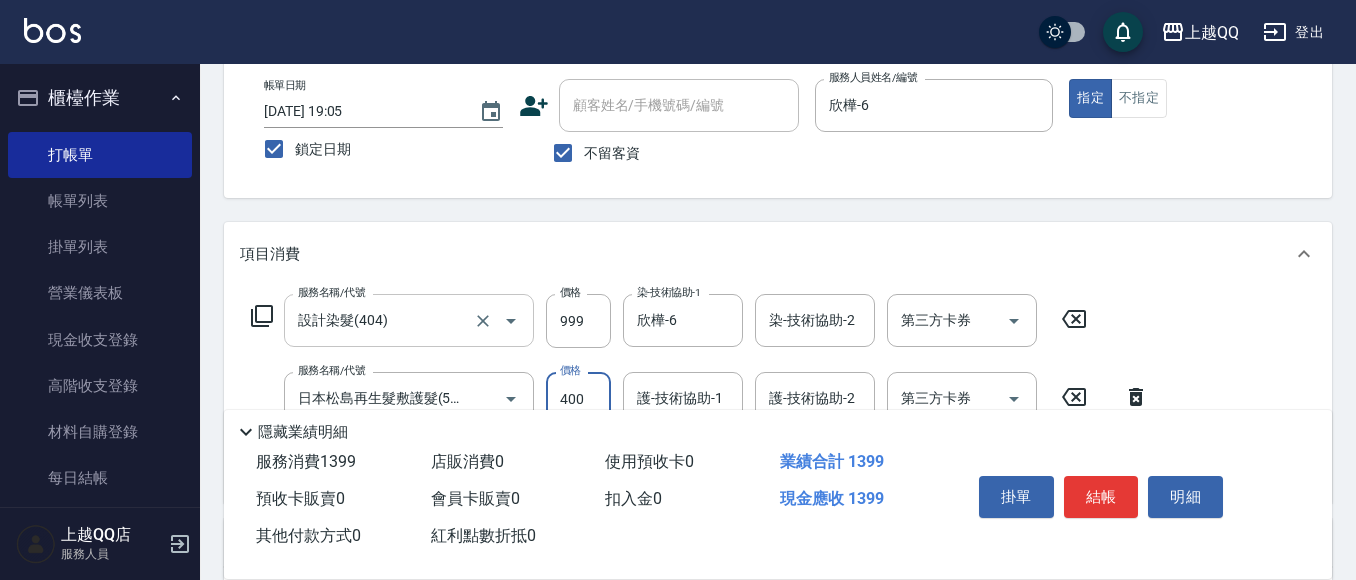type on "400" 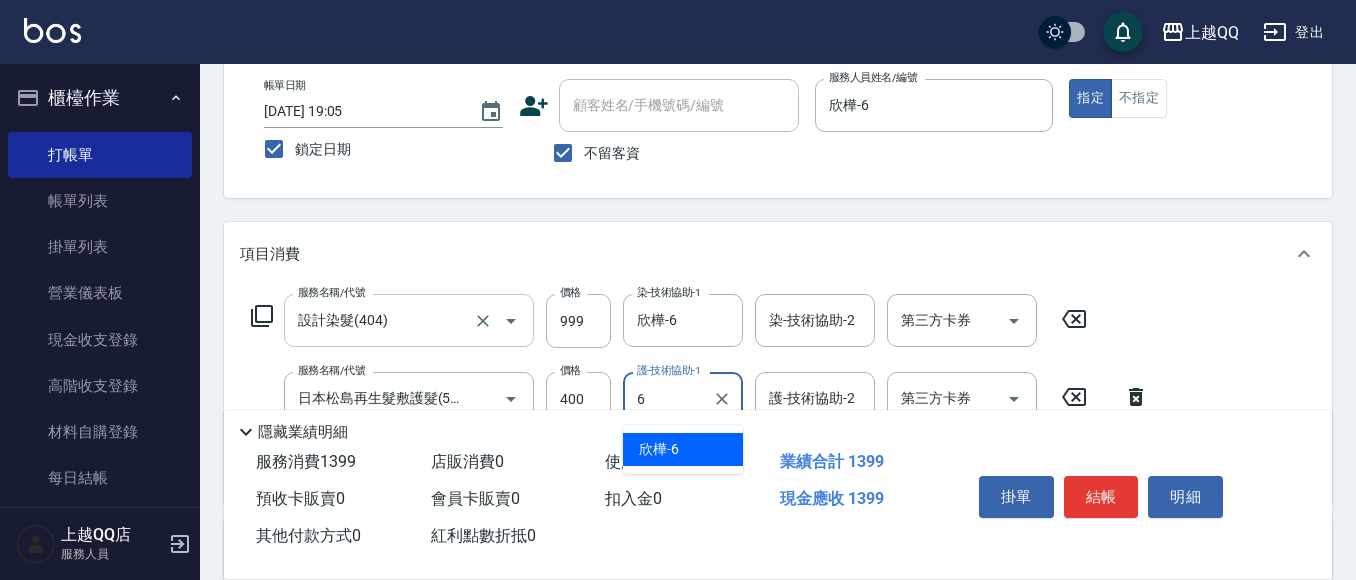 type on "欣樺-6" 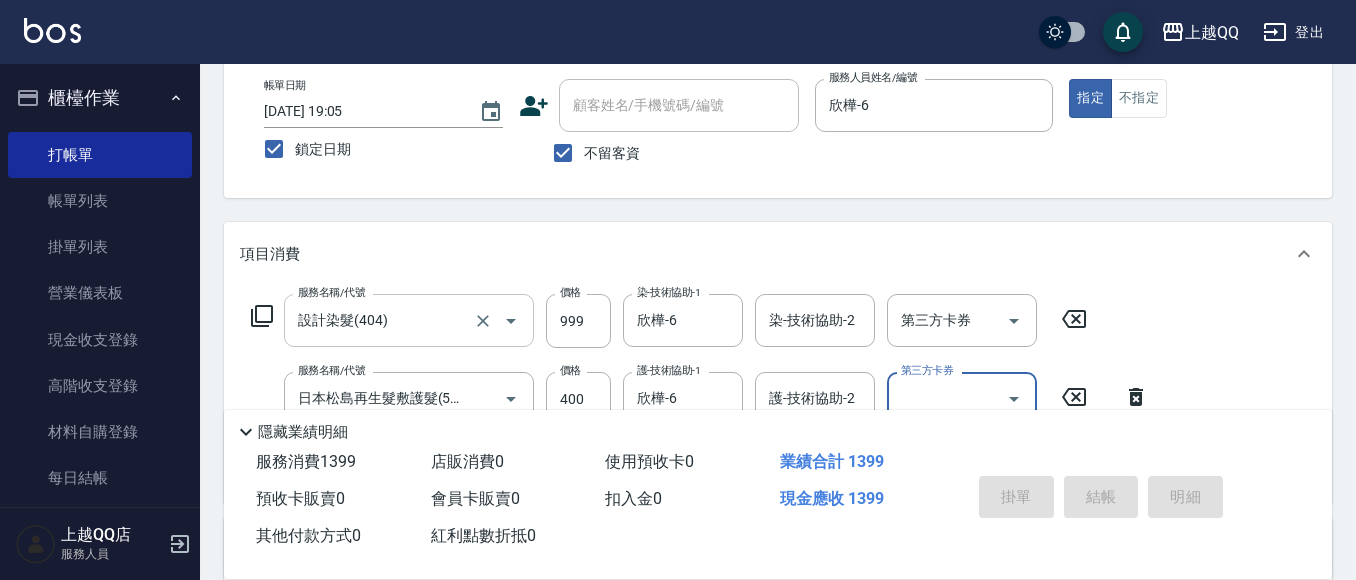type 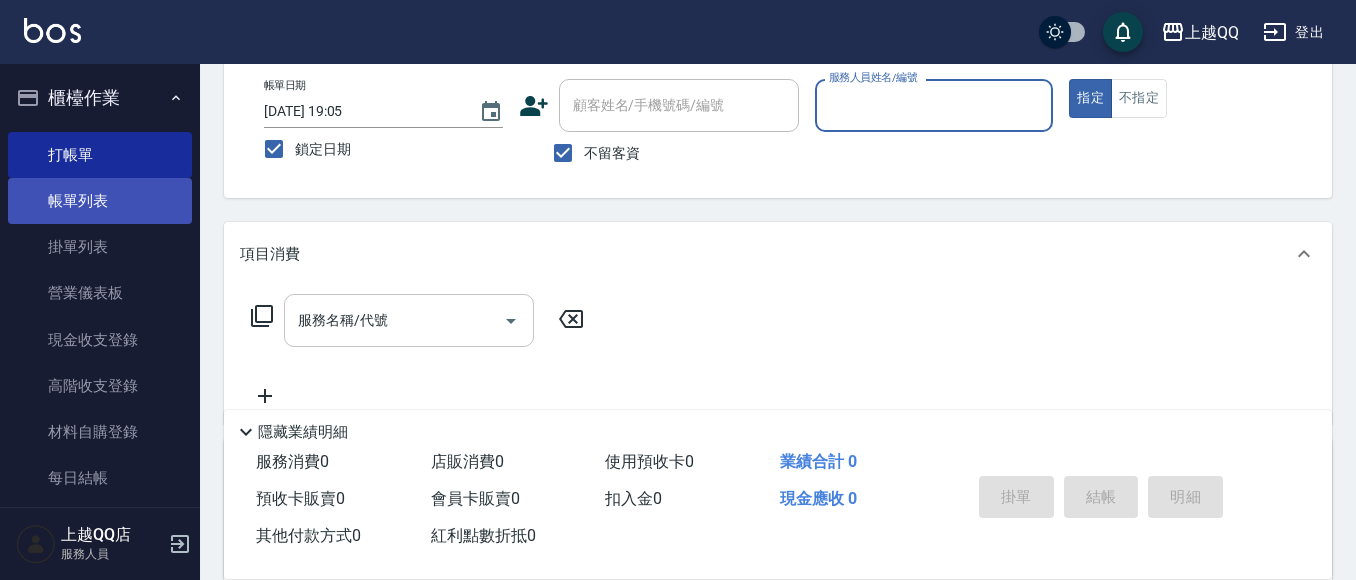 click on "帳單列表" at bounding box center (100, 201) 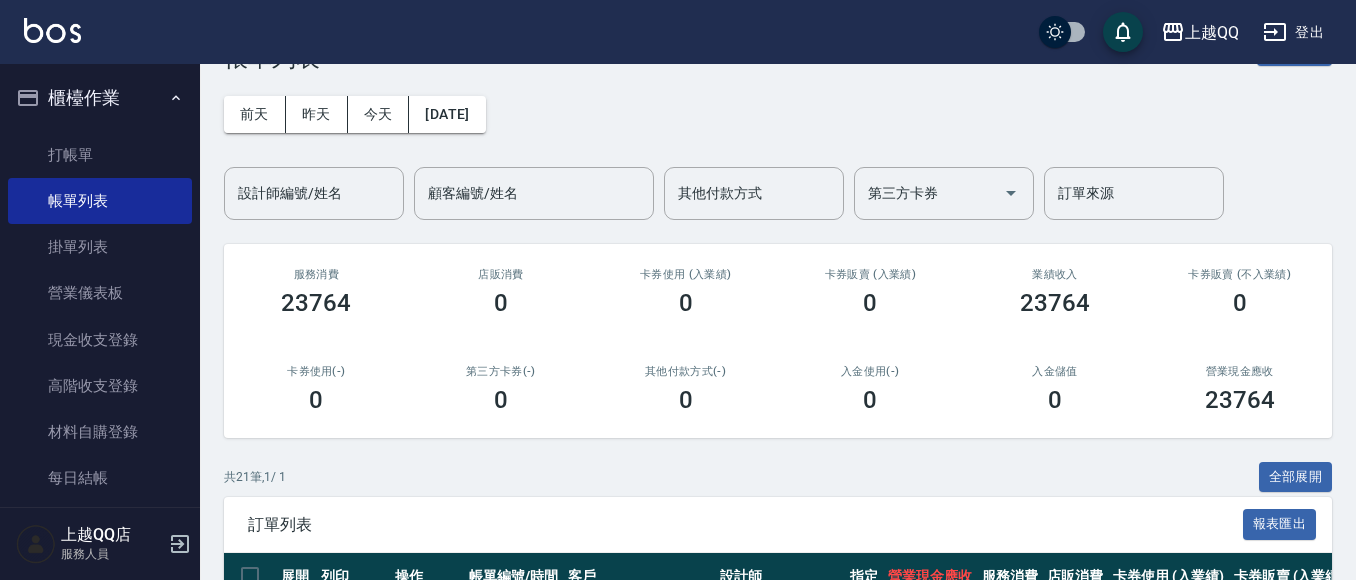 scroll, scrollTop: 100, scrollLeft: 0, axis: vertical 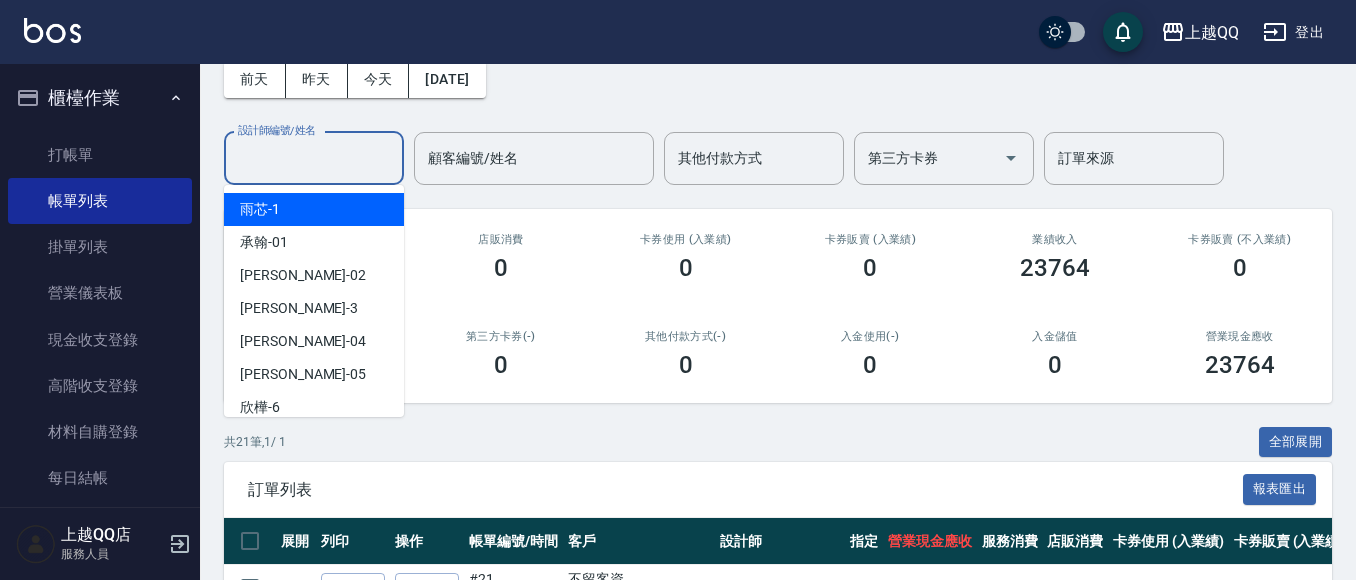 click on "設計師編號/姓名" at bounding box center [314, 158] 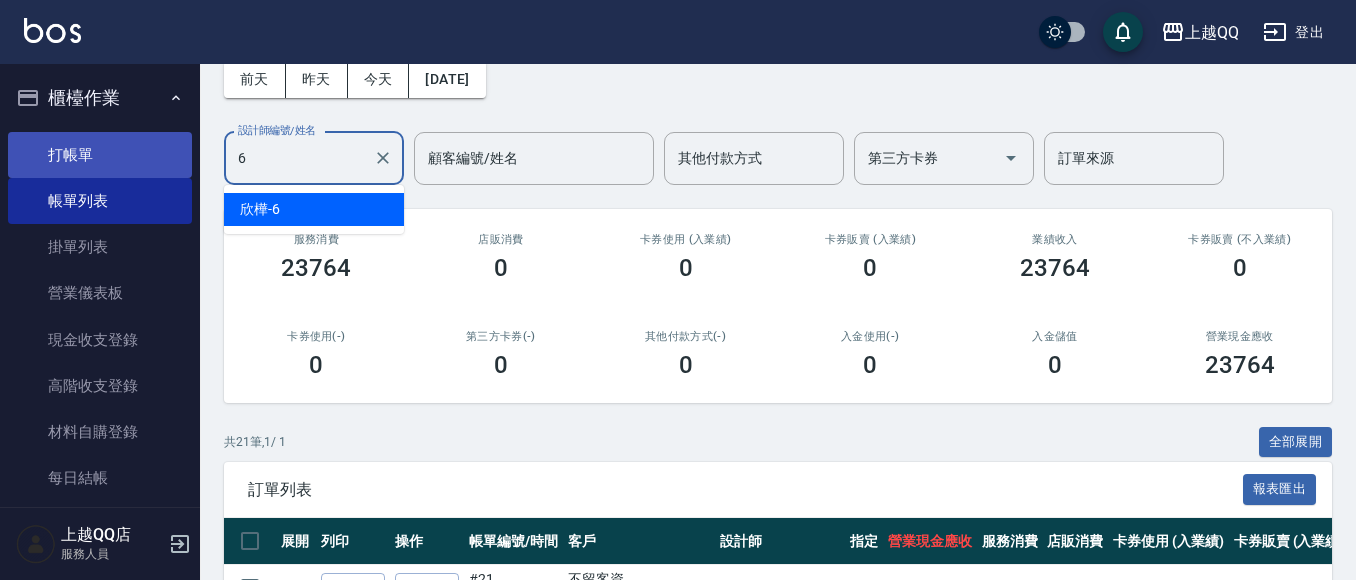 type on "6" 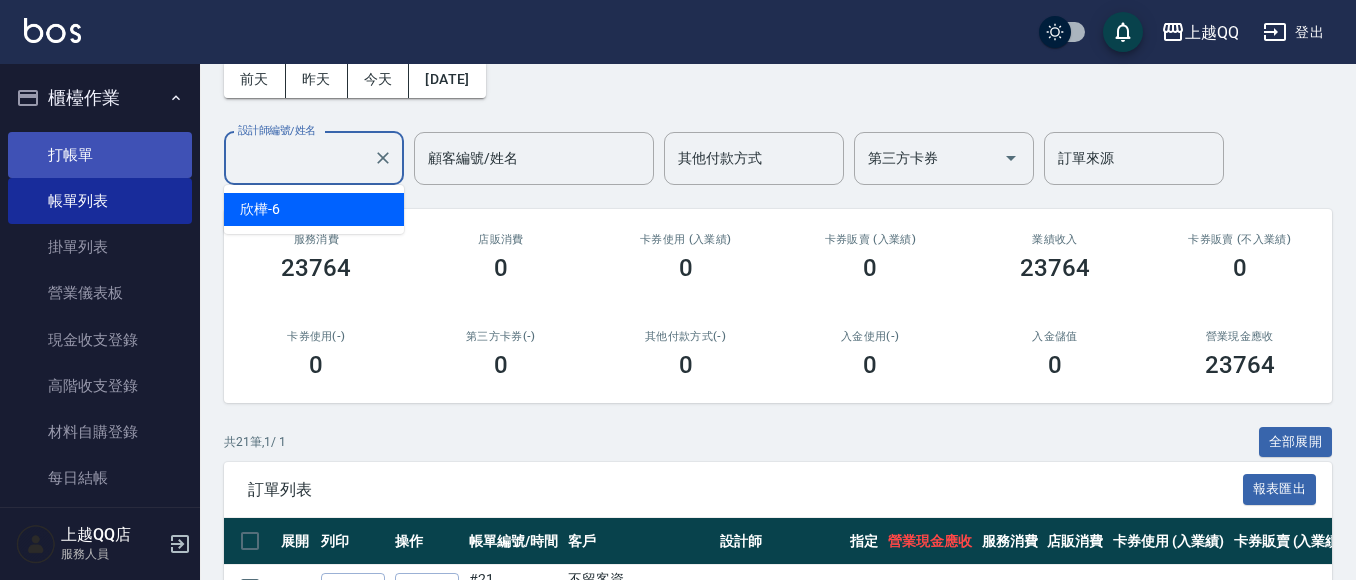drag, startPoint x: 75, startPoint y: 131, endPoint x: 122, endPoint y: 143, distance: 48.507732 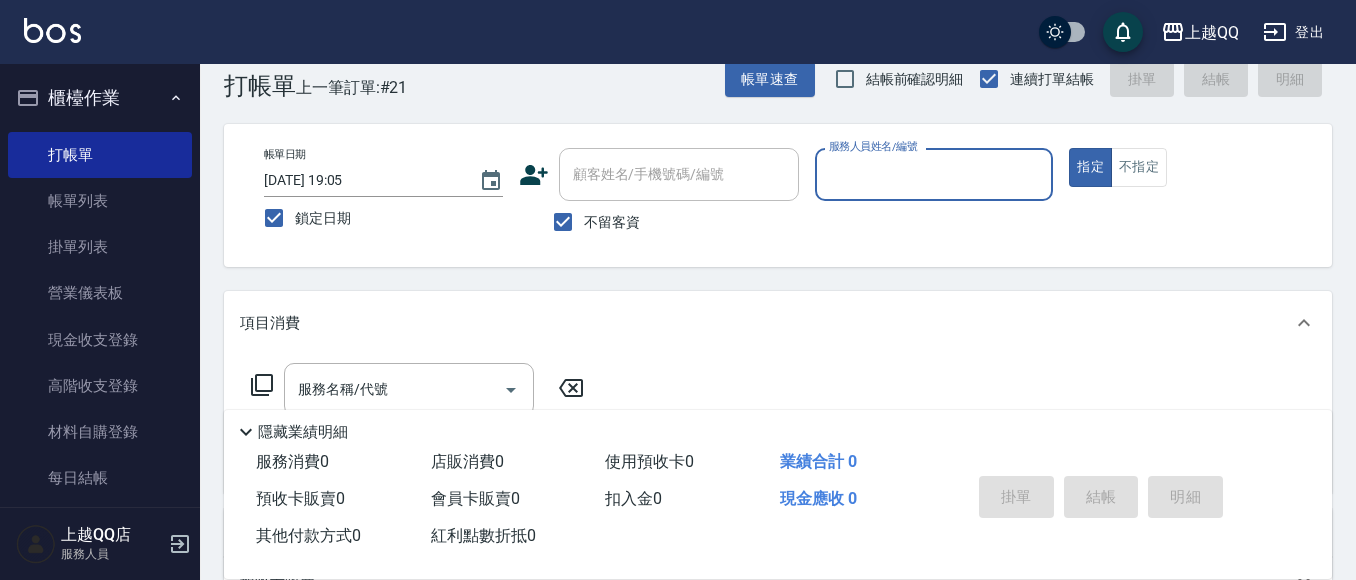 scroll, scrollTop: 100, scrollLeft: 0, axis: vertical 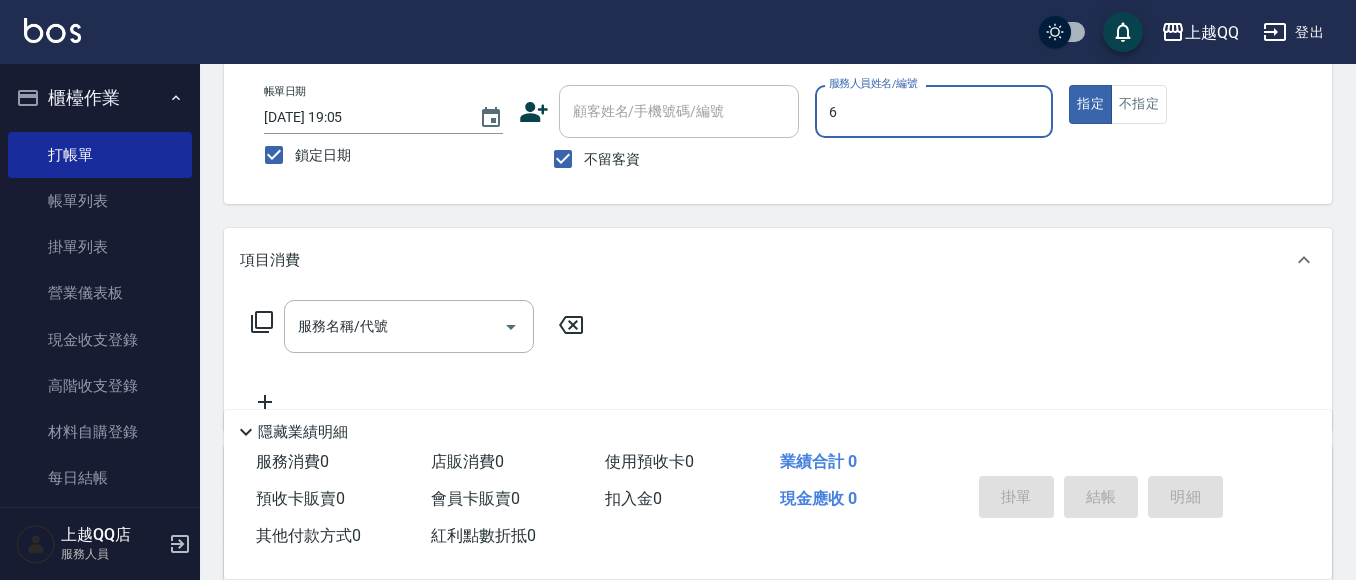 type on "欣樺-6" 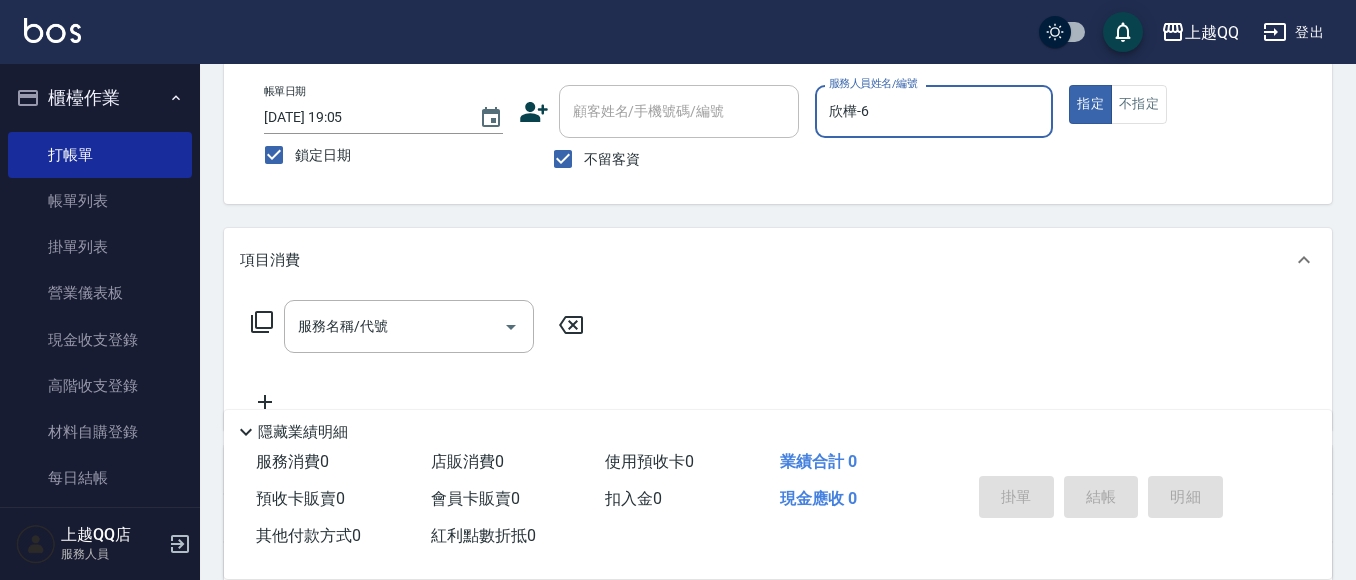 type on "true" 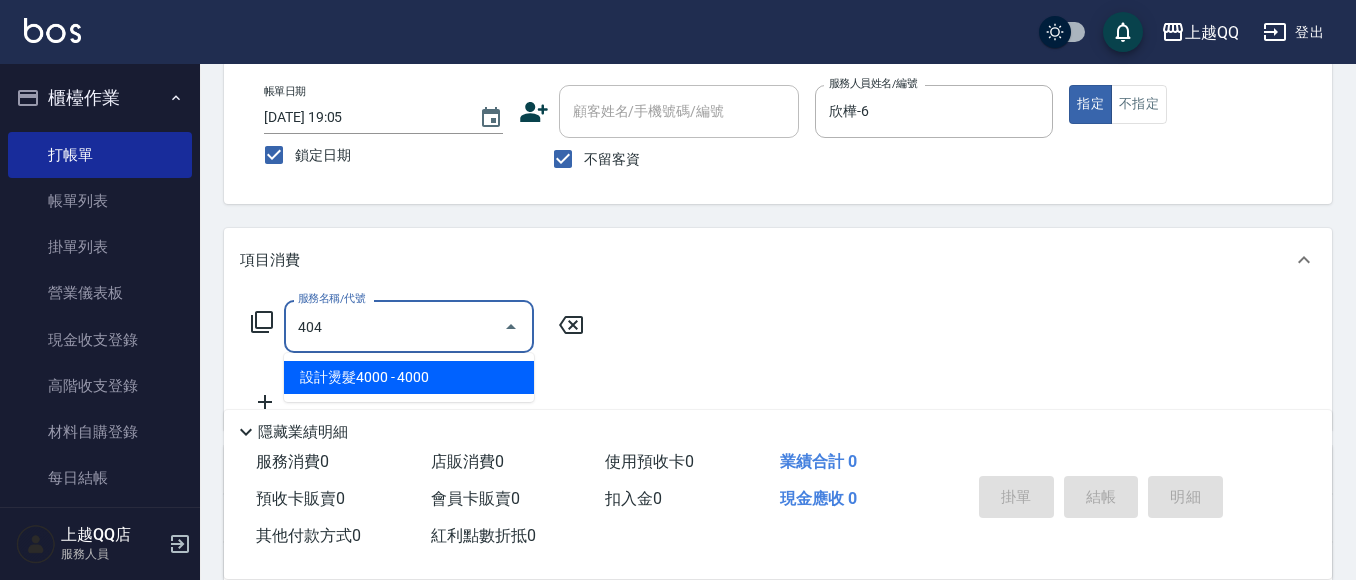type on "設計染髮(404)" 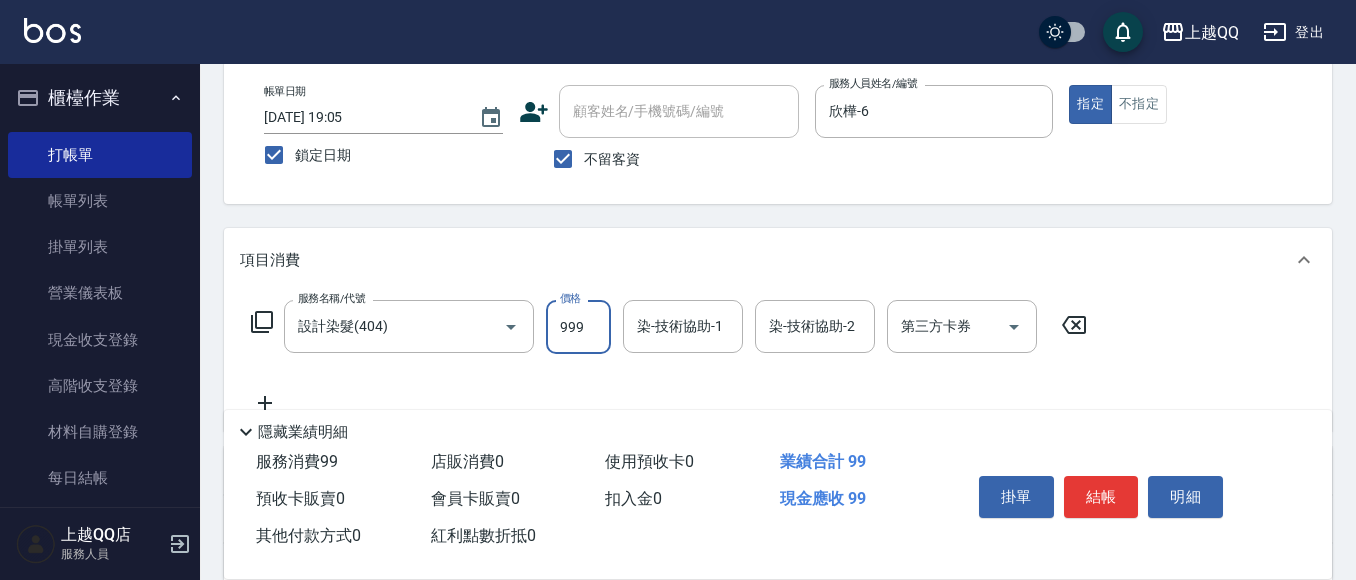 type on "999" 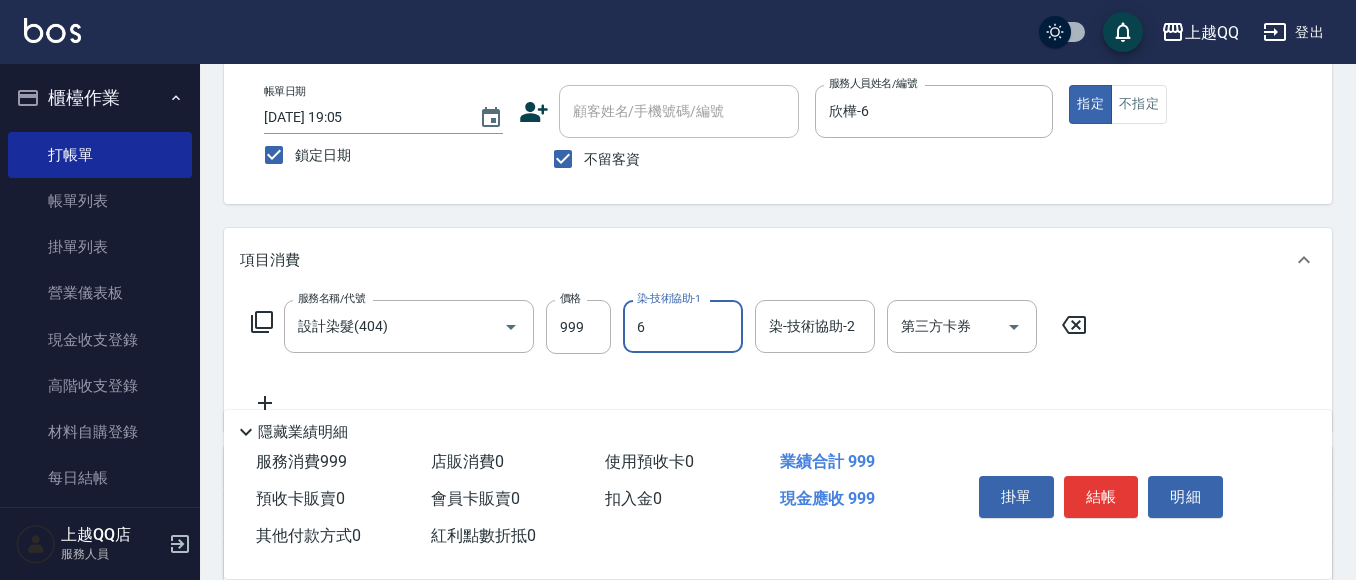 type on "欣樺-6" 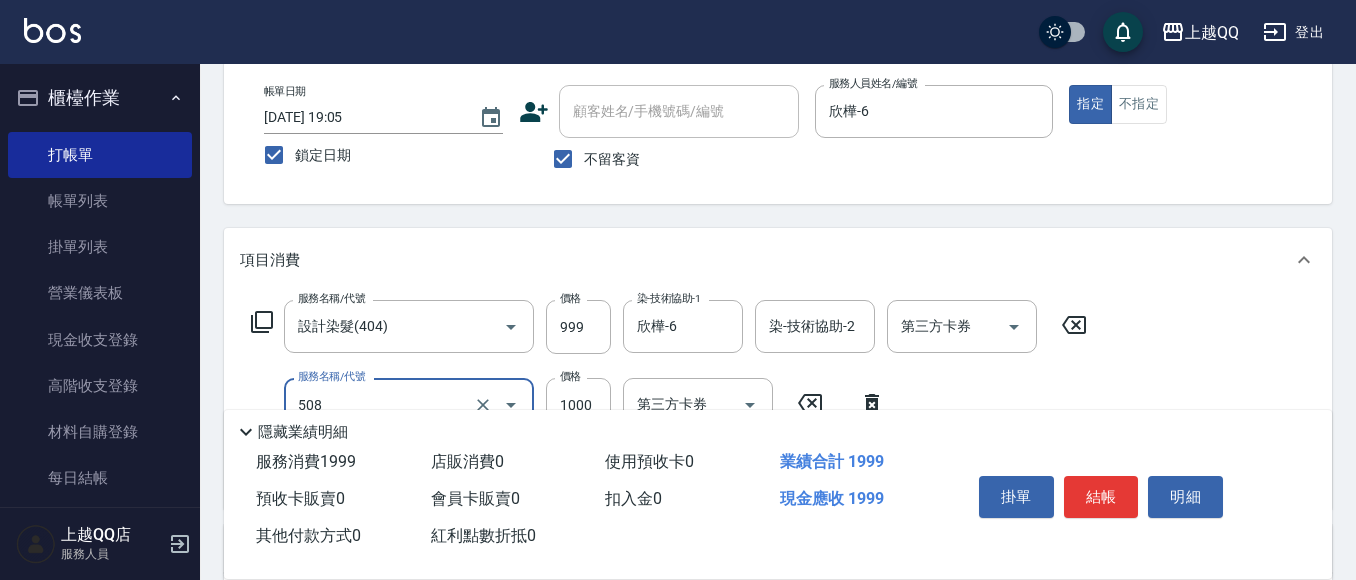 type on "PH.5髪療重建護髮(508)" 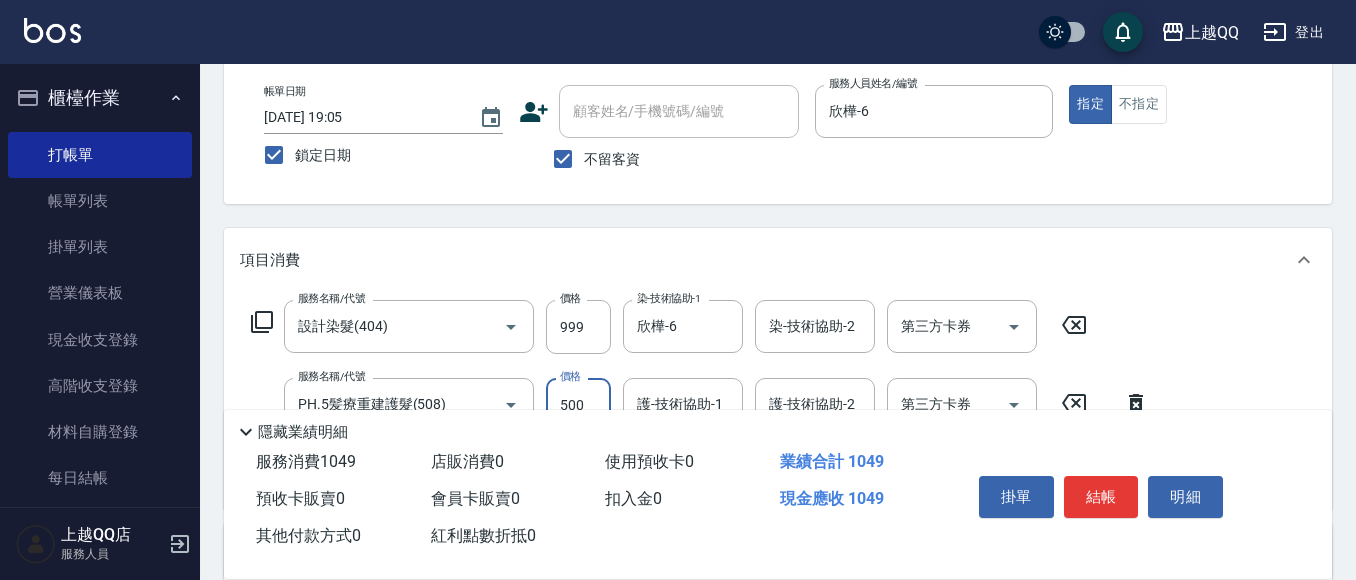 type on "500" 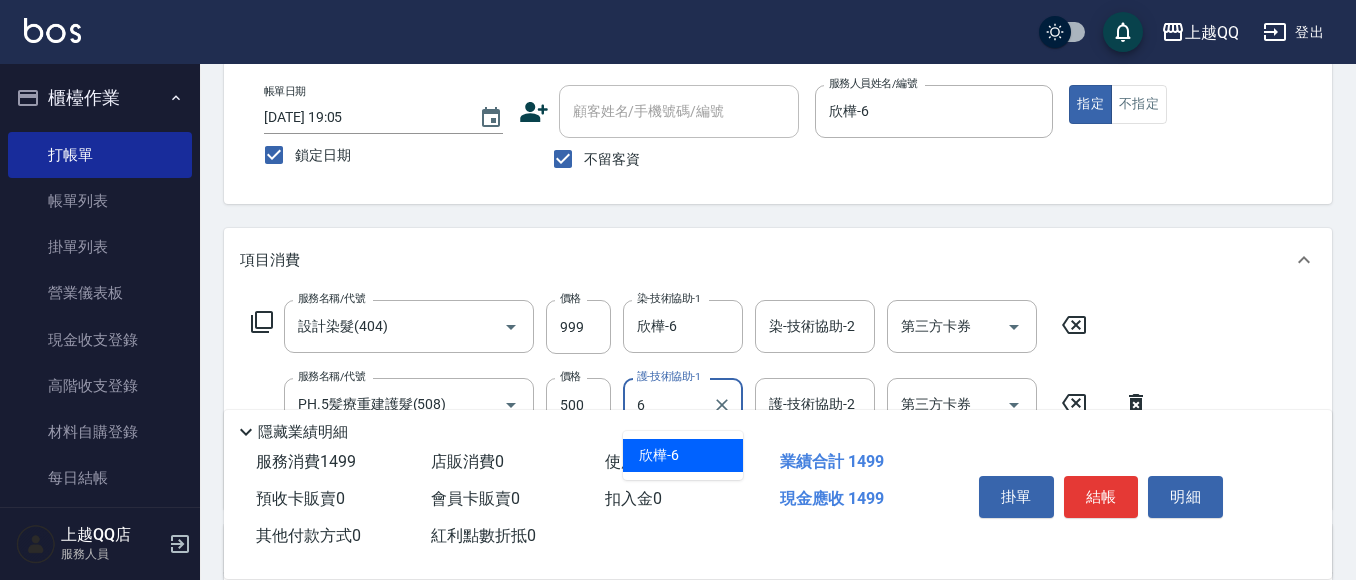 type on "欣樺-6" 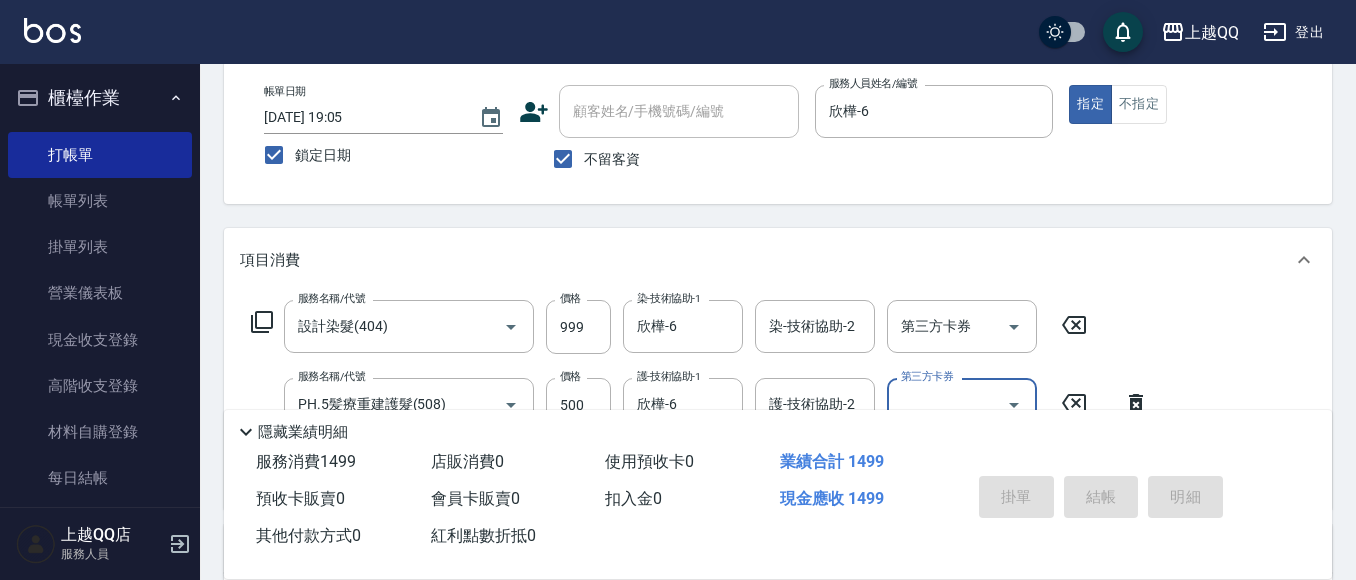 type 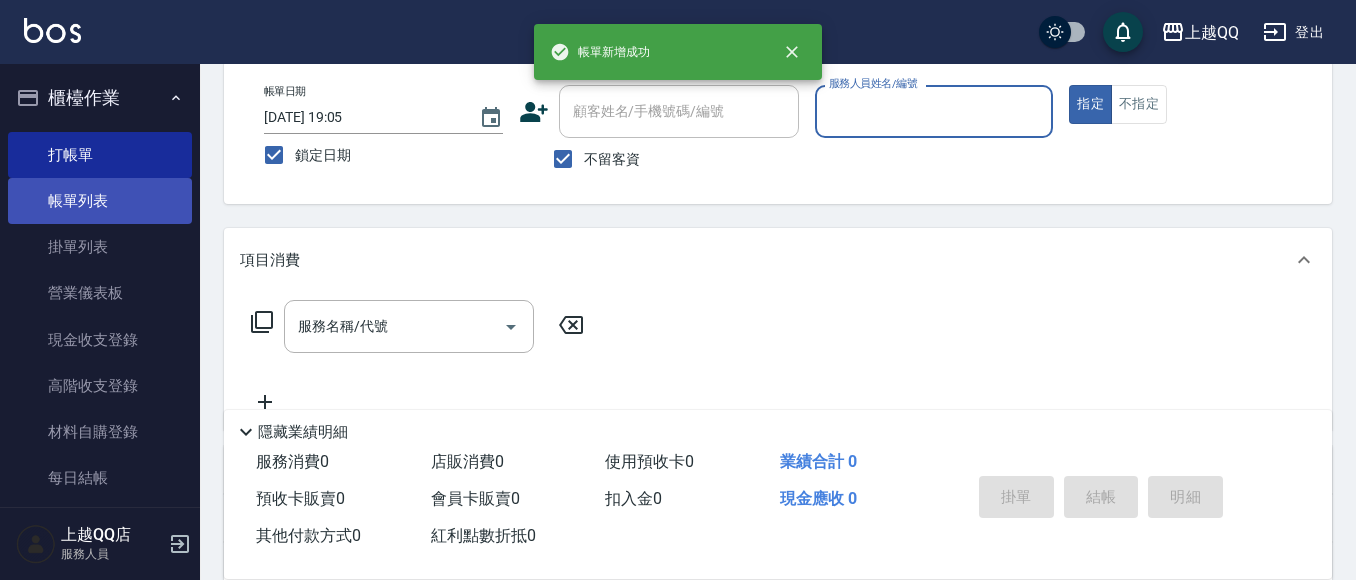 click on "帳單列表" at bounding box center [100, 201] 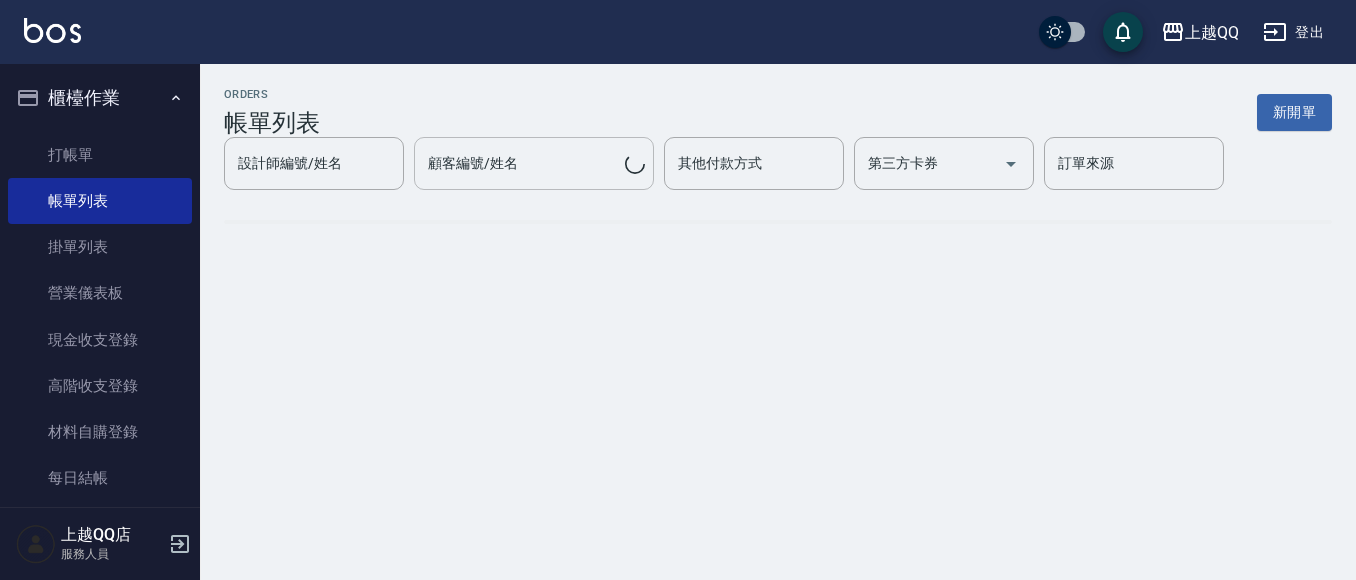 scroll, scrollTop: 0, scrollLeft: 0, axis: both 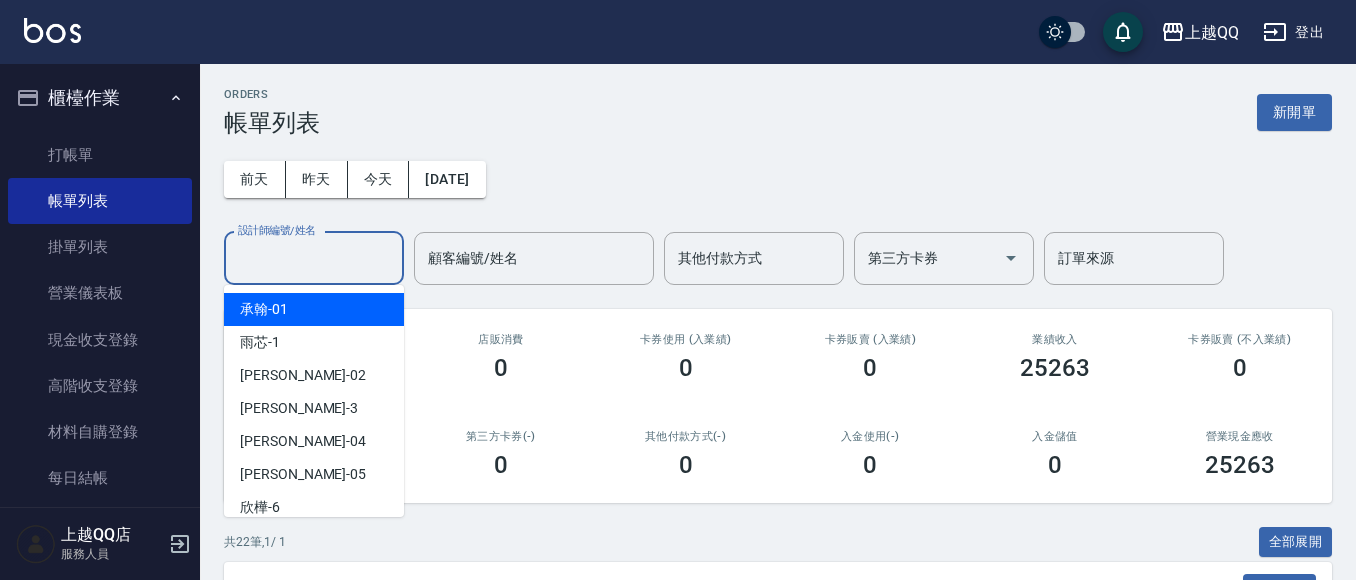 click on "設計師編號/姓名" at bounding box center (314, 258) 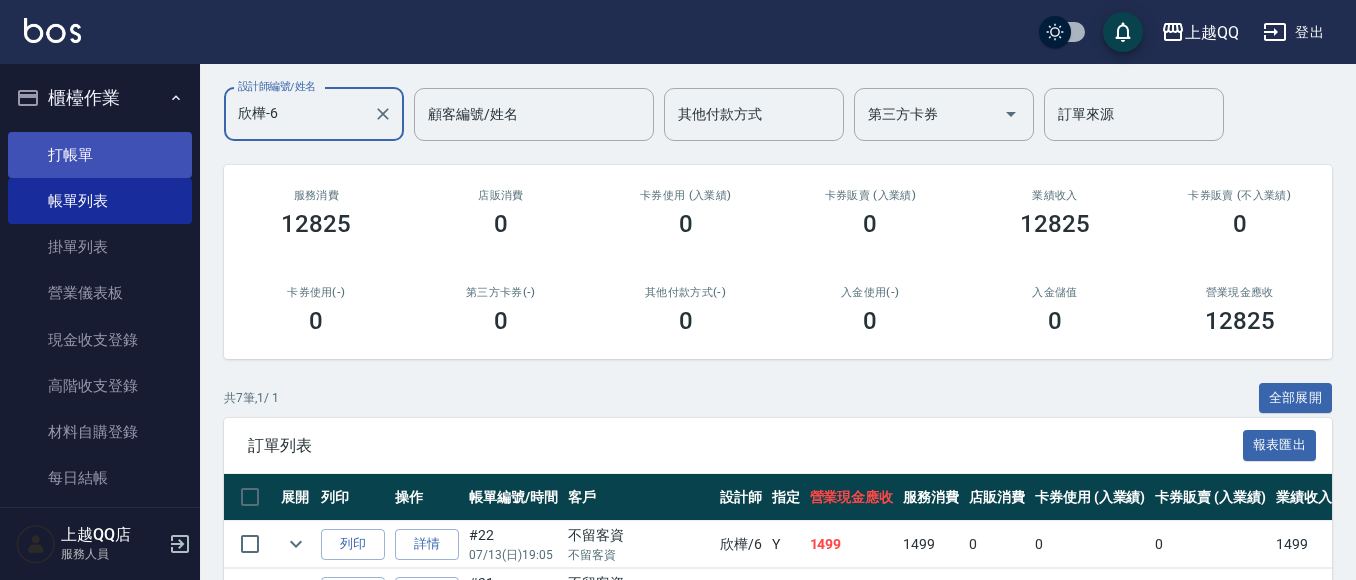 scroll, scrollTop: 100, scrollLeft: 0, axis: vertical 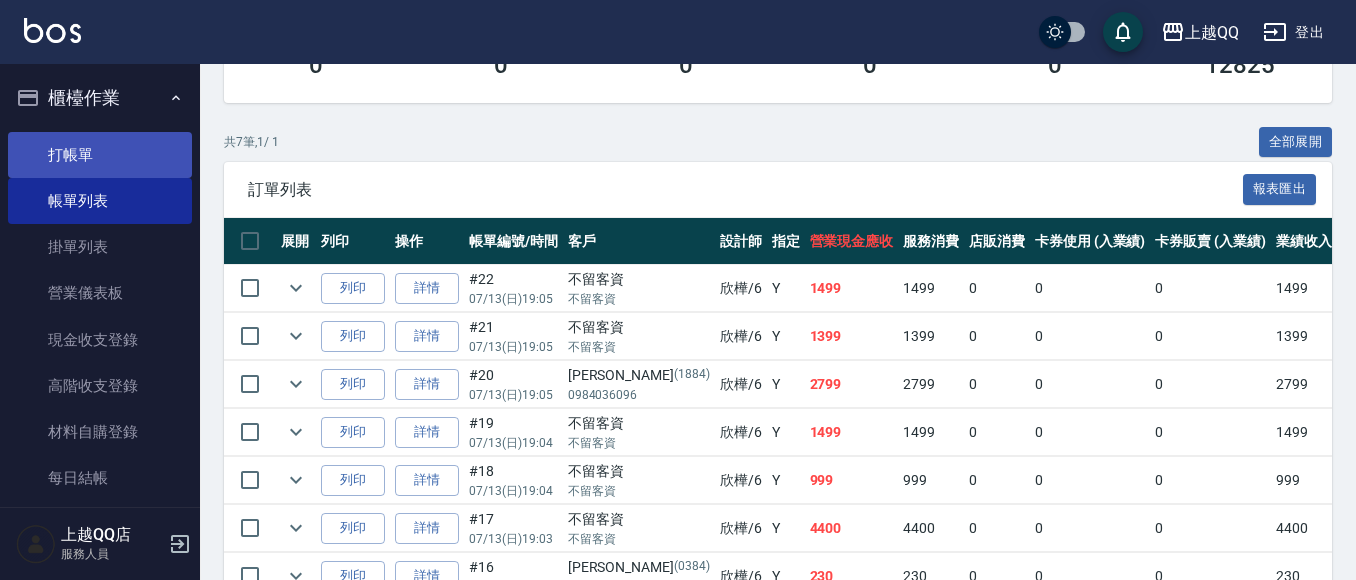 type on "欣樺-6" 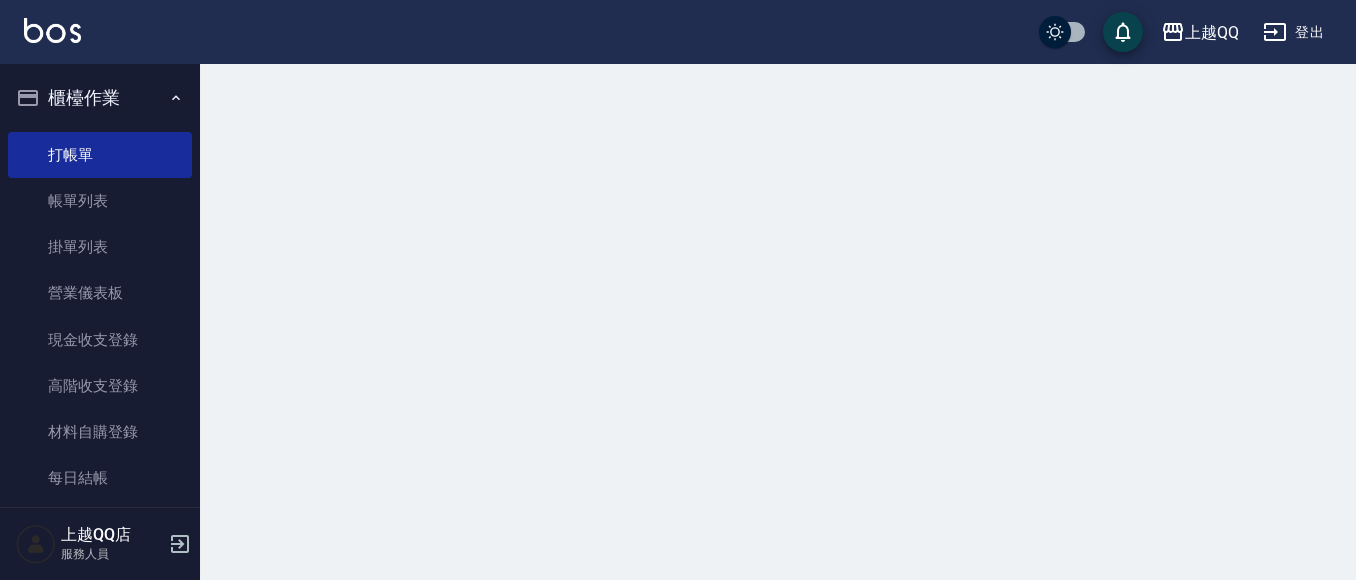 scroll, scrollTop: 0, scrollLeft: 0, axis: both 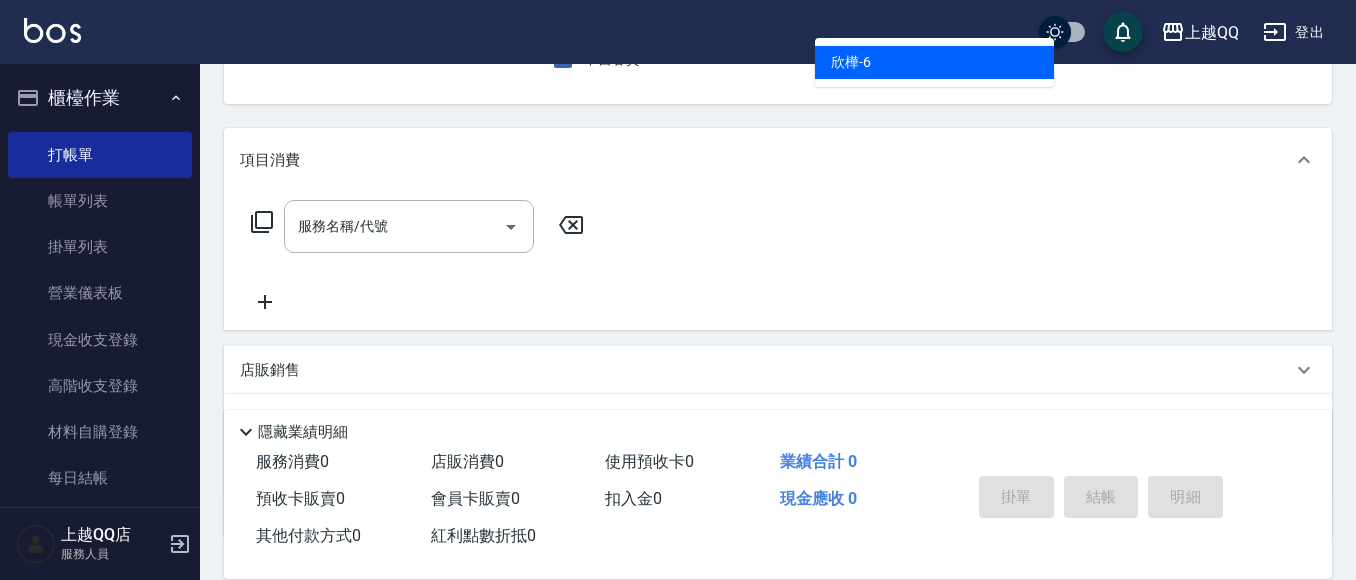 type on "欣樺-6" 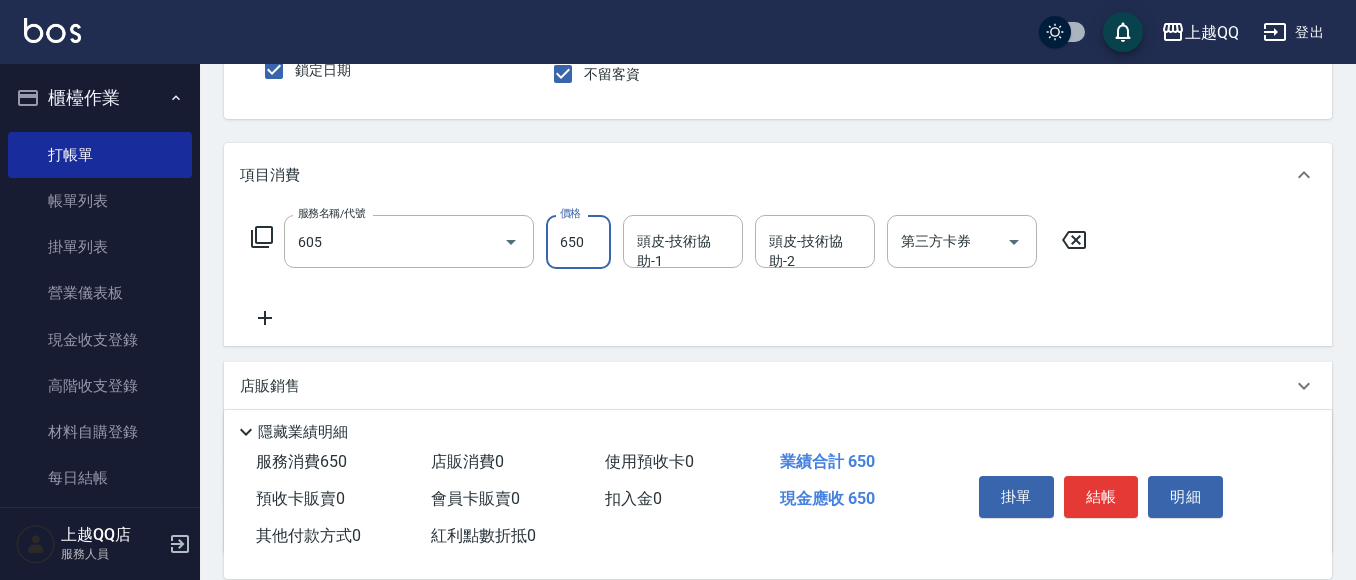 type on "[PERSON_NAME]頭皮冰鎮舒活洗髮(605)" 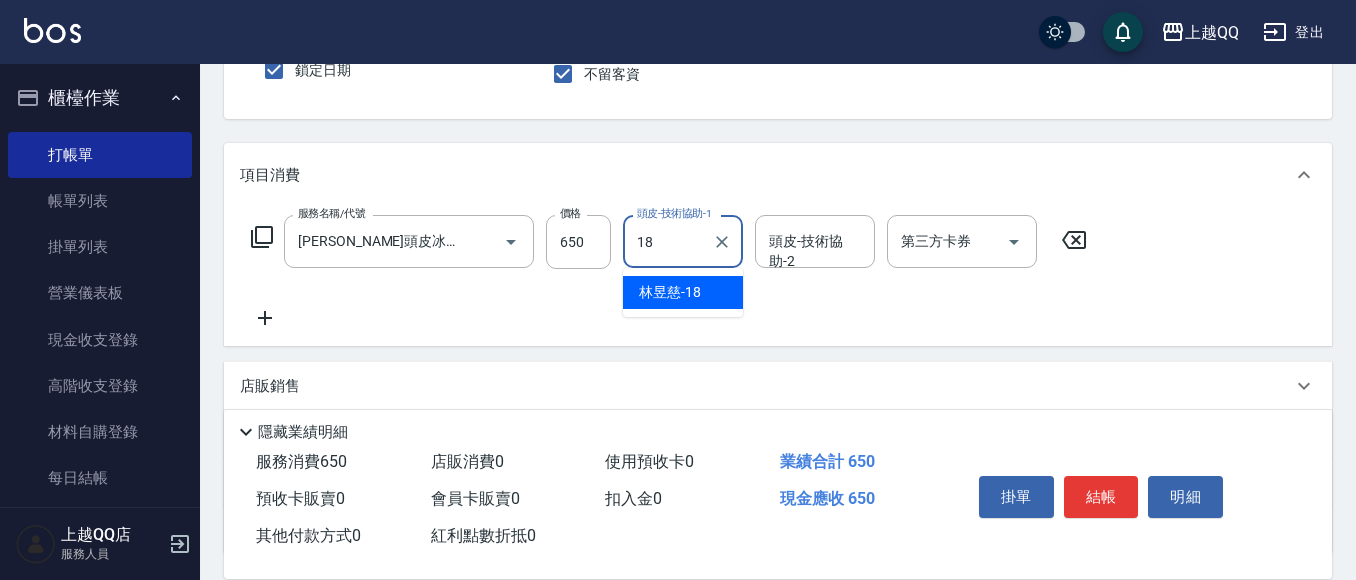 type on "[PERSON_NAME]-18" 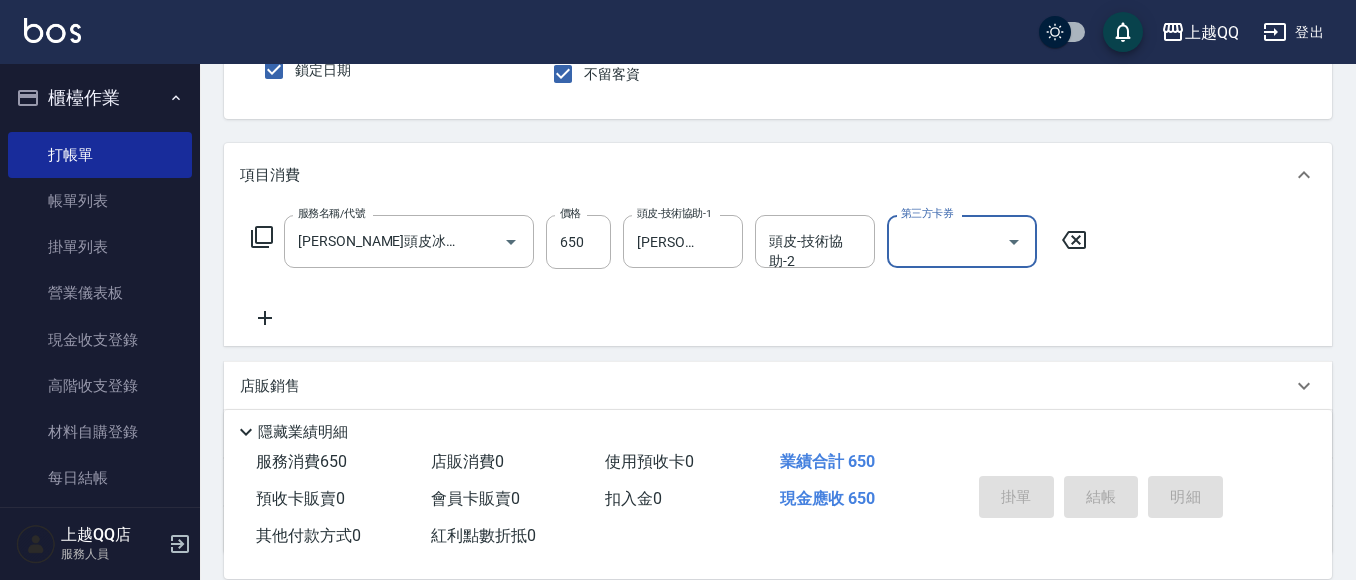 type 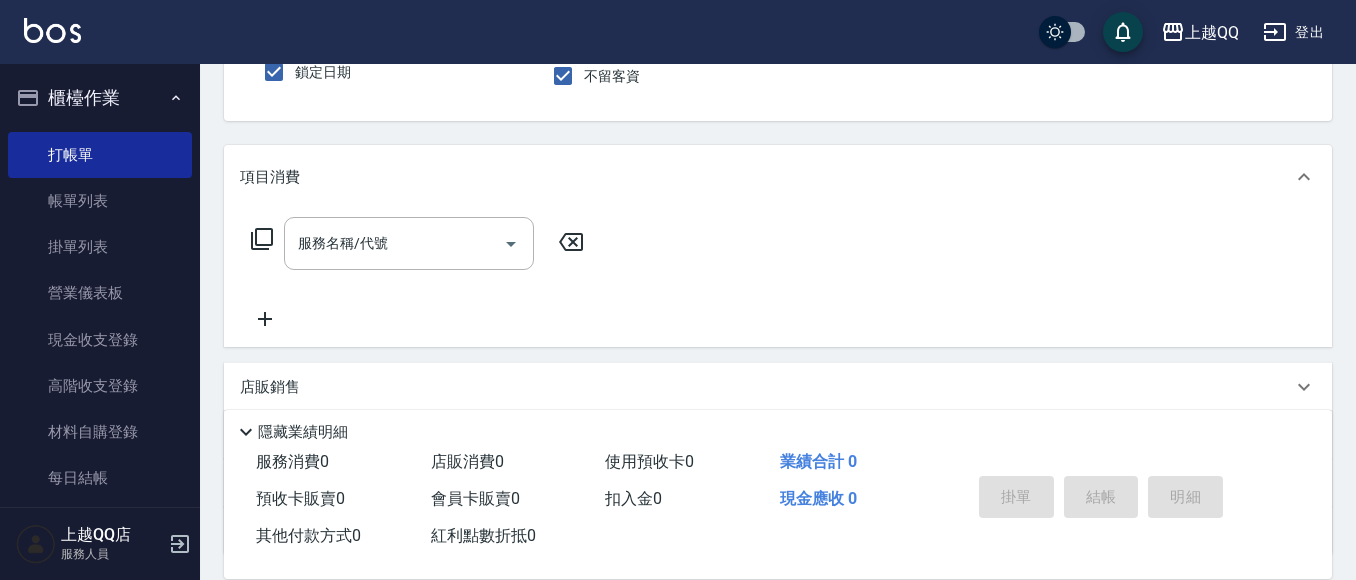 scroll, scrollTop: 0, scrollLeft: 0, axis: both 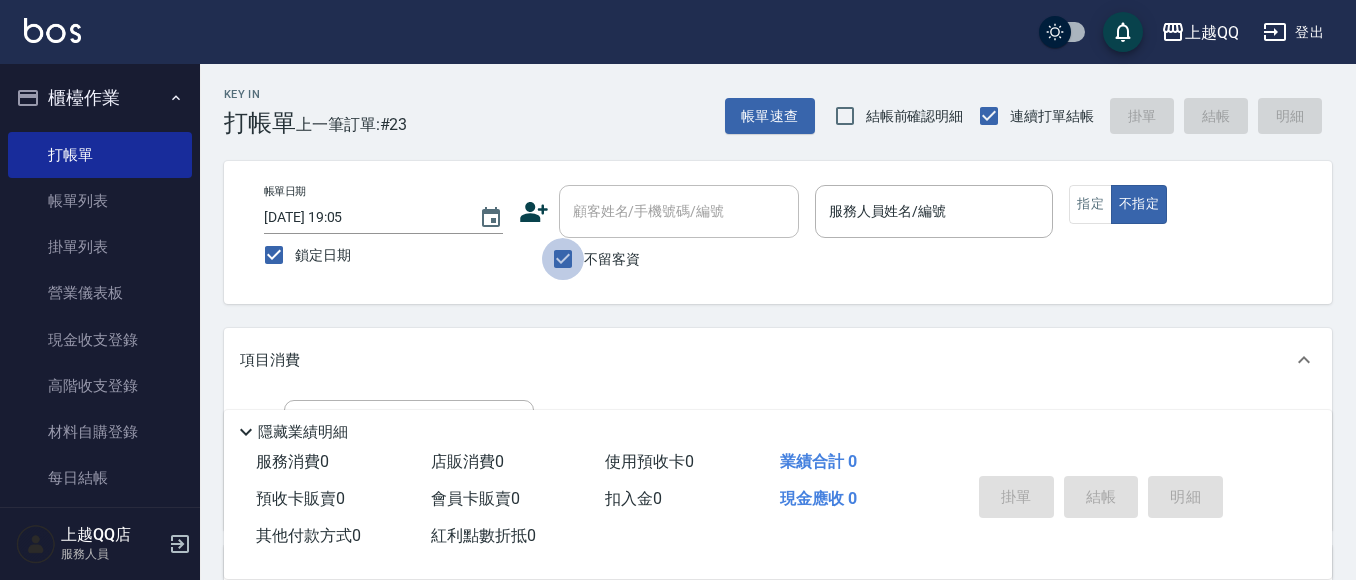 click on "不留客資" at bounding box center [563, 259] 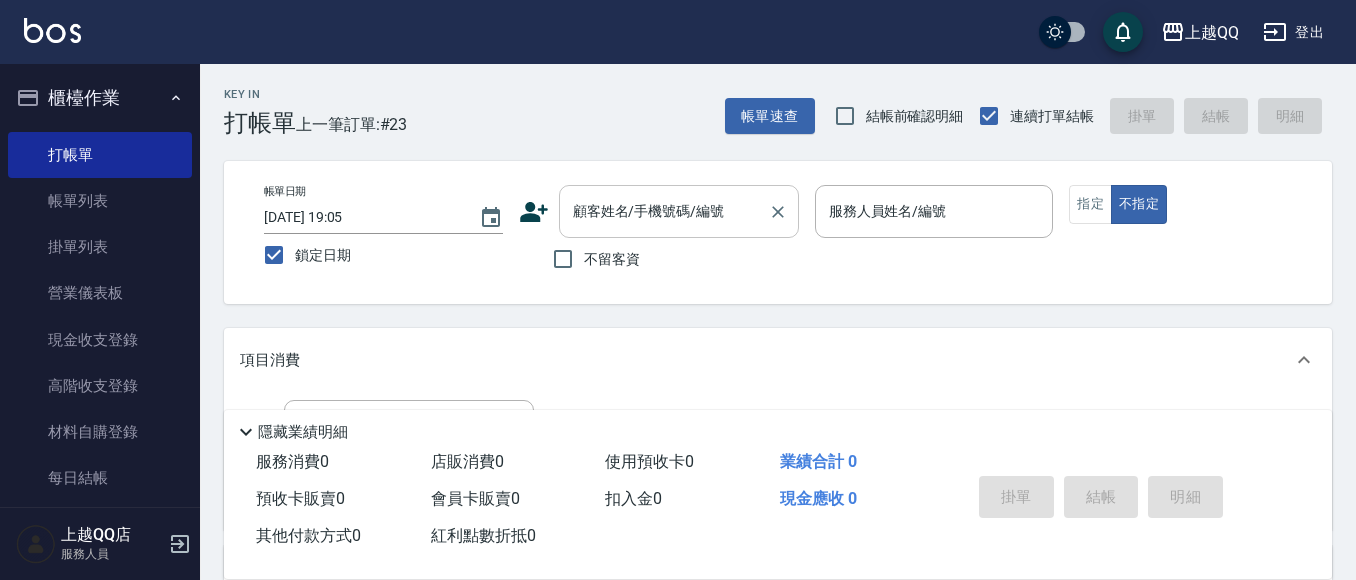 click on "顧客姓名/手機號碼/編號" at bounding box center (679, 211) 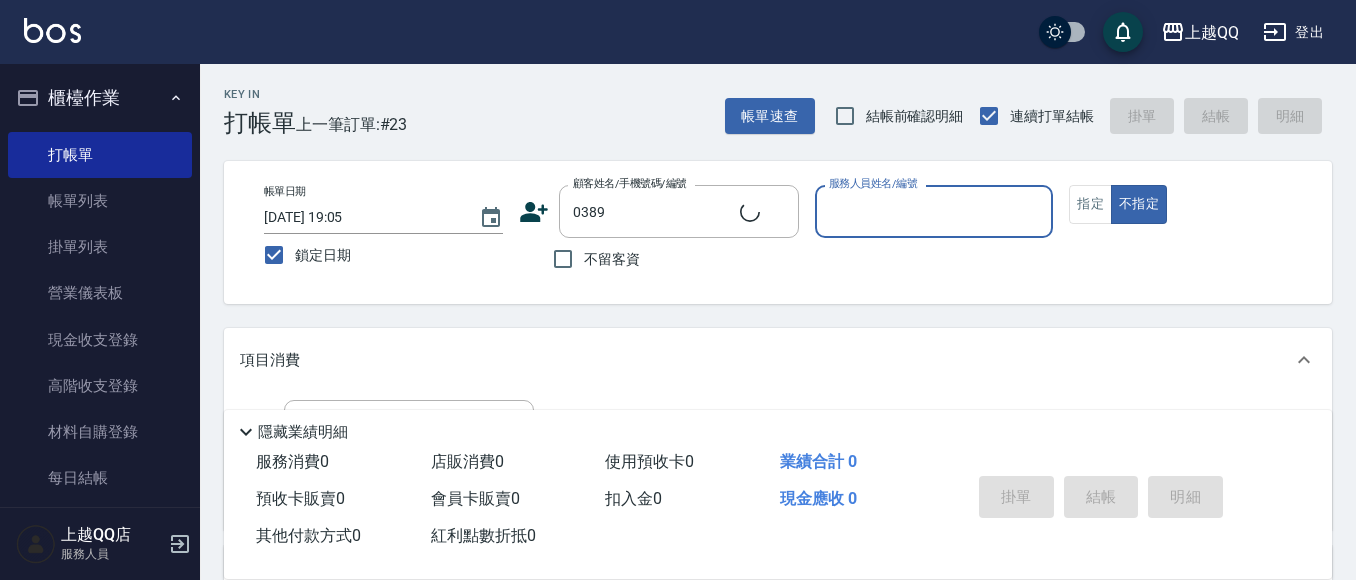type on "[PERSON_NAME]彣/0911390594/0389" 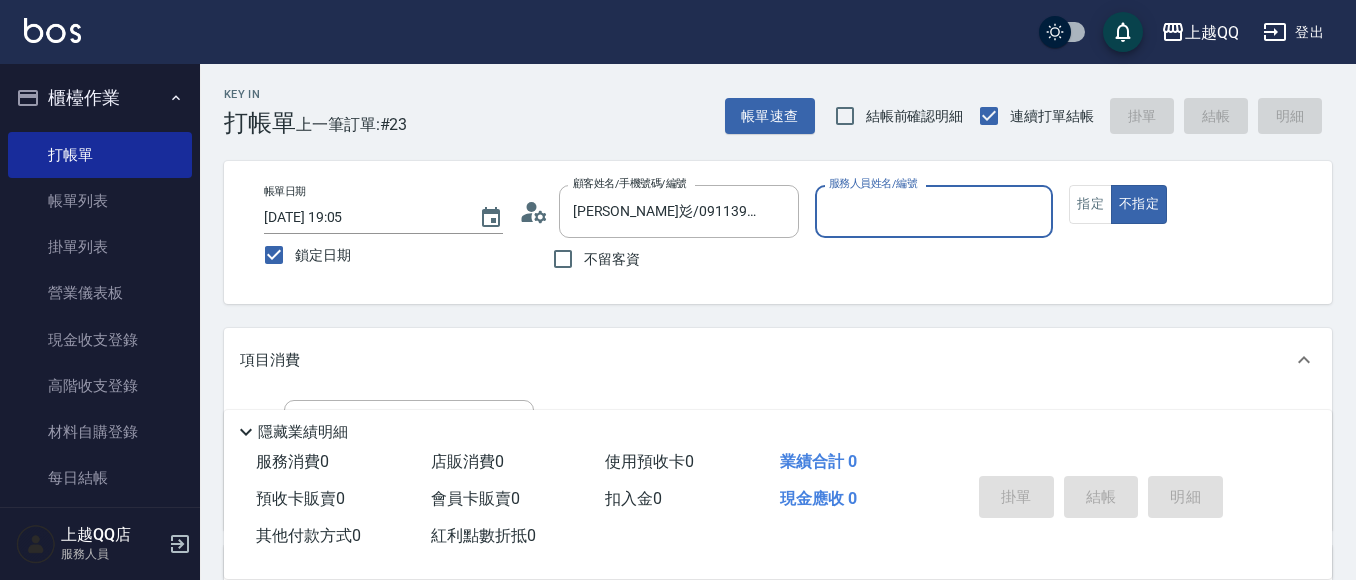 type on "[PERSON_NAME]-8" 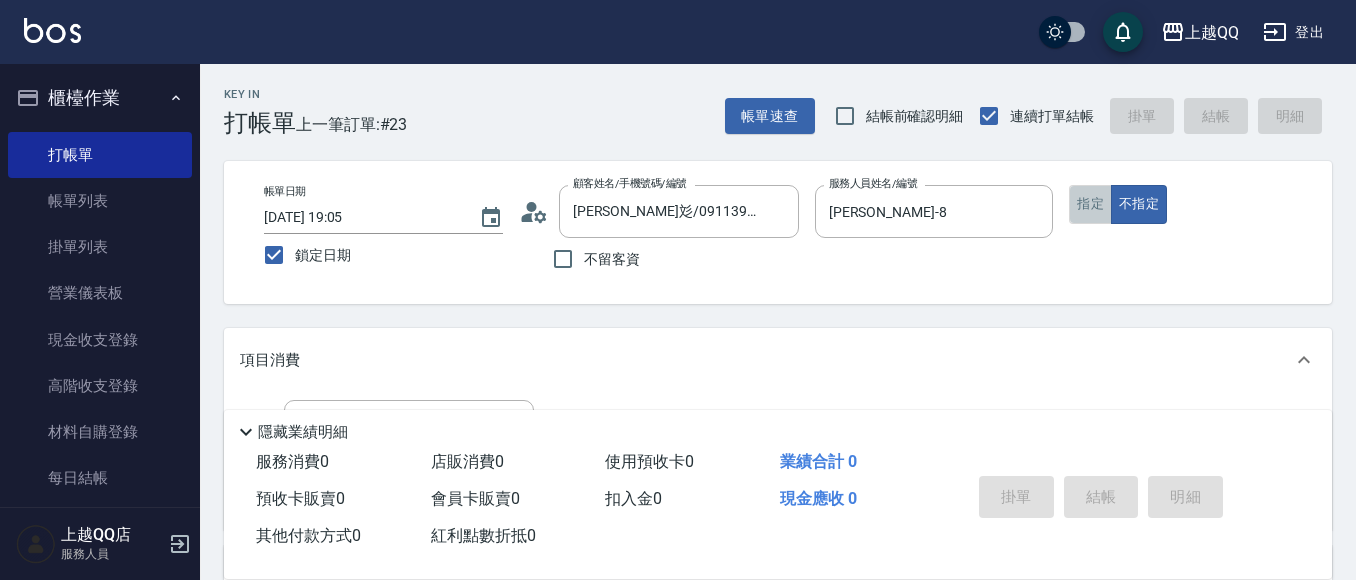 click on "指定" at bounding box center (1090, 204) 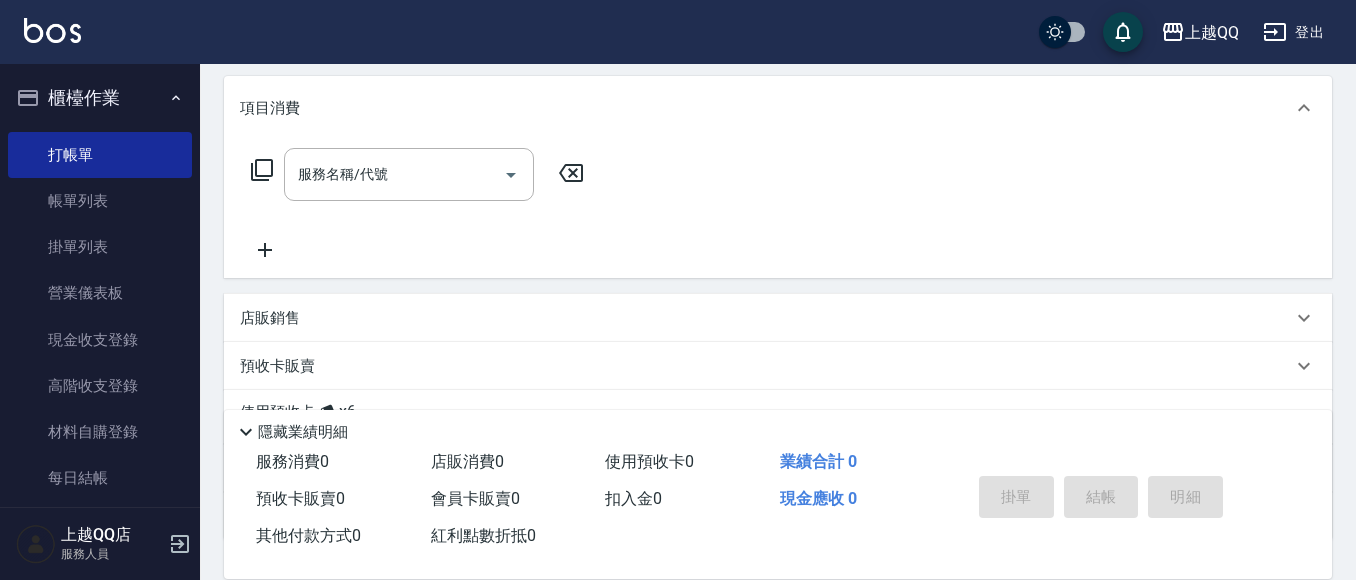 scroll, scrollTop: 404, scrollLeft: 0, axis: vertical 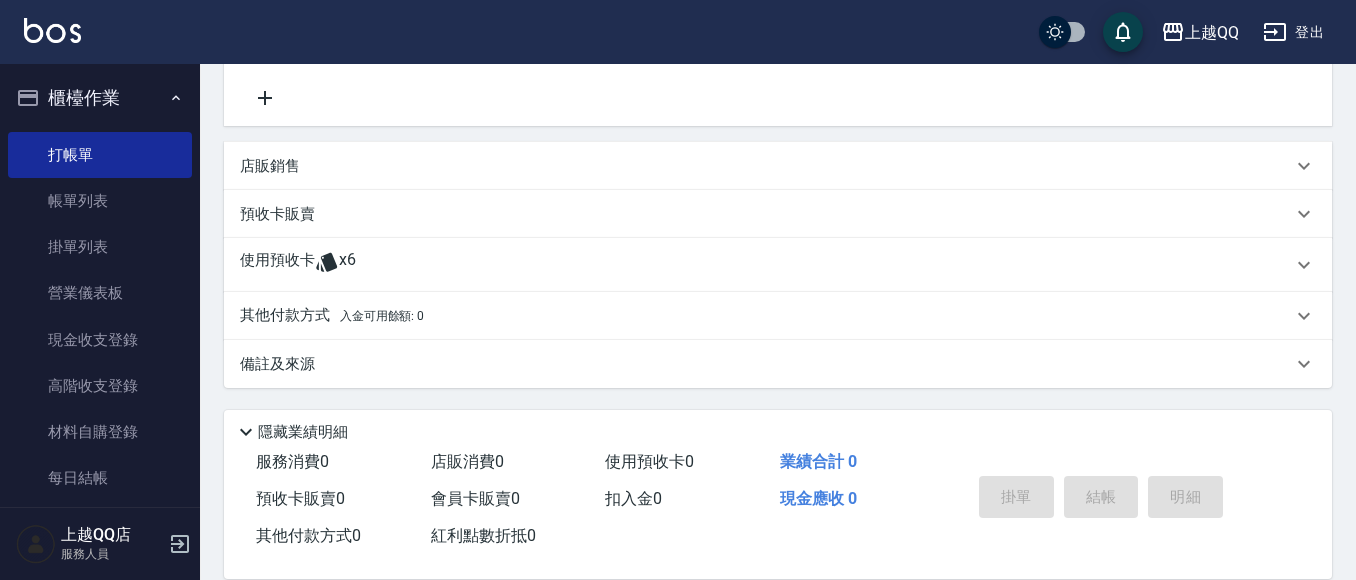 click on "使用預收卡 x6" at bounding box center [766, 265] 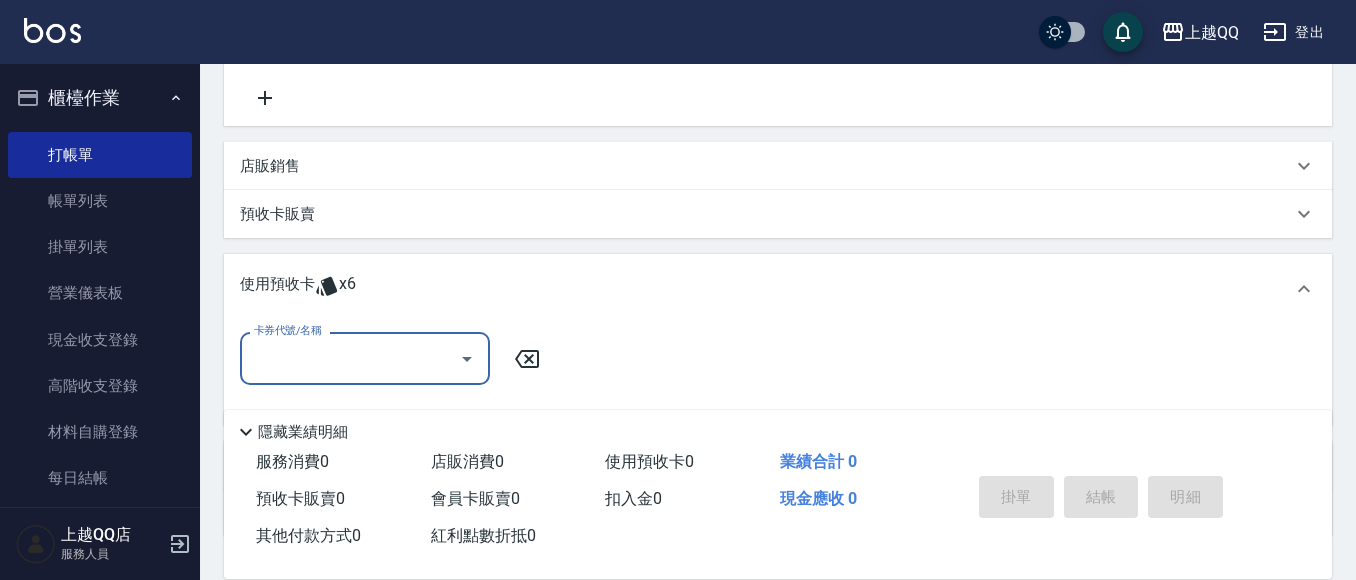 scroll, scrollTop: 0, scrollLeft: 0, axis: both 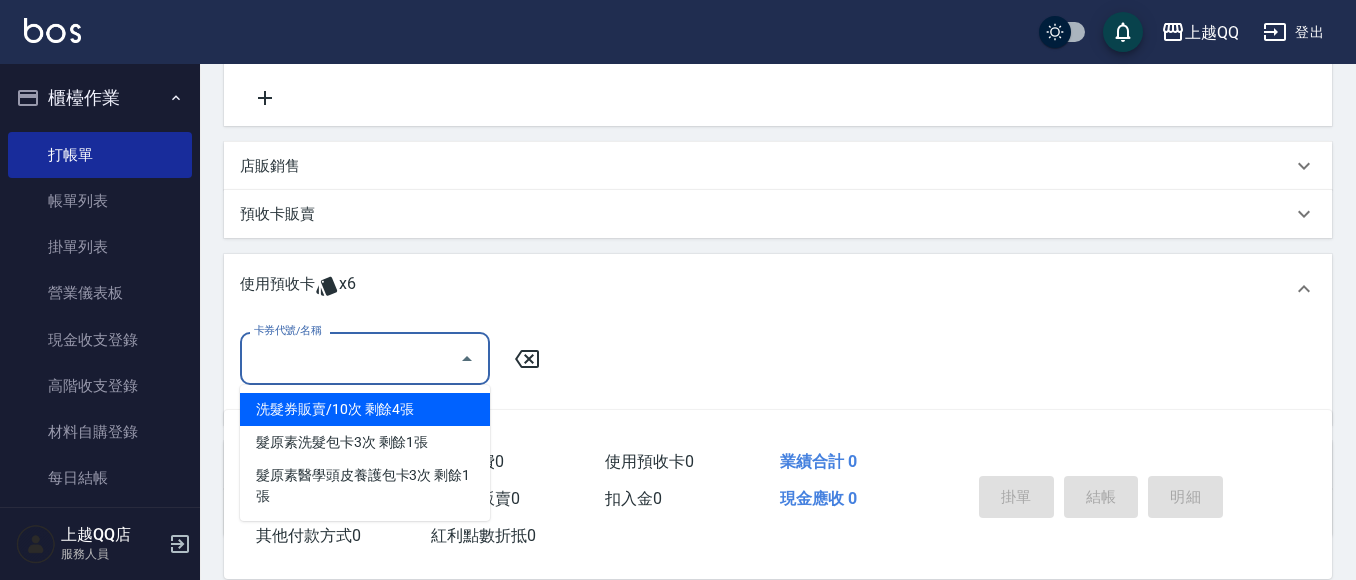 click on "使用預收卡 x6" at bounding box center (778, 289) 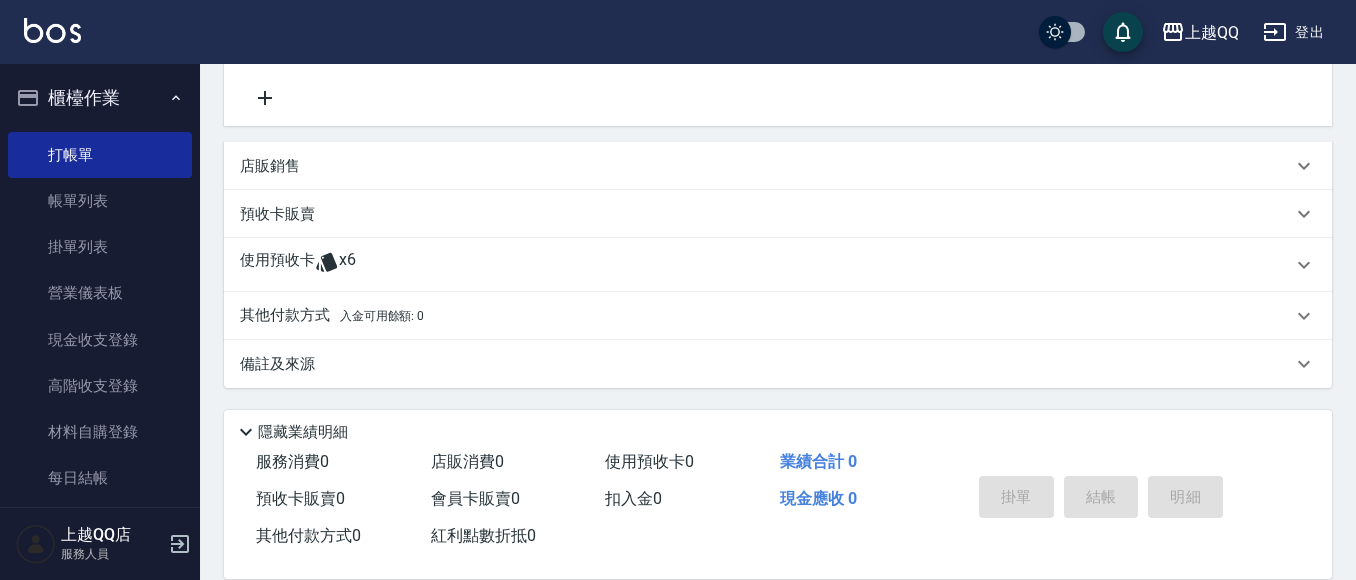 click on "使用預收卡 x6" at bounding box center (766, 265) 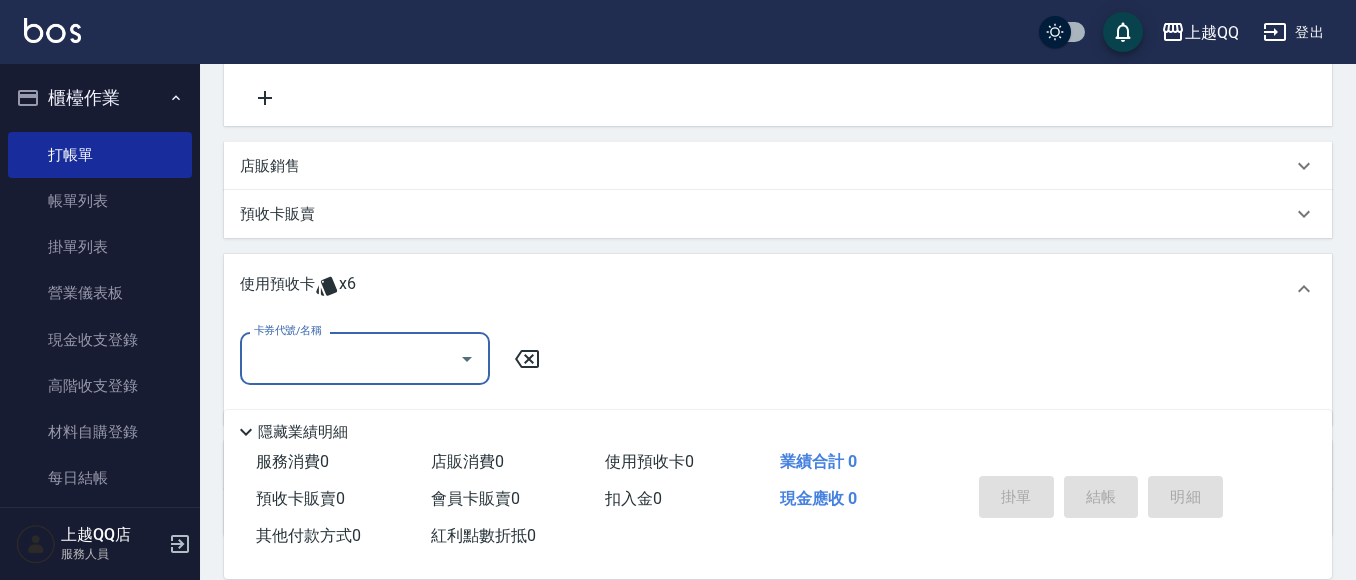 scroll, scrollTop: 0, scrollLeft: 0, axis: both 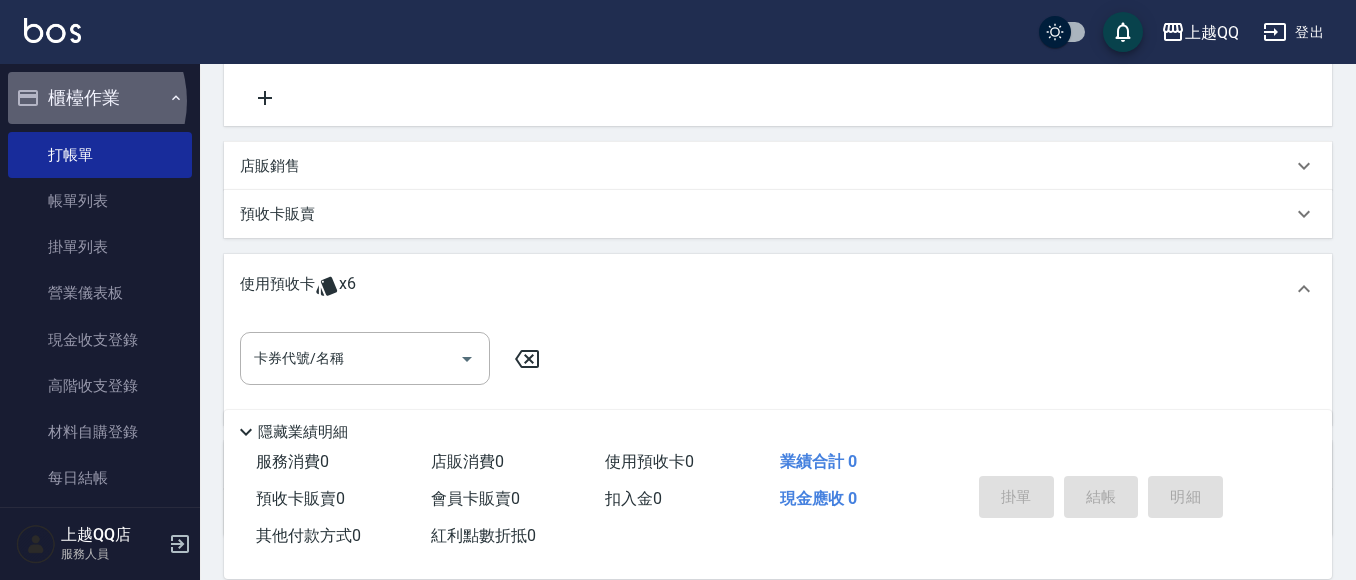 click on "櫃檯作業" at bounding box center [100, 98] 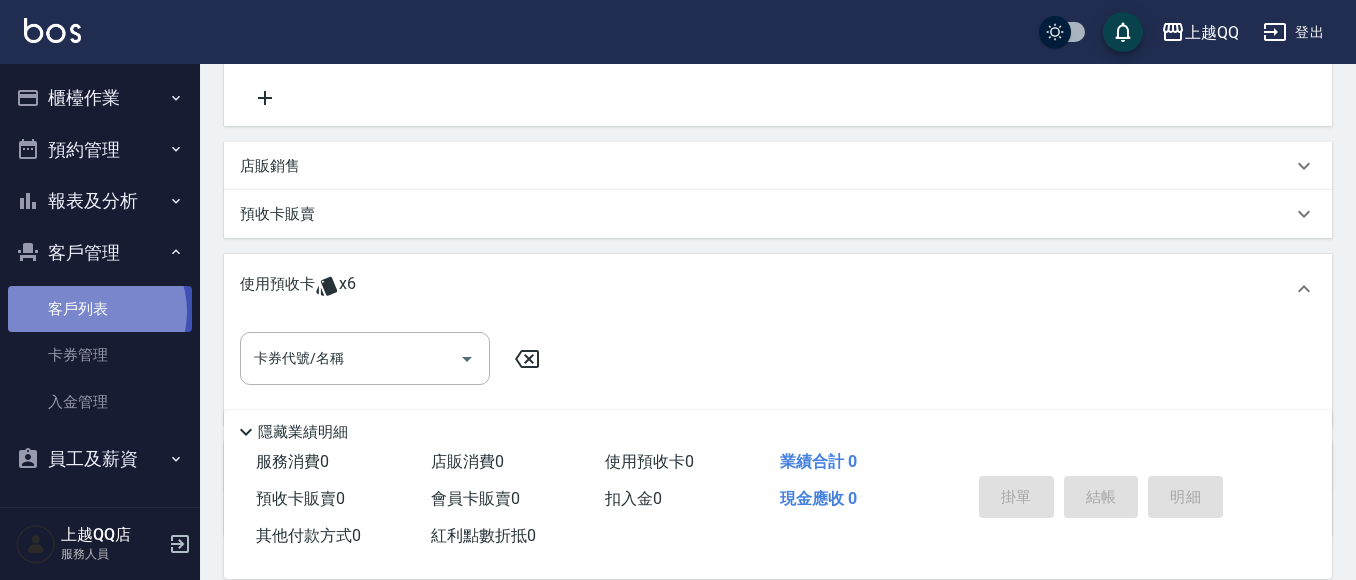 click on "客戶列表" at bounding box center (100, 309) 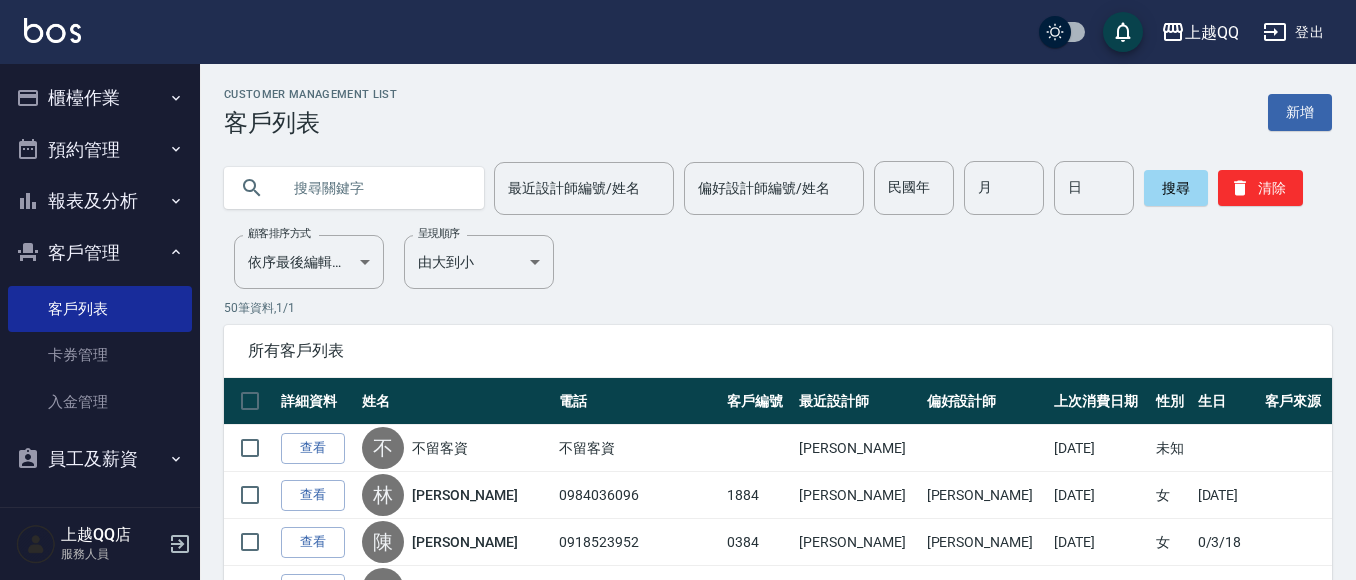 click at bounding box center [374, 188] 